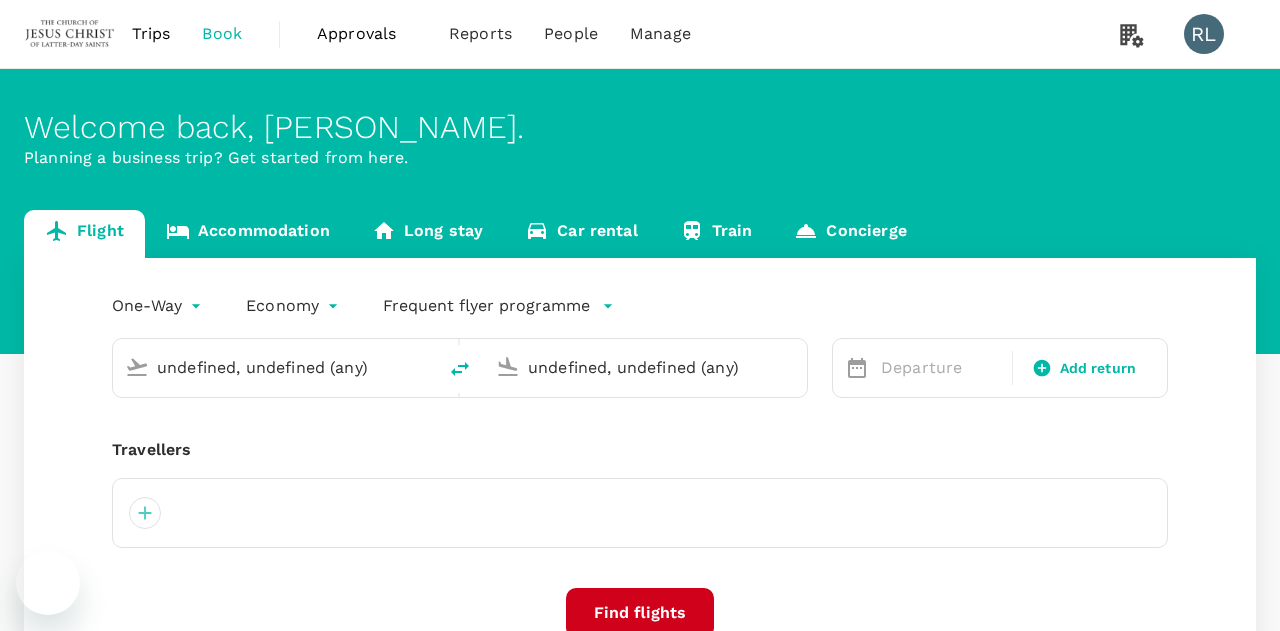 type on "Kuala Lumpur Intl ([GEOGRAPHIC_DATA])" 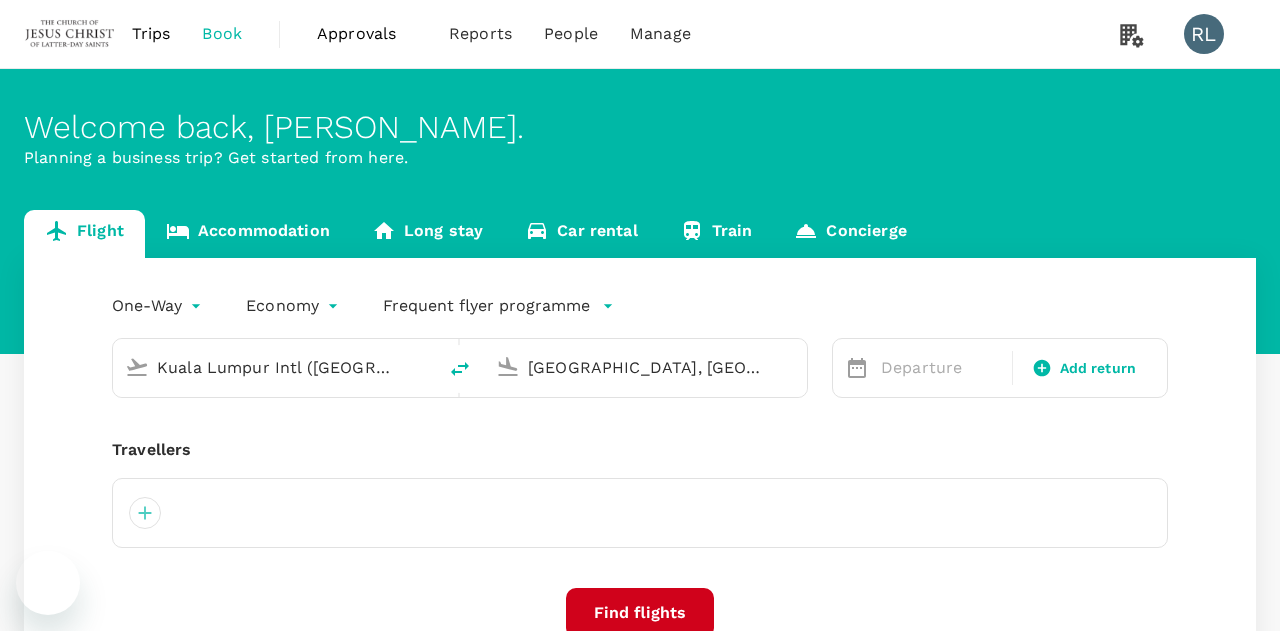 type 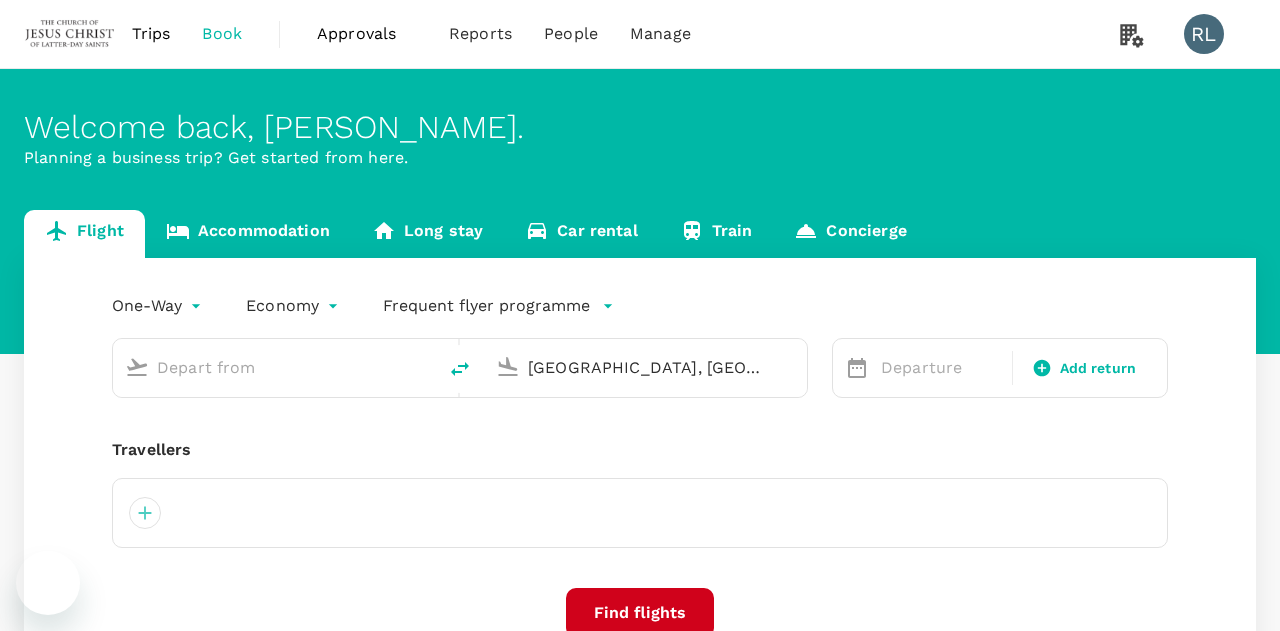 type 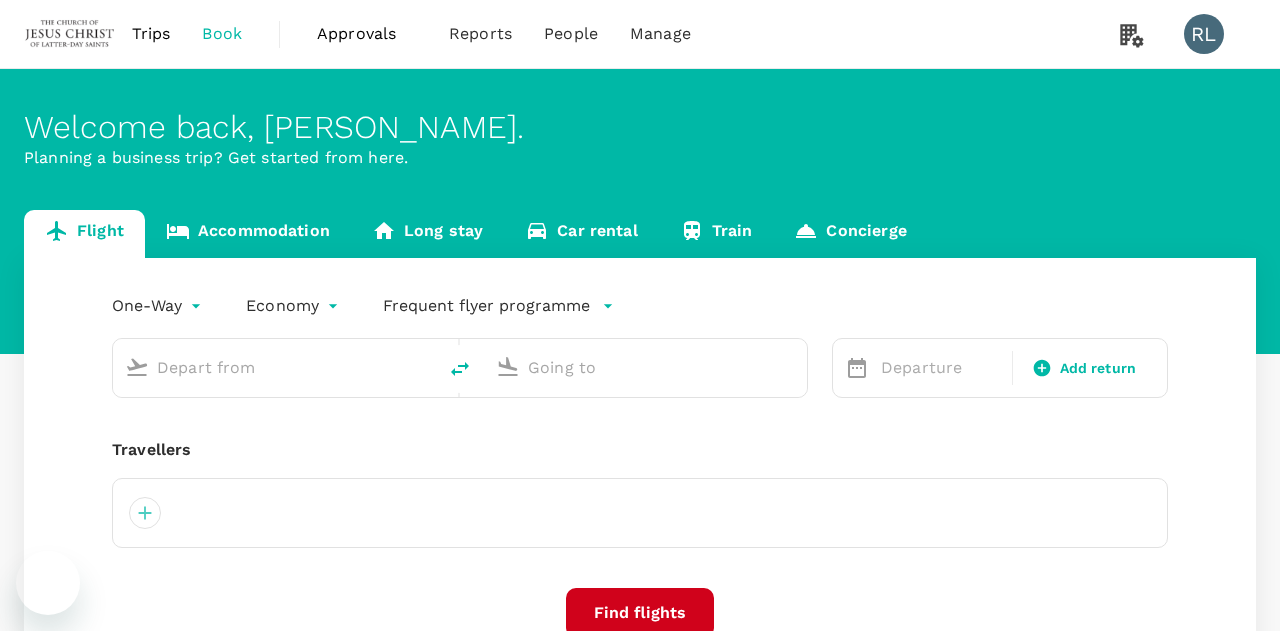 type on "Kuala Lumpur Intl ([GEOGRAPHIC_DATA])" 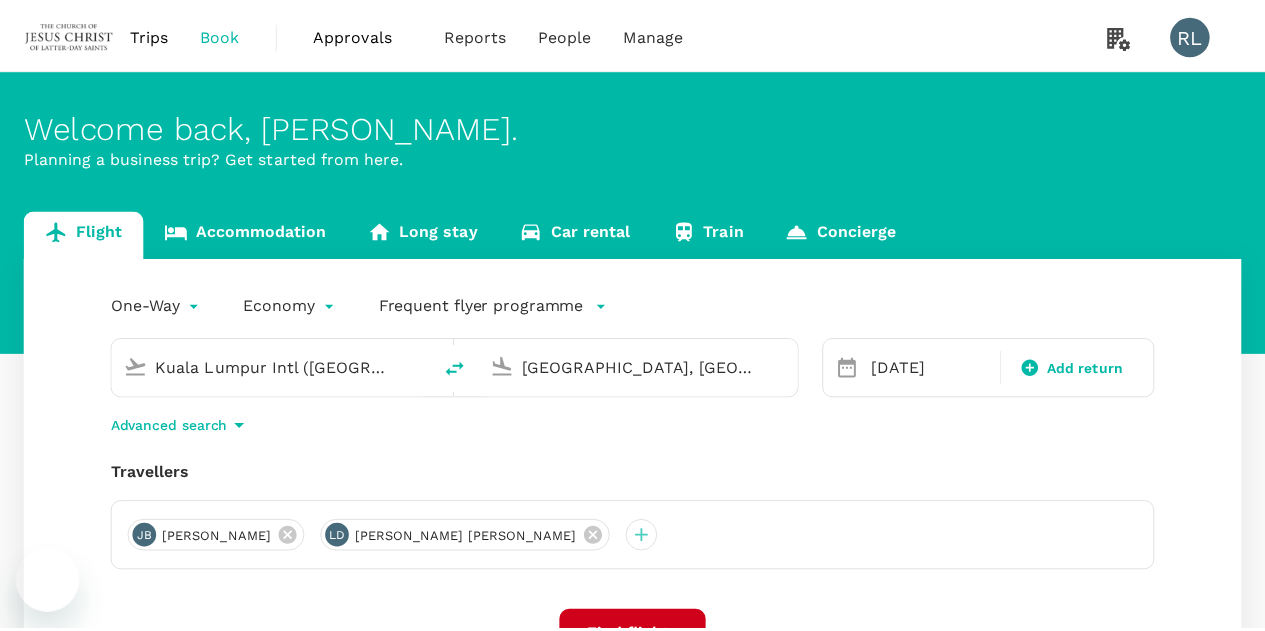scroll, scrollTop: 0, scrollLeft: 0, axis: both 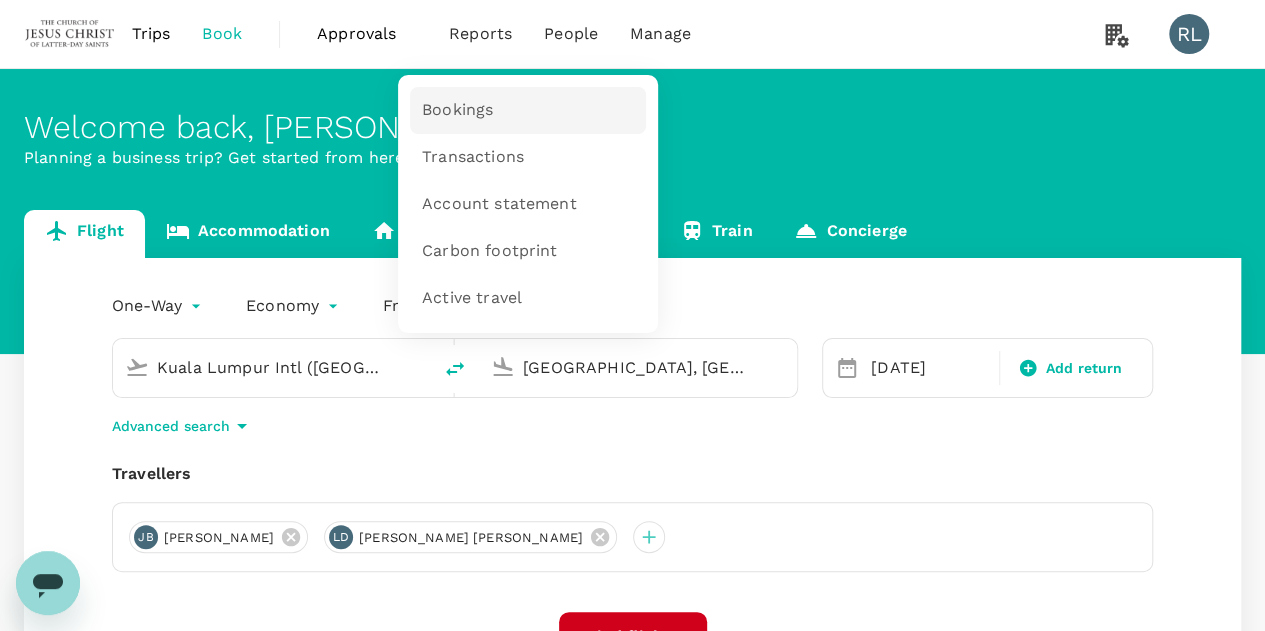 click on "Bookings" at bounding box center [457, 110] 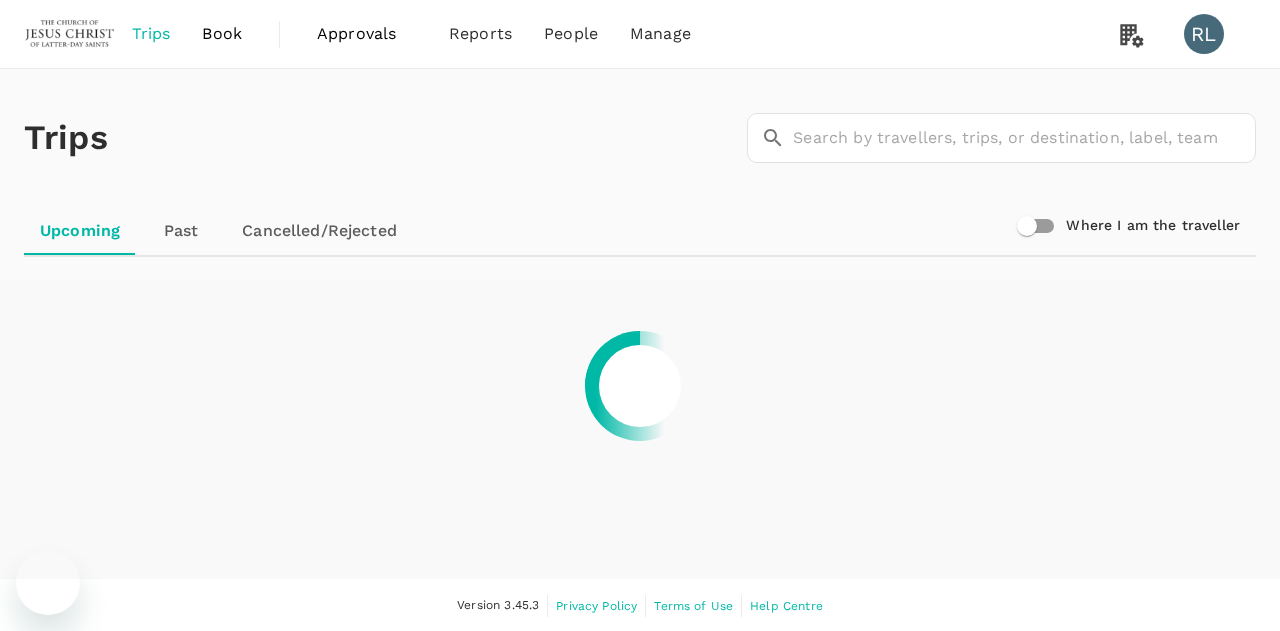 scroll, scrollTop: 0, scrollLeft: 0, axis: both 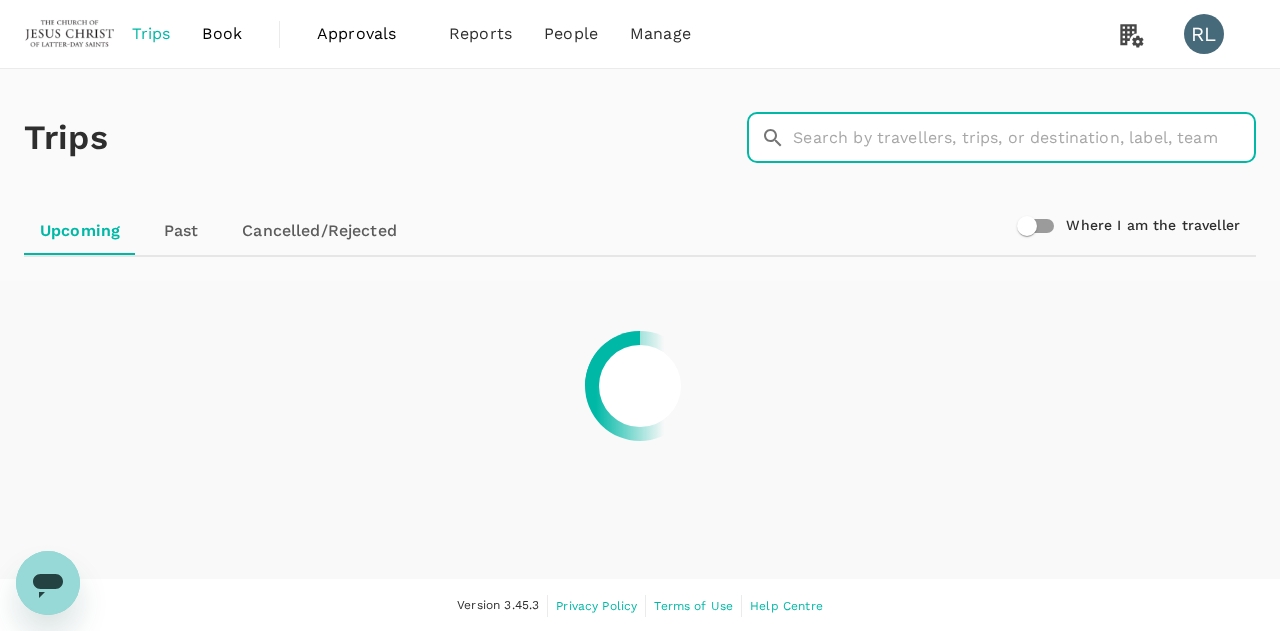 click at bounding box center [1024, 138] 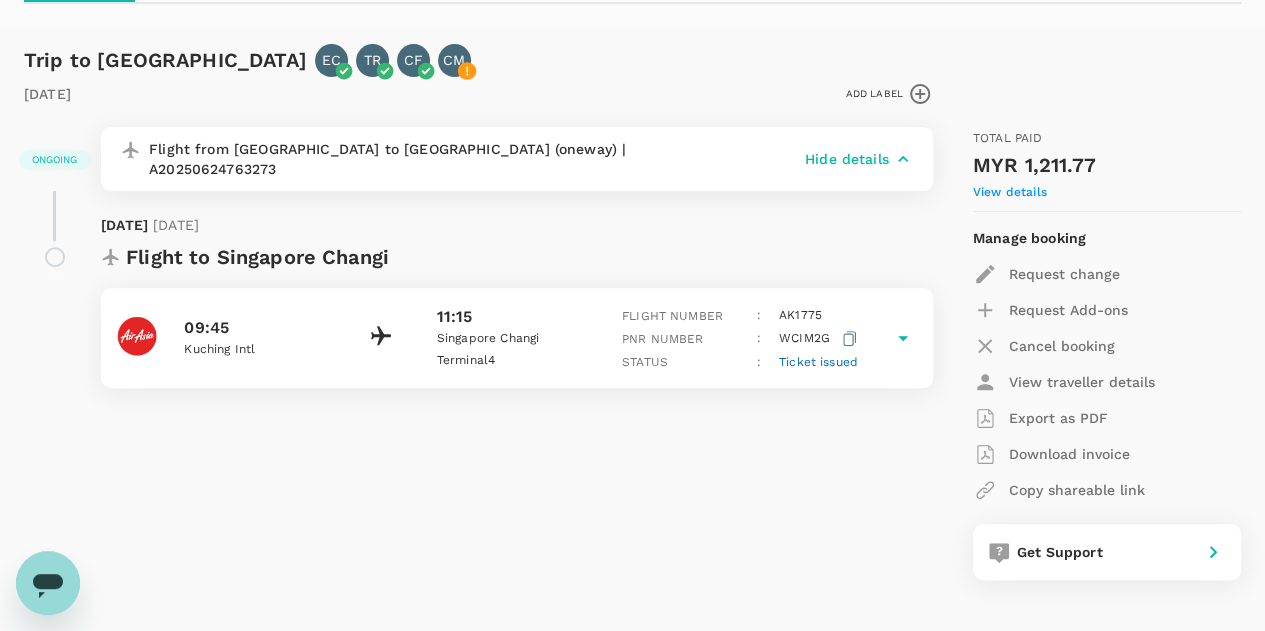scroll, scrollTop: 288, scrollLeft: 0, axis: vertical 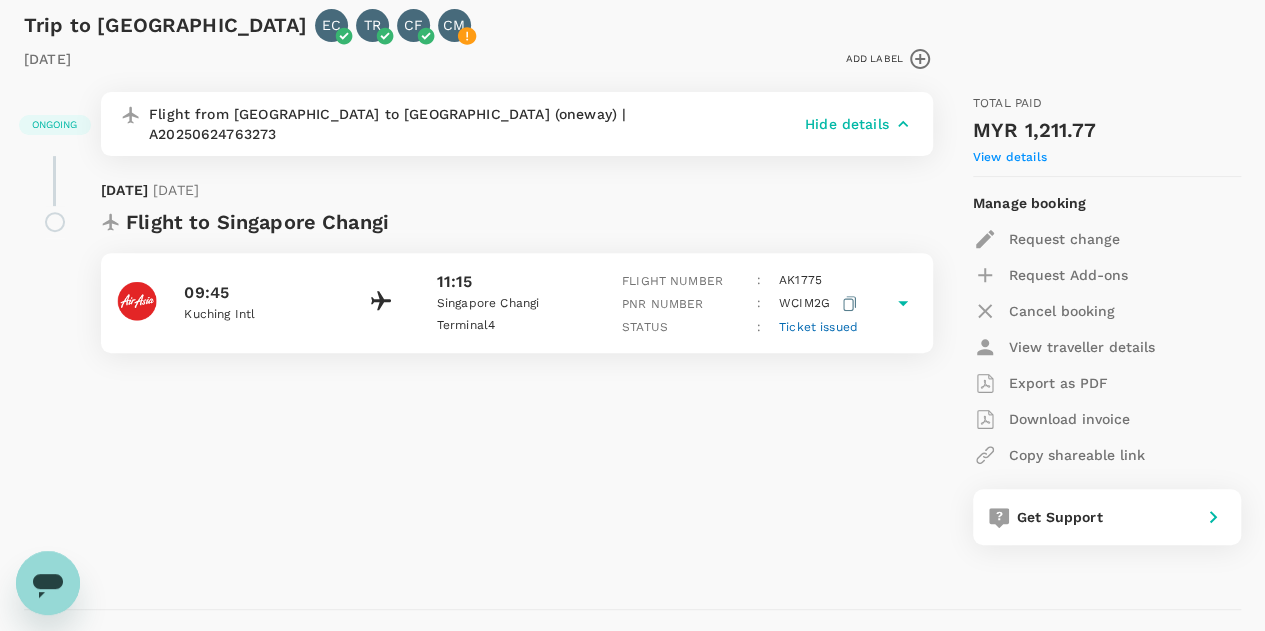 type on "FINCH" 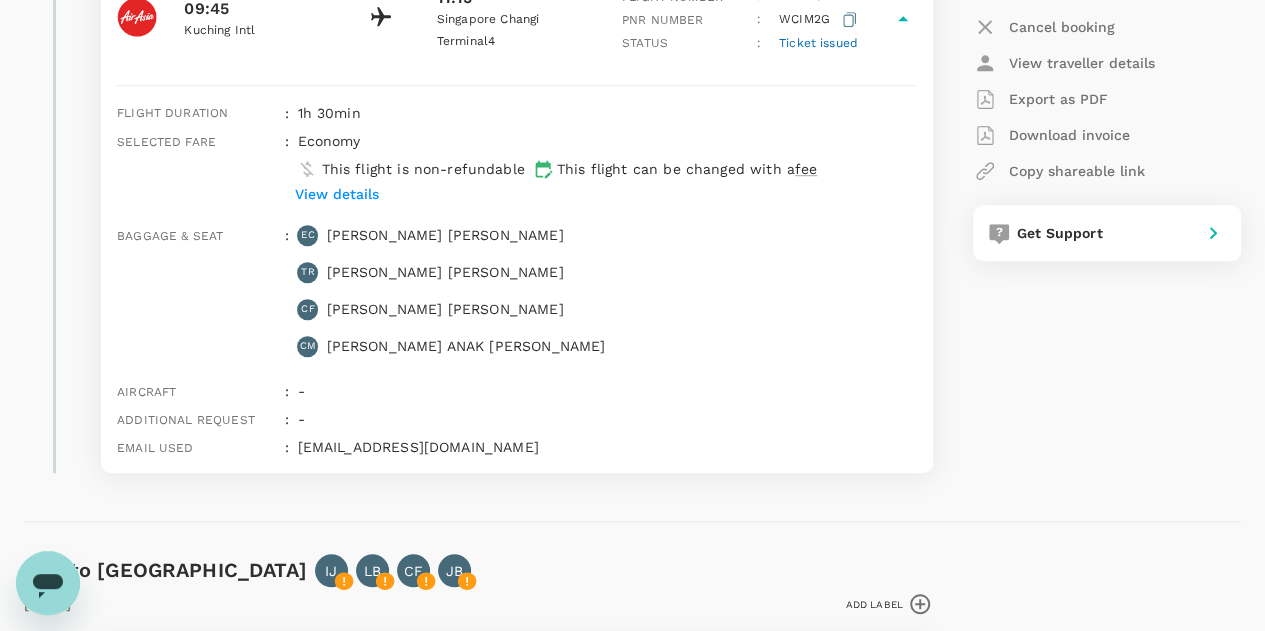 scroll, scrollTop: 570, scrollLeft: 0, axis: vertical 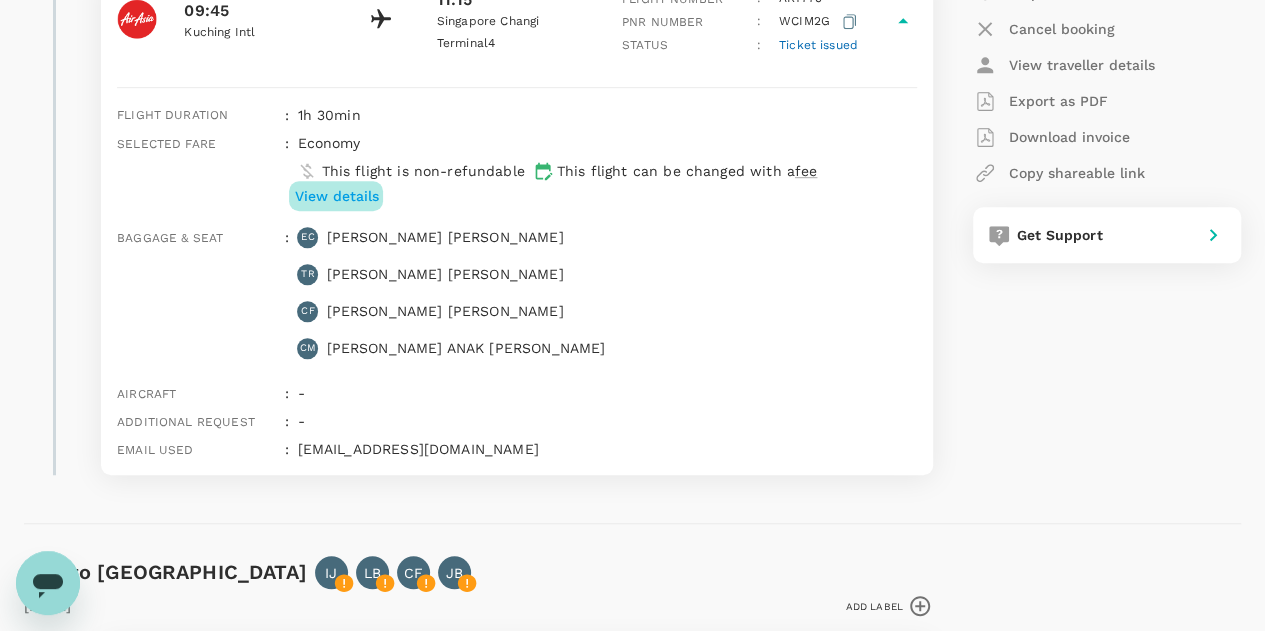 click on "View details" at bounding box center (336, 196) 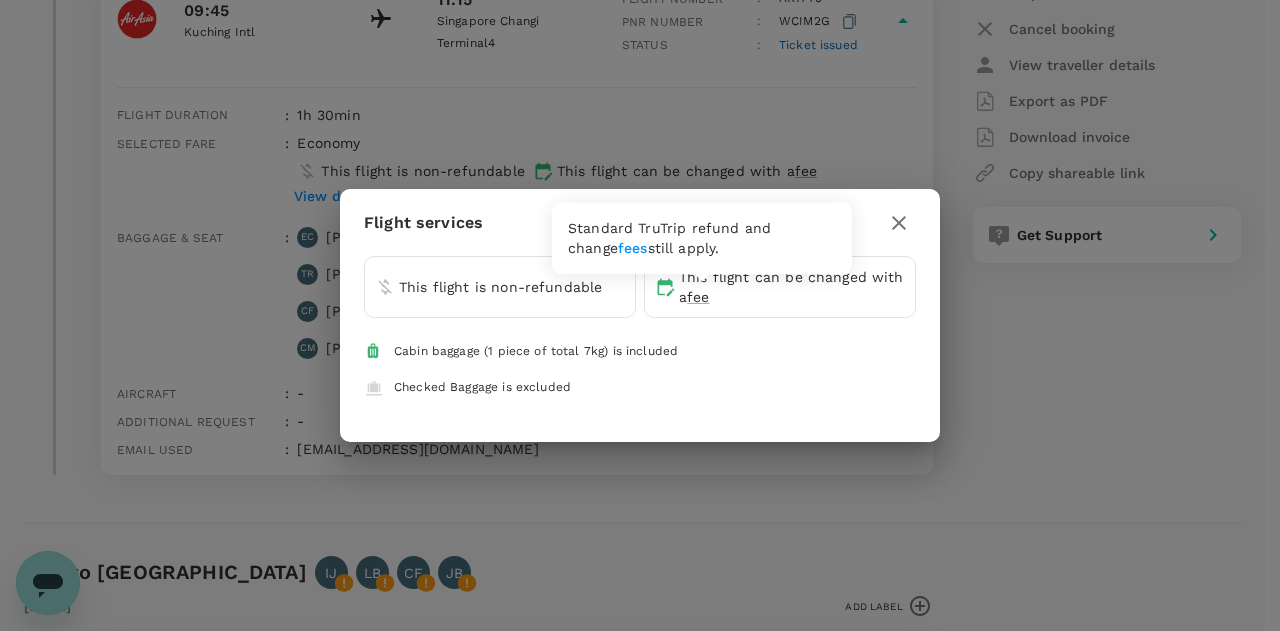 click on "fee" at bounding box center (698, 297) 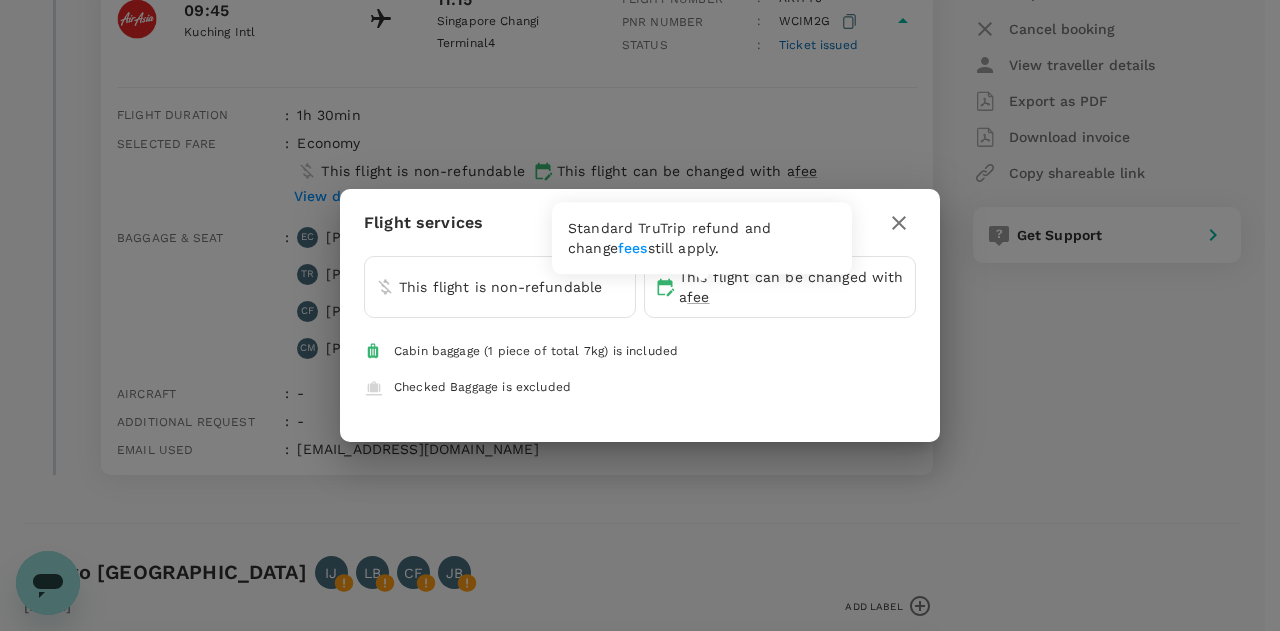 click on "fee" at bounding box center (698, 297) 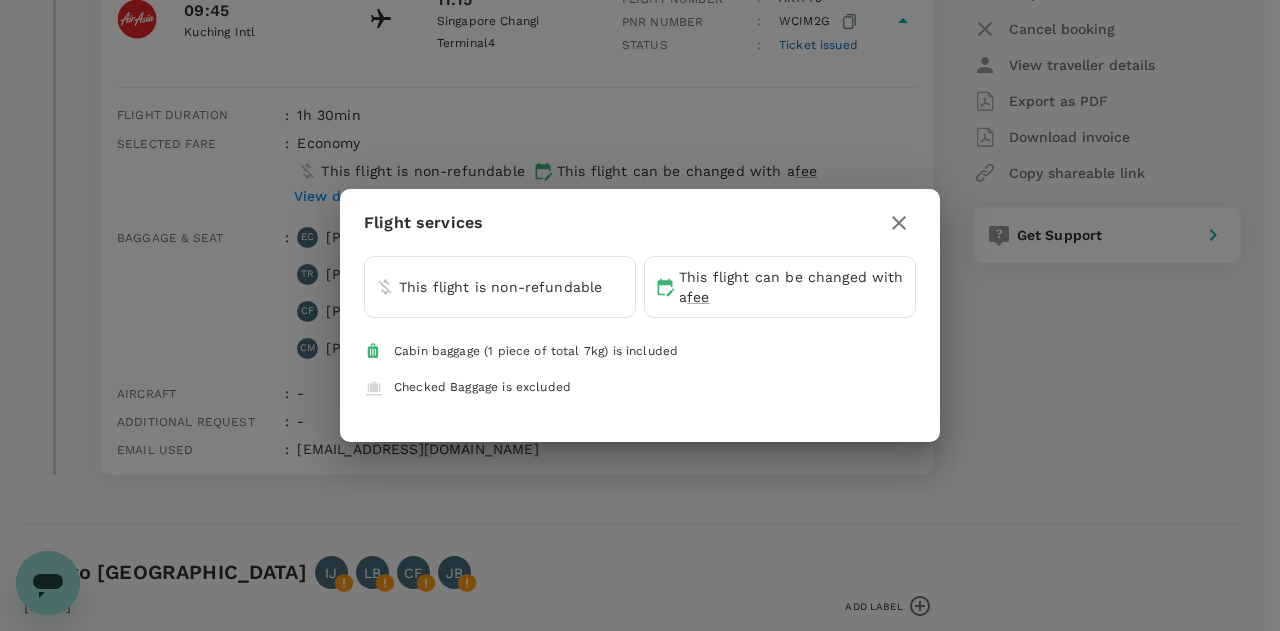 click on "This flight can be changed with a  fee" at bounding box center (792, 287) 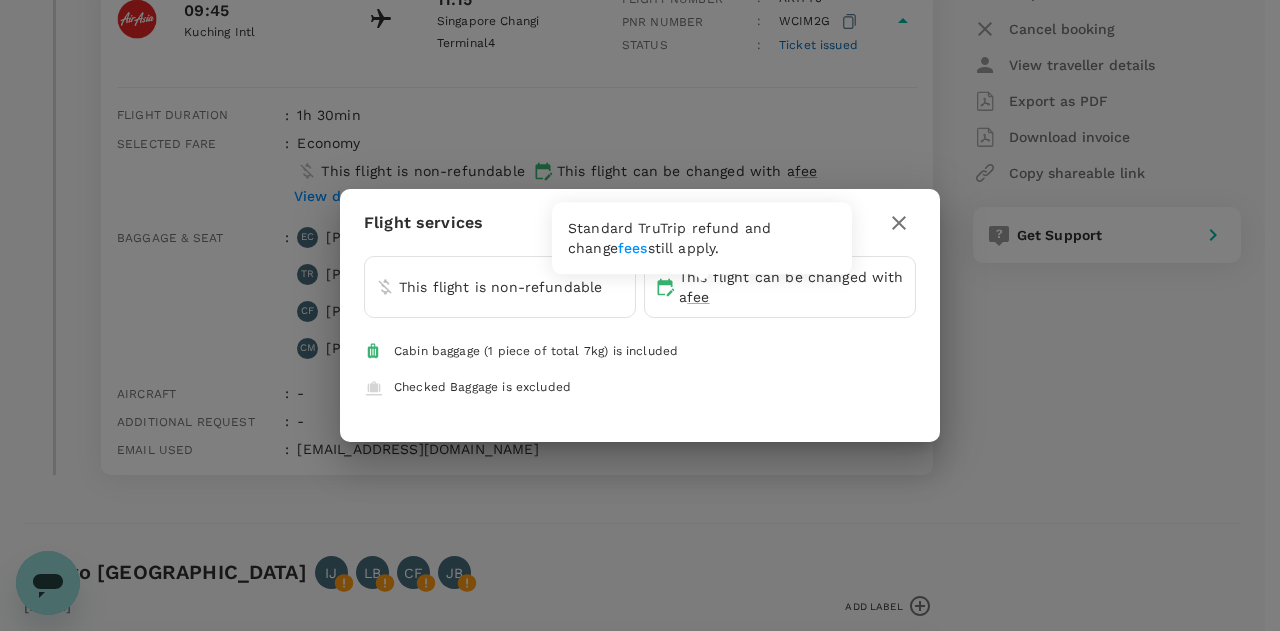 click on "fee" at bounding box center (698, 297) 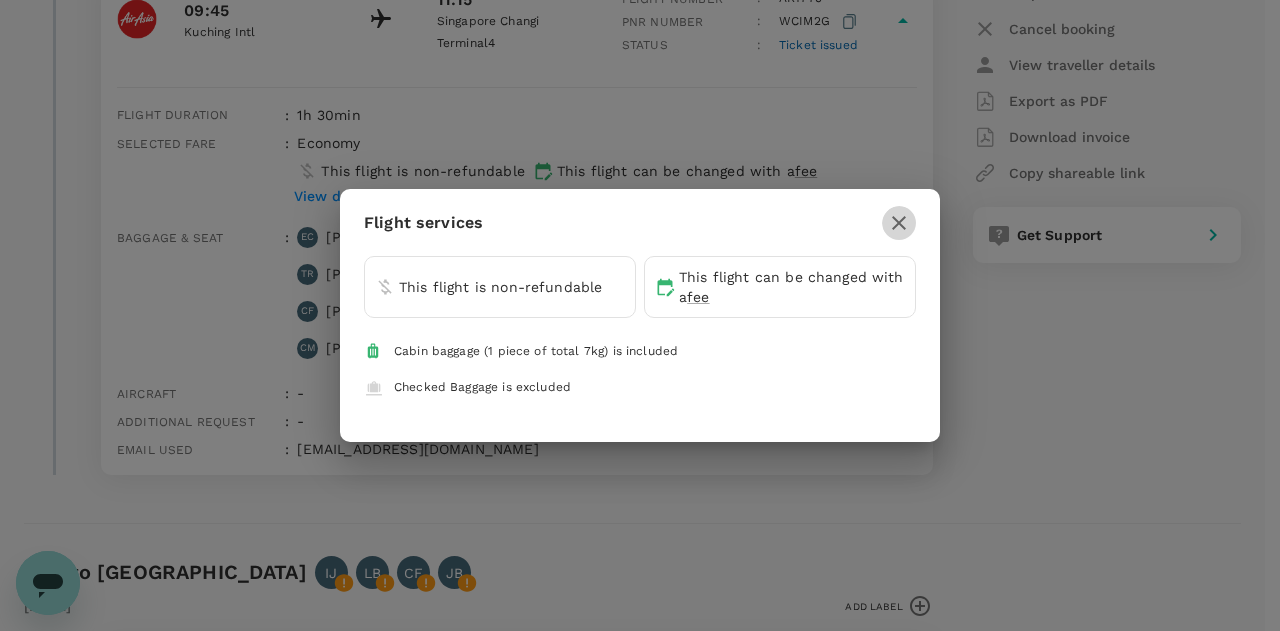 click 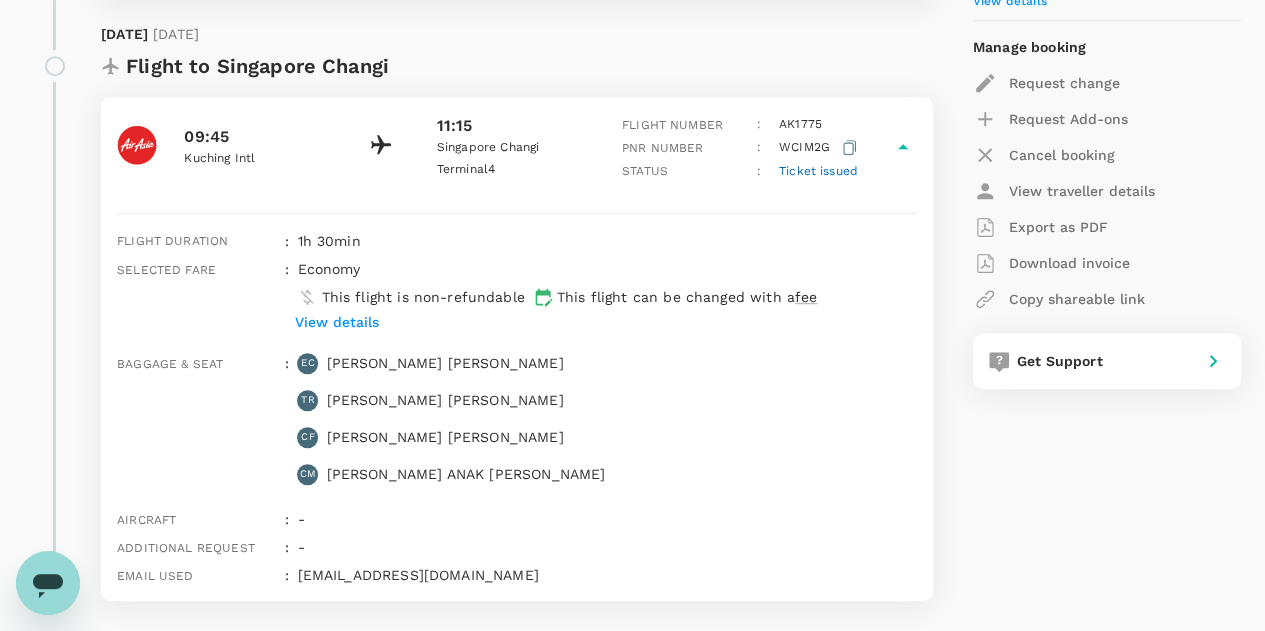 scroll, scrollTop: 454, scrollLeft: 0, axis: vertical 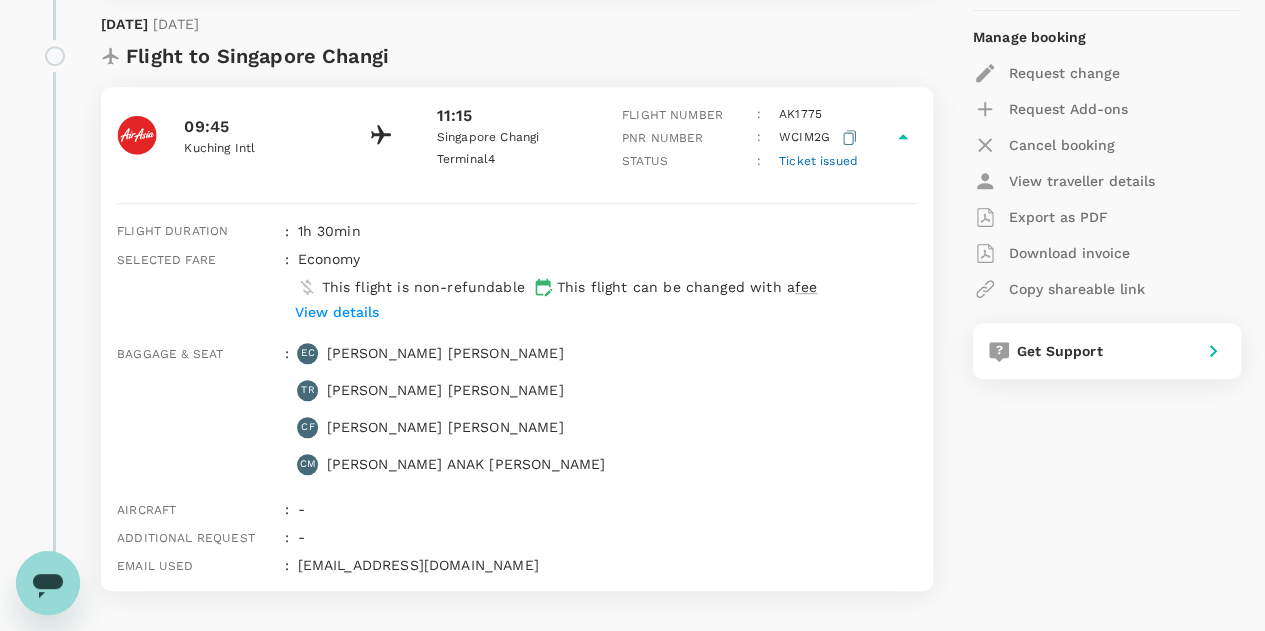 click on "Export as PDF" at bounding box center [1058, 217] 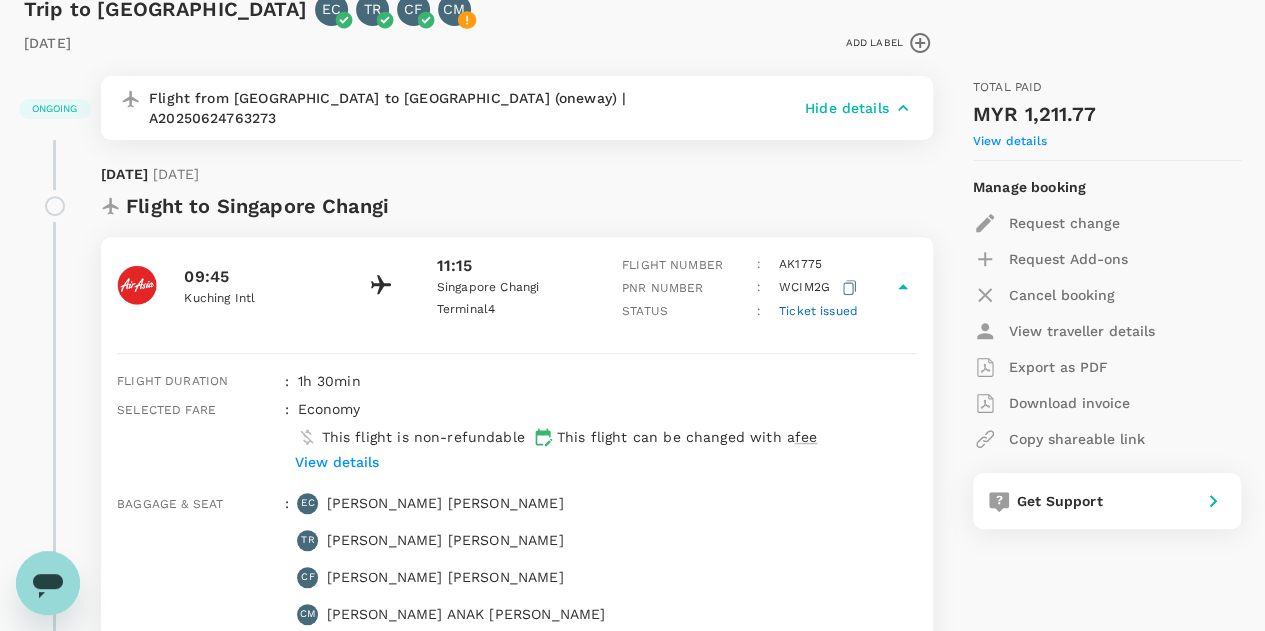 scroll, scrollTop: 259, scrollLeft: 0, axis: vertical 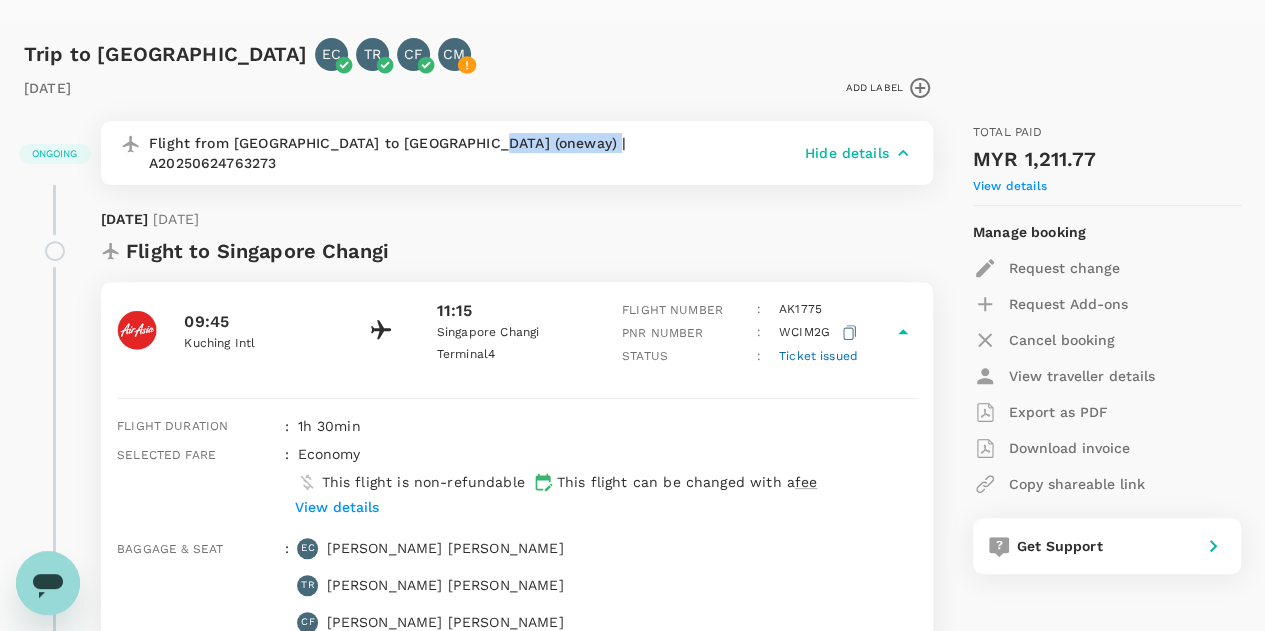 drag, startPoint x: 592, startPoint y: 143, endPoint x: 466, endPoint y: 143, distance: 126 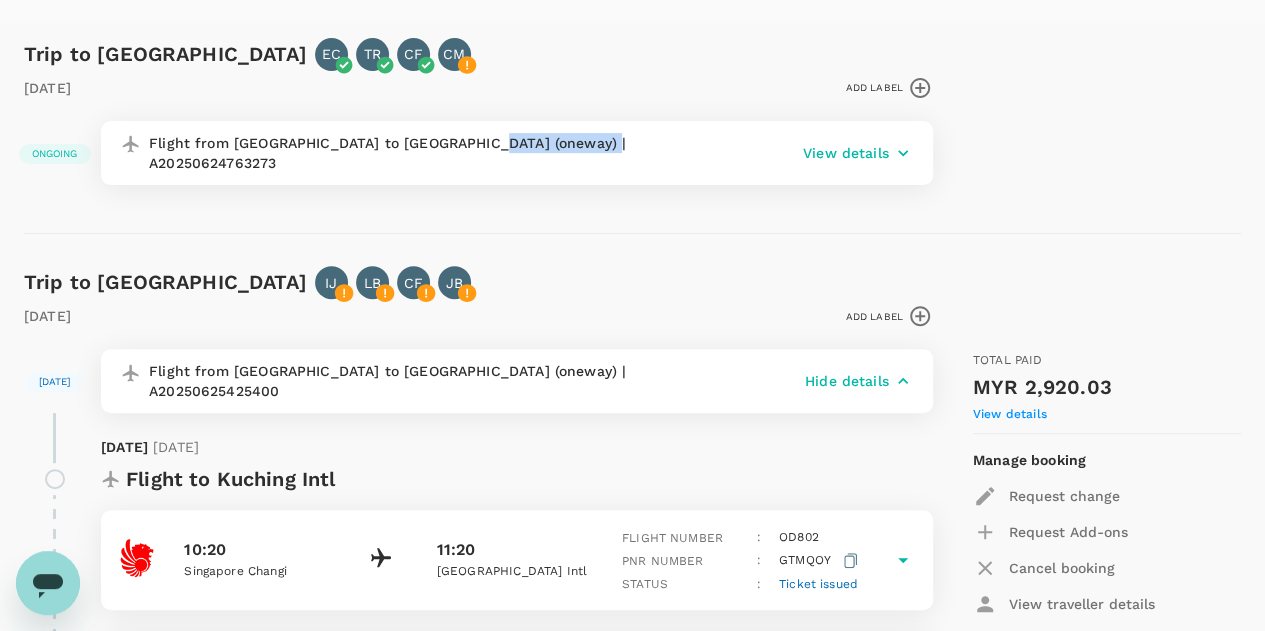 copy on "A20250624763273" 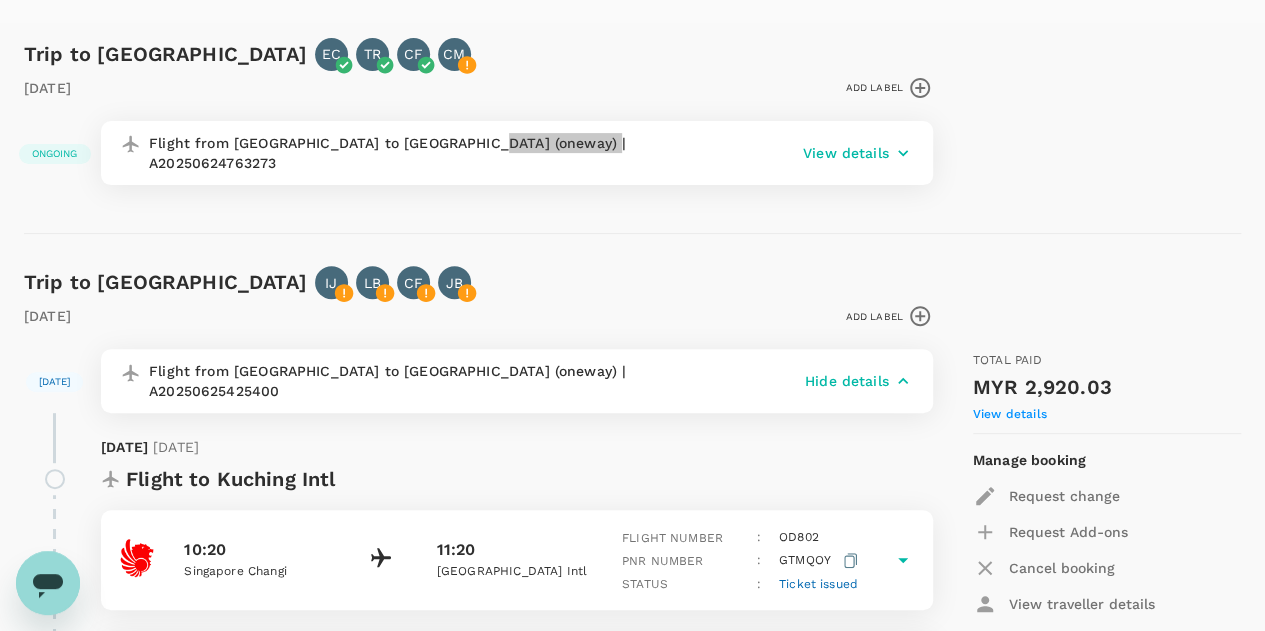 click 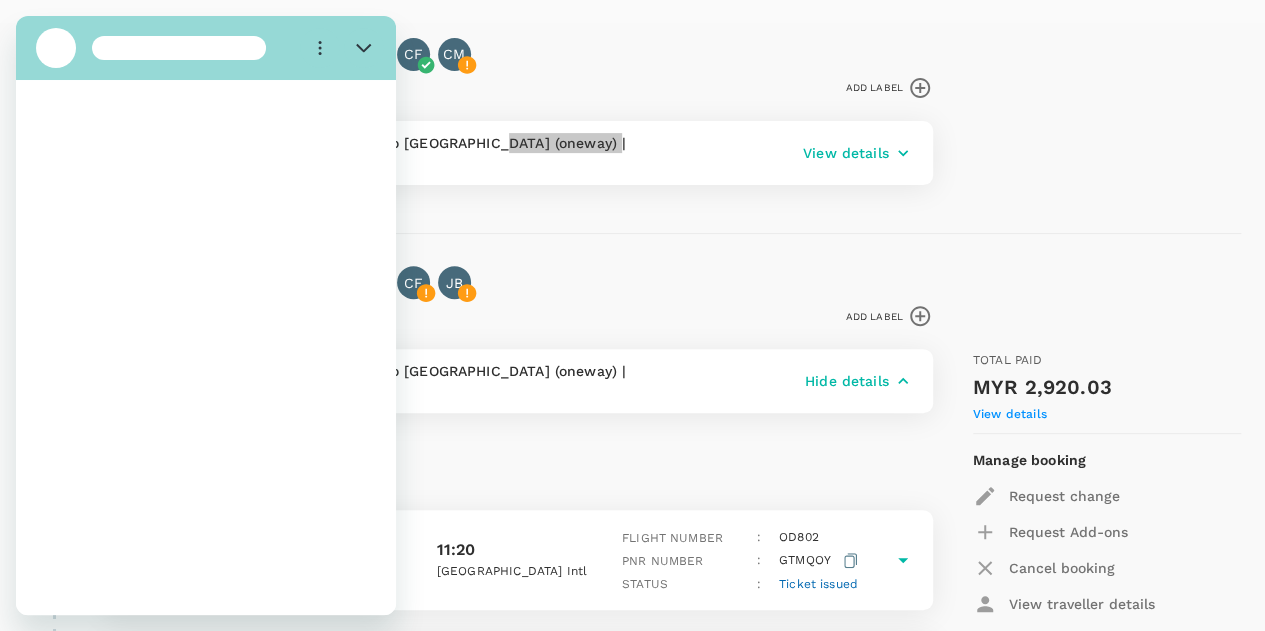 scroll, scrollTop: 0, scrollLeft: 0, axis: both 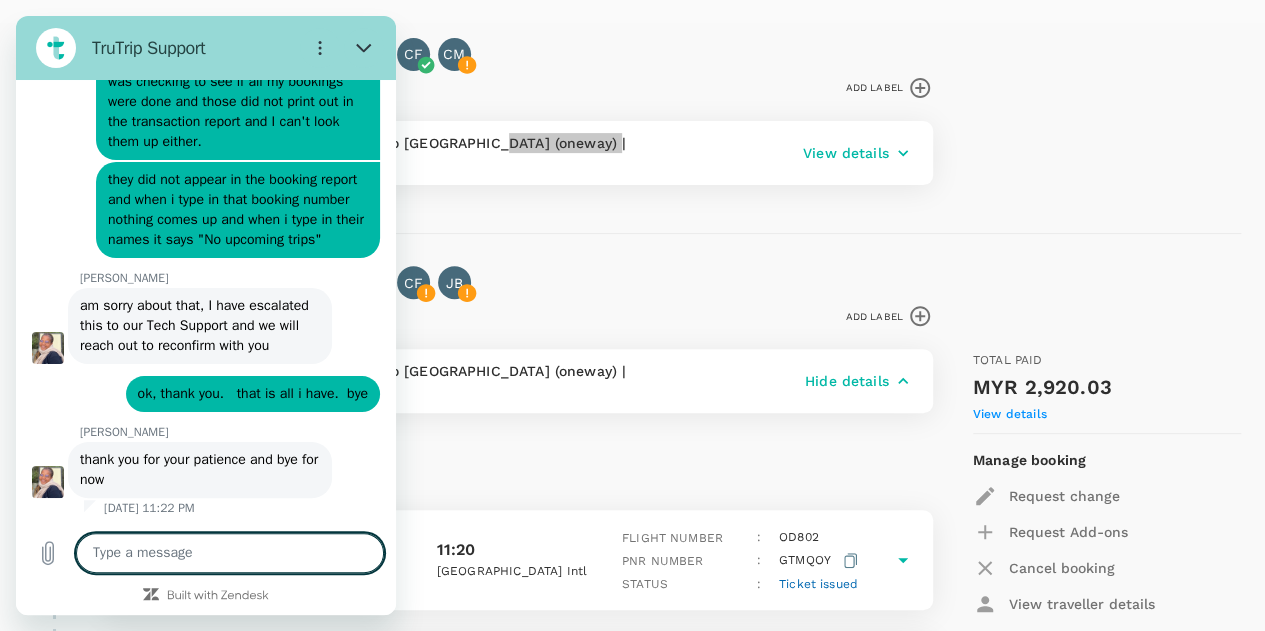 type on "Z" 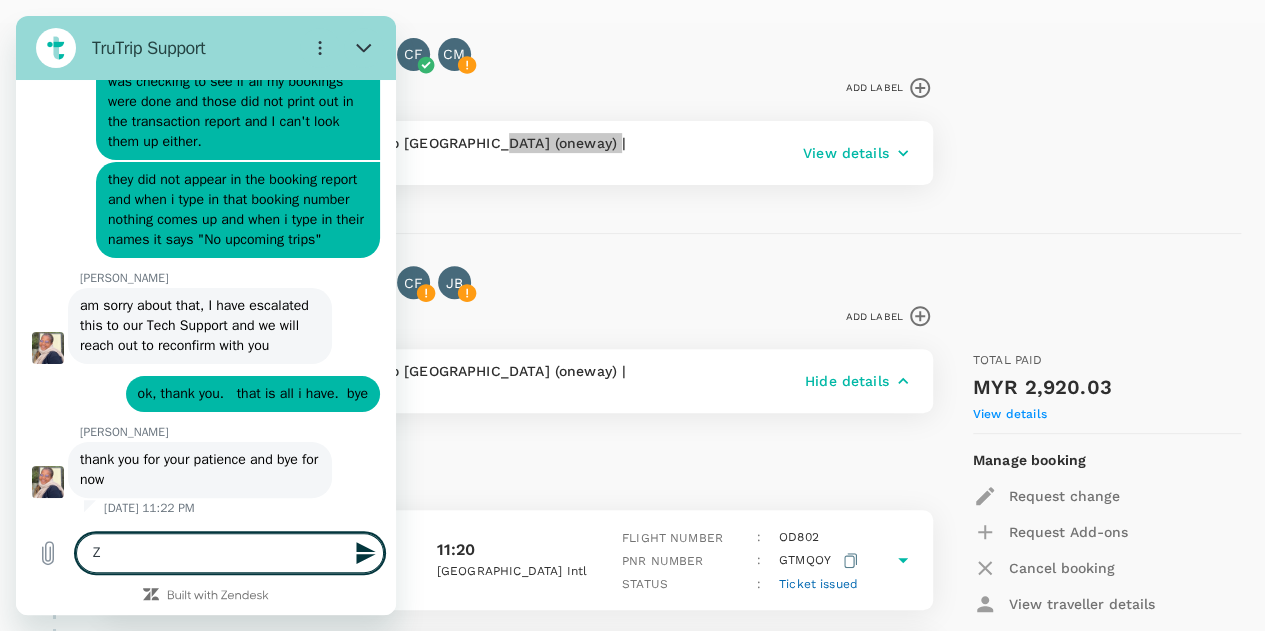 type on "ZZ" 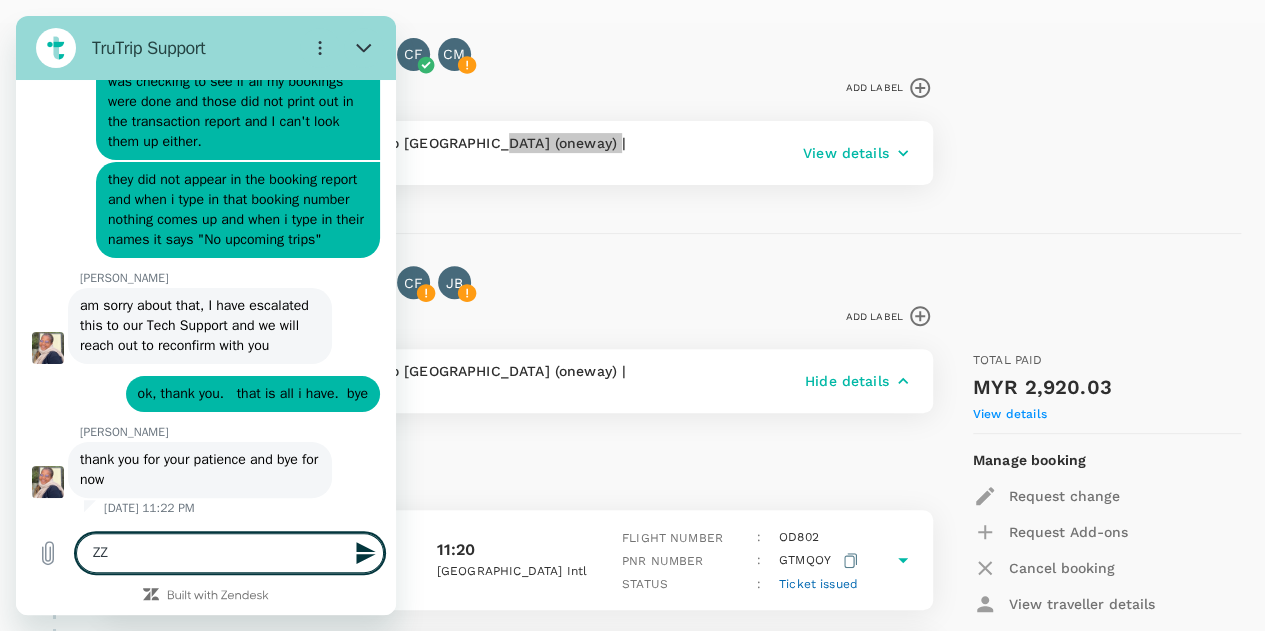 type on "ZZZ" 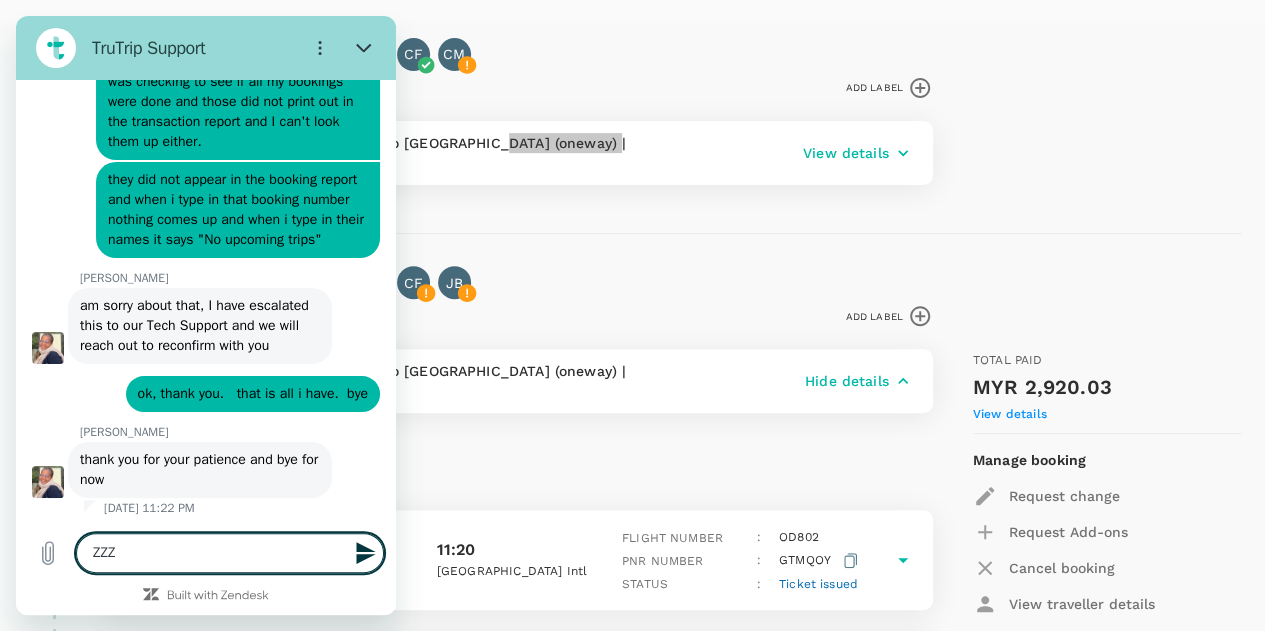 type 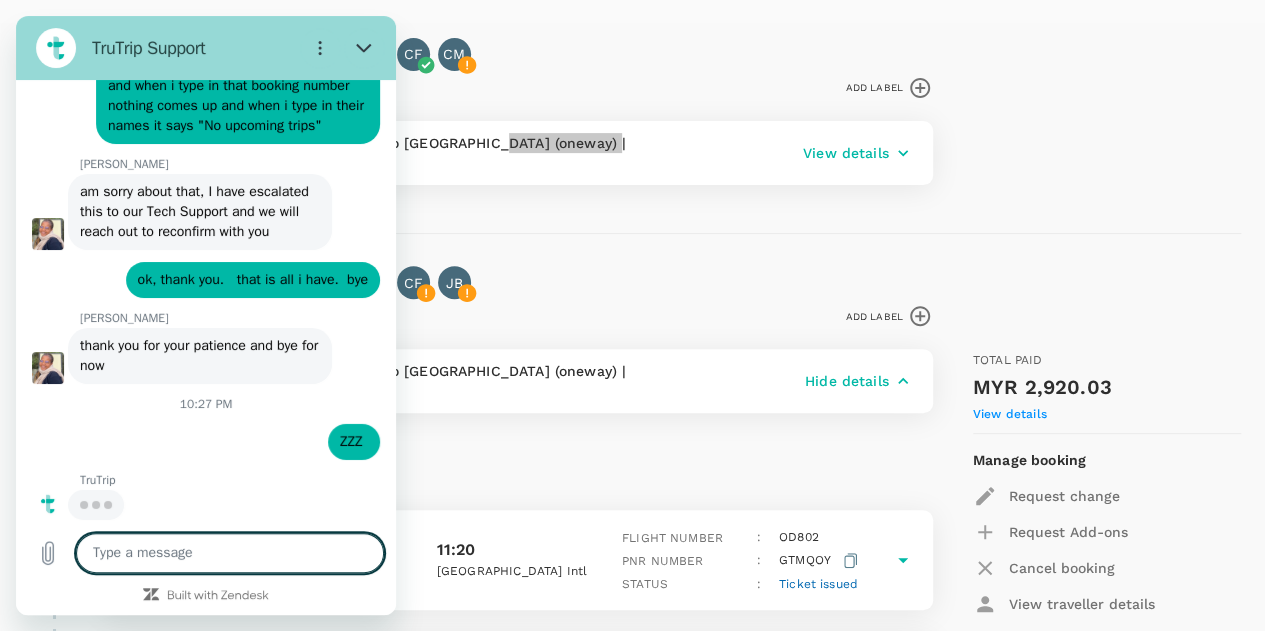 scroll, scrollTop: 7089, scrollLeft: 0, axis: vertical 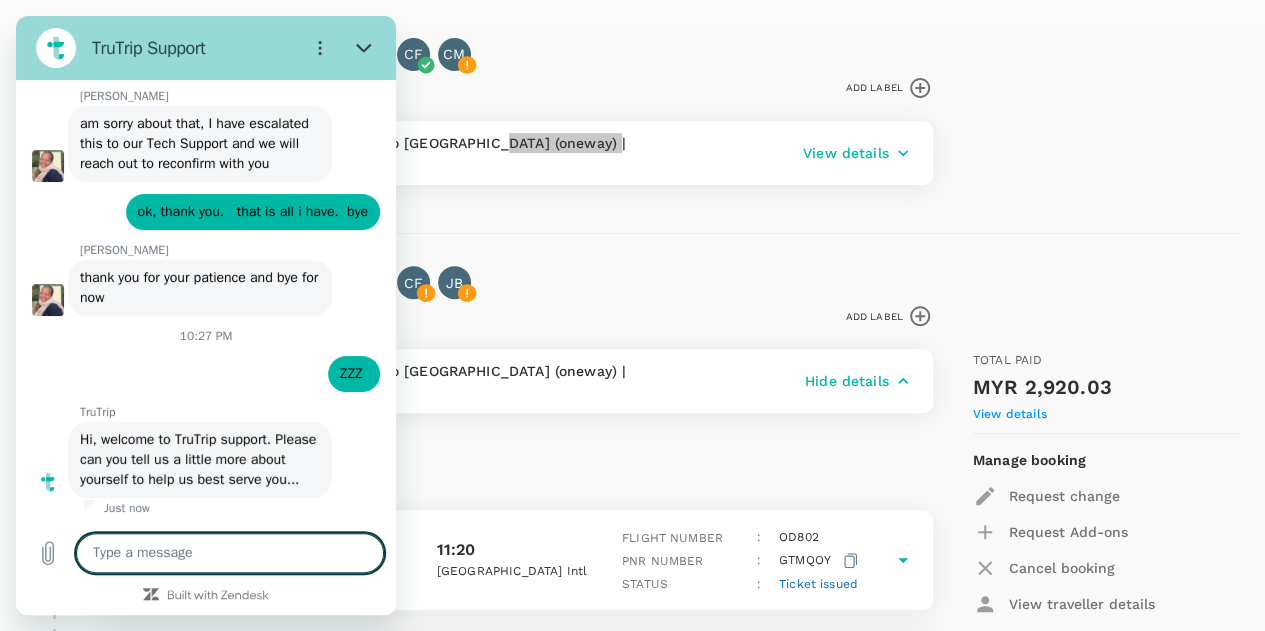 type on "x" 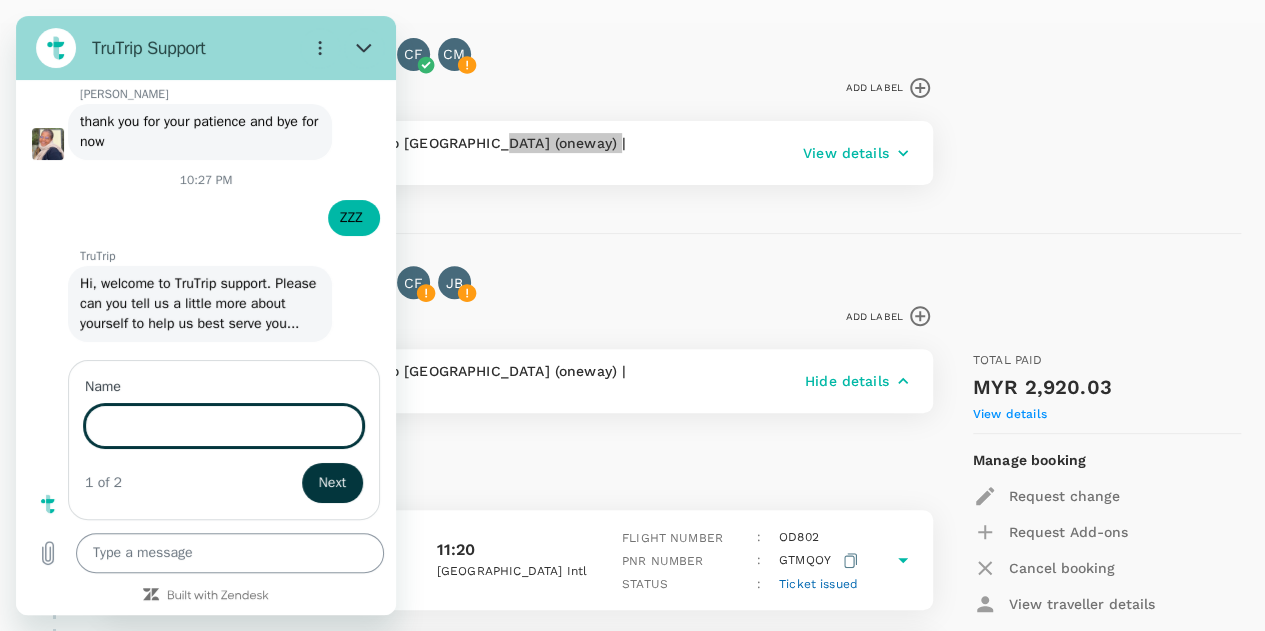 scroll, scrollTop: 7330, scrollLeft: 0, axis: vertical 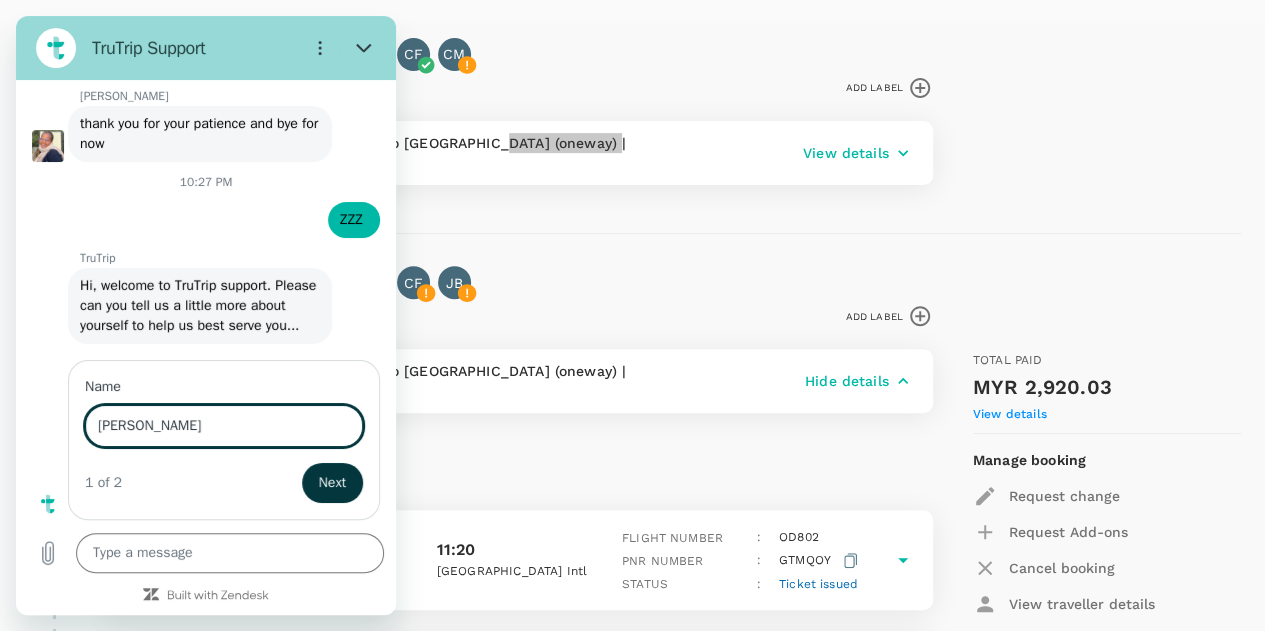 type on "Robert Lamb" 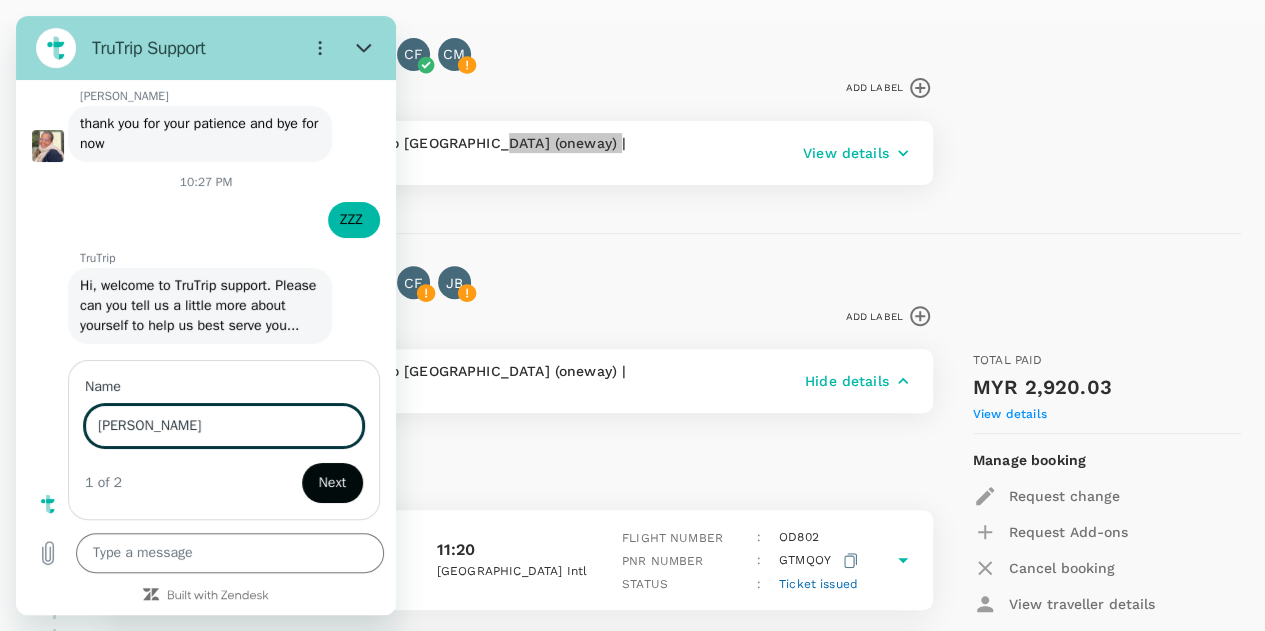 click on "Next" at bounding box center [332, 483] 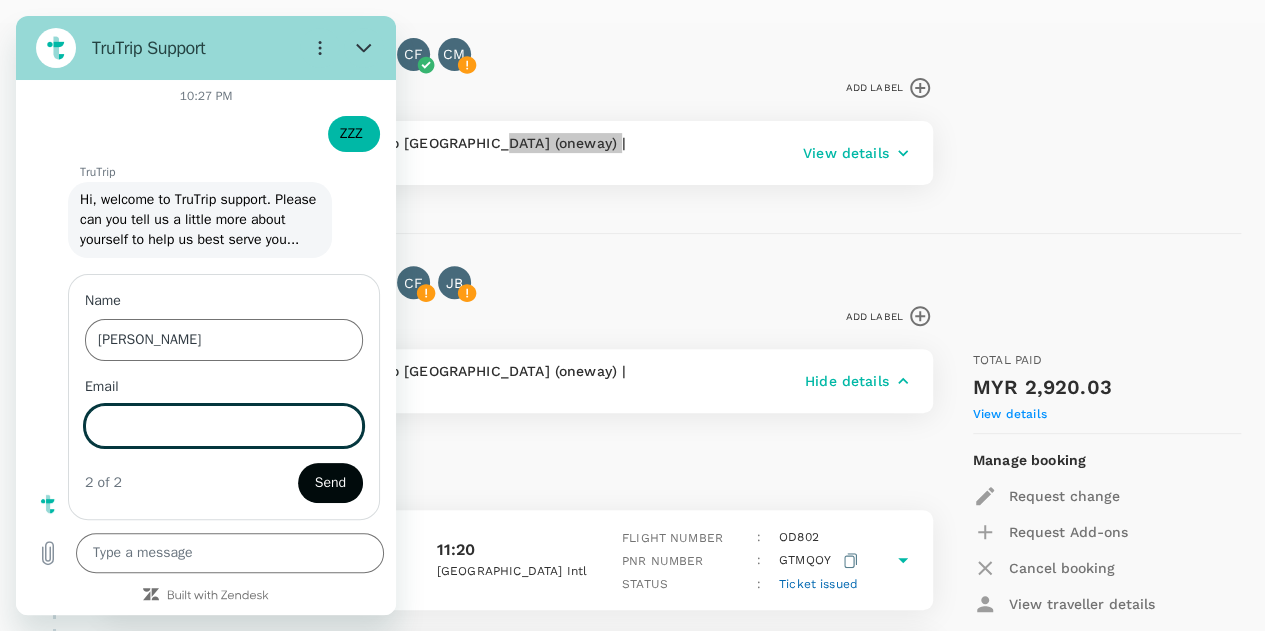 scroll, scrollTop: 7415, scrollLeft: 0, axis: vertical 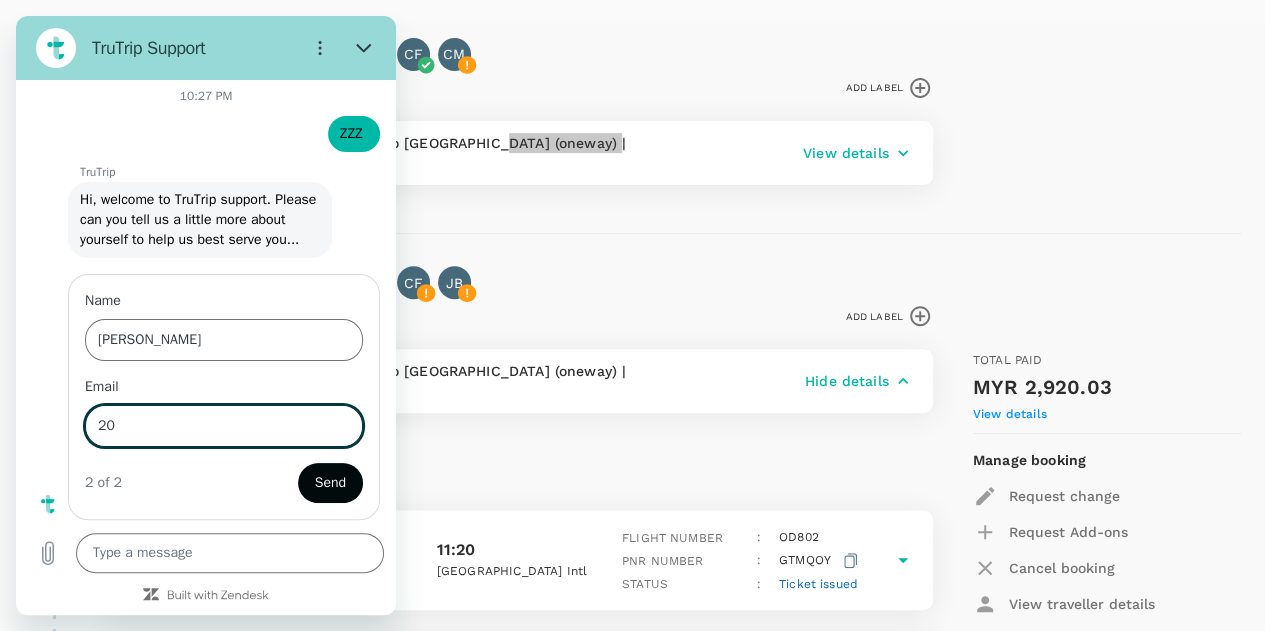 type on "2" 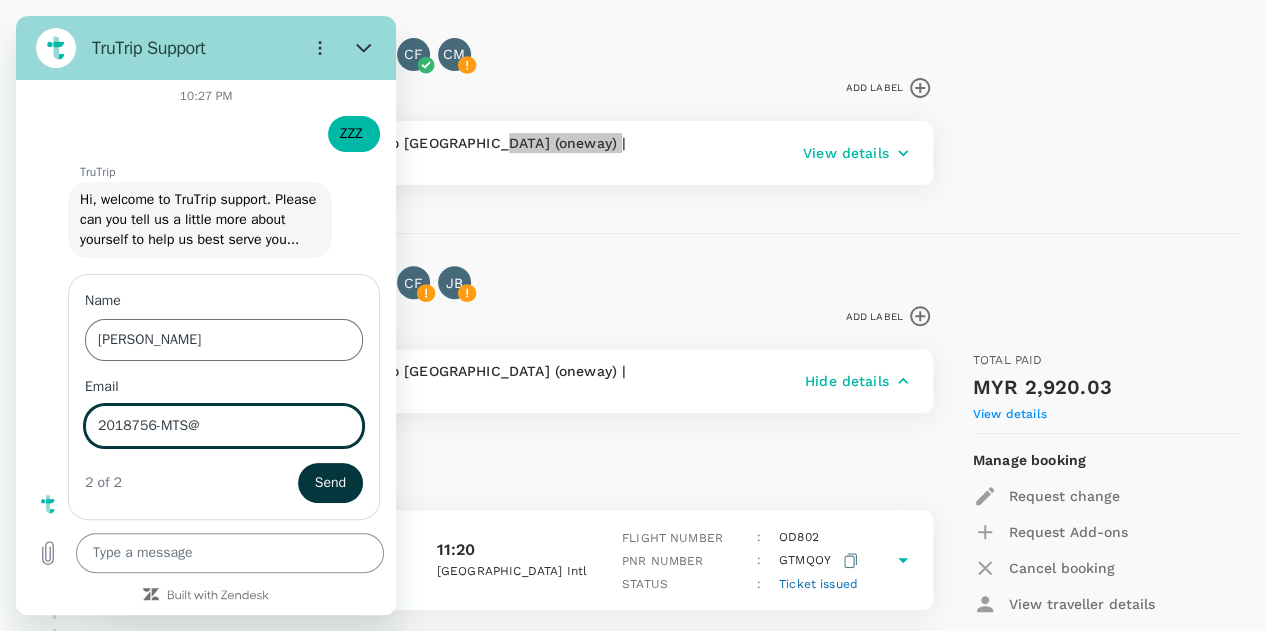 type on "2018756-mts@churchofjesuschrist.org" 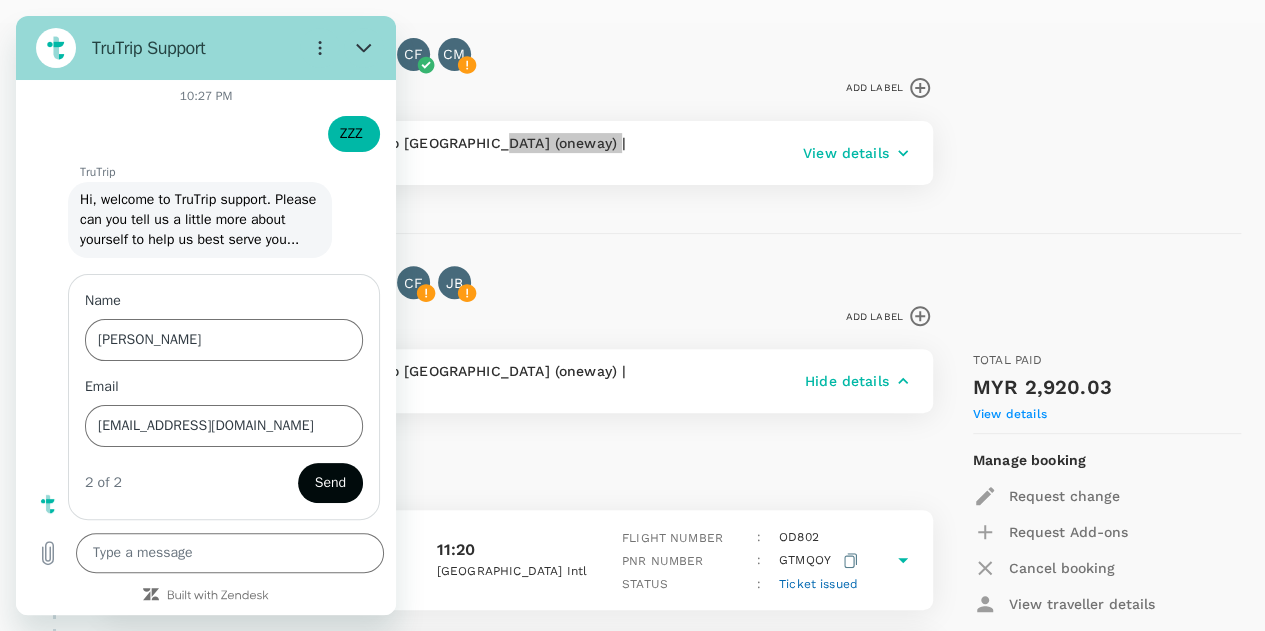 click on "Send" at bounding box center (330, 483) 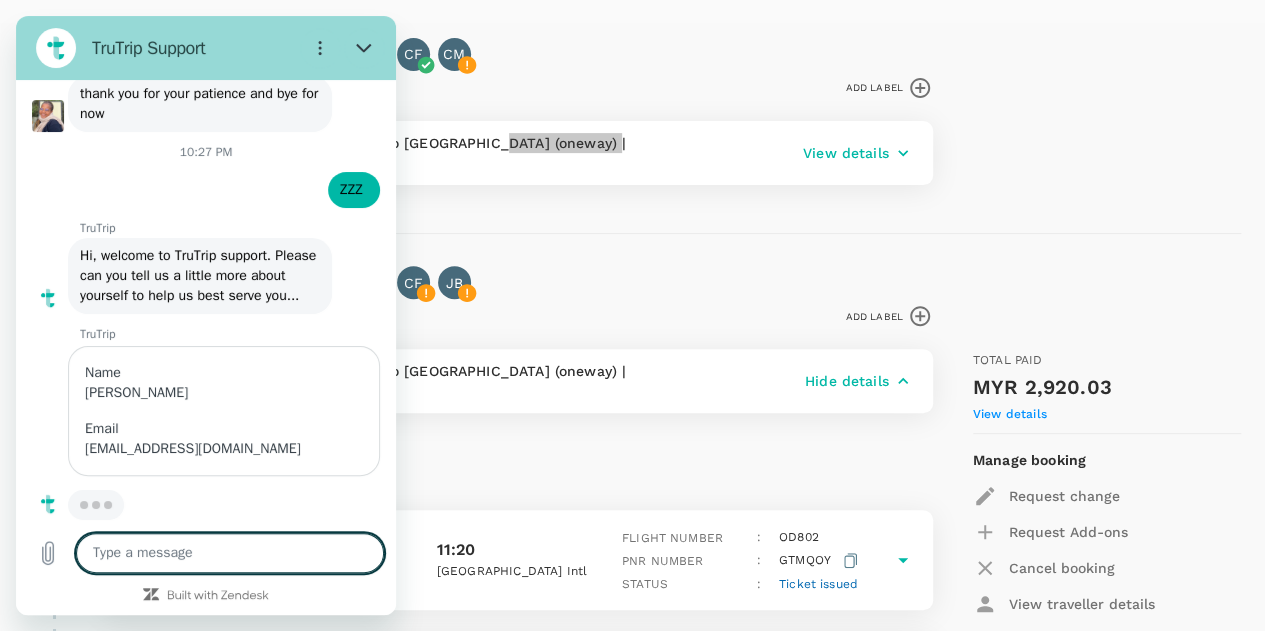 scroll, scrollTop: 7360, scrollLeft: 0, axis: vertical 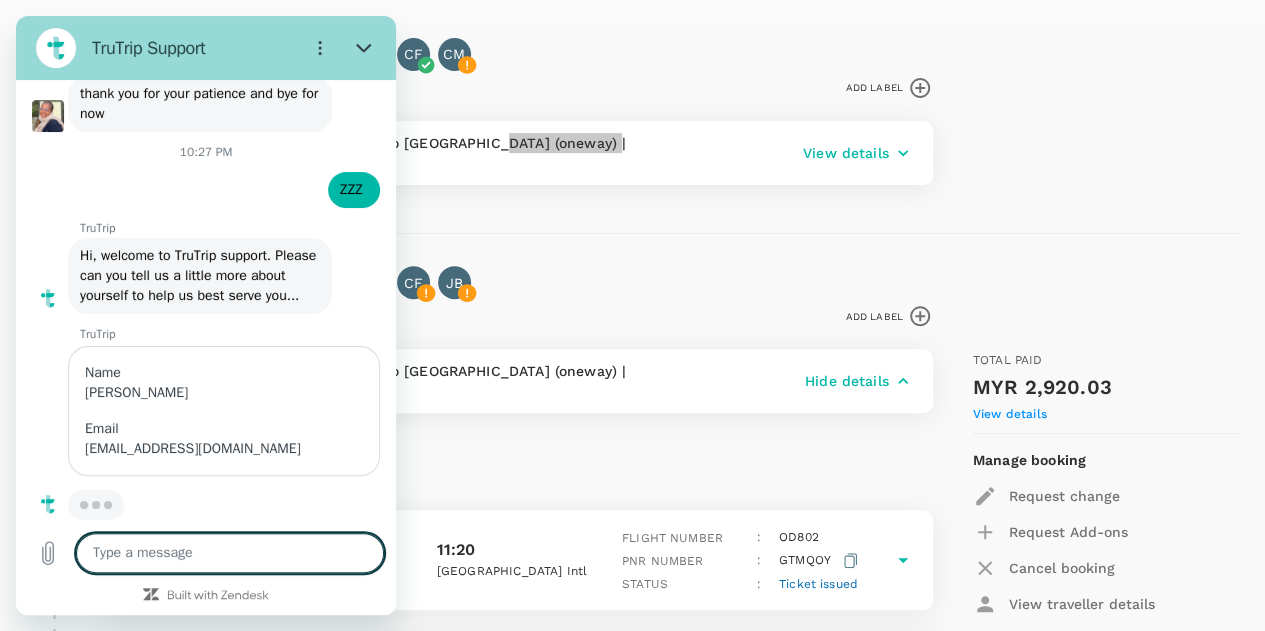 click at bounding box center [230, 553] 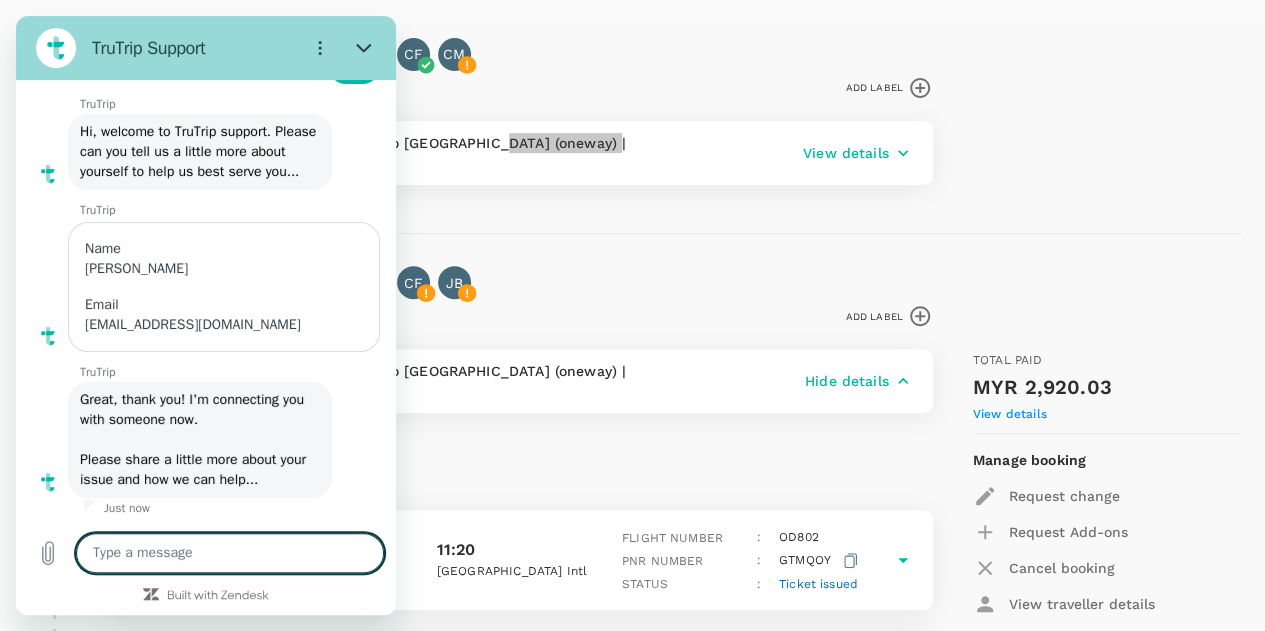 scroll, scrollTop: 7484, scrollLeft: 0, axis: vertical 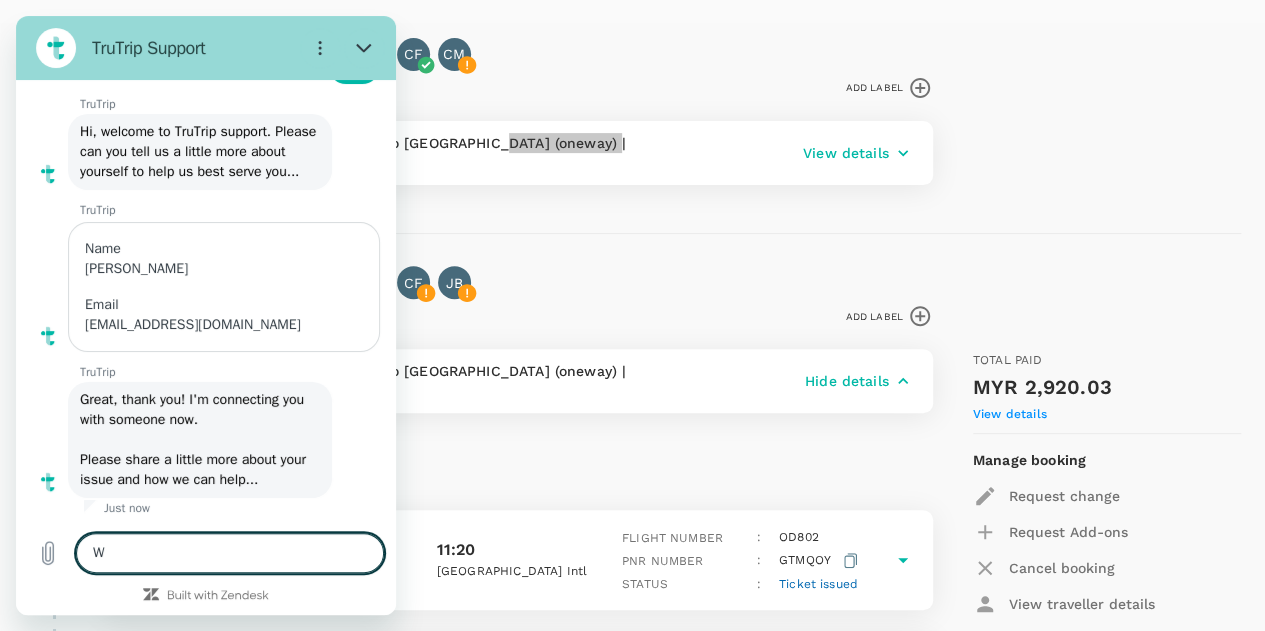 type on "WH" 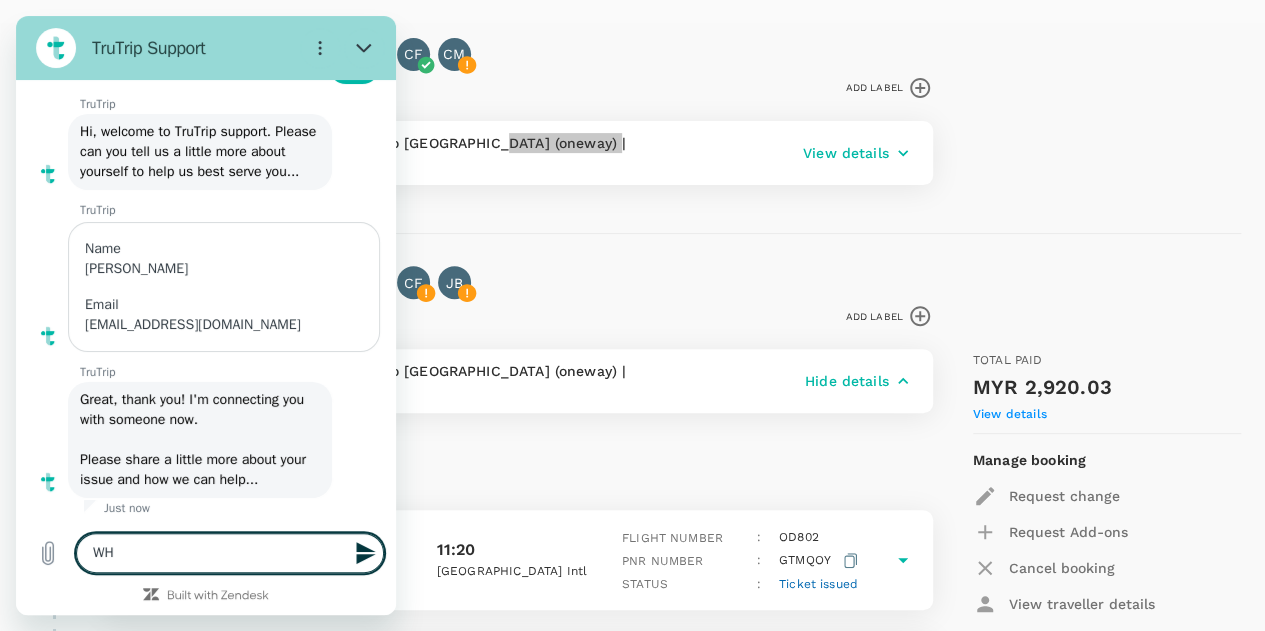 type on "WHA" 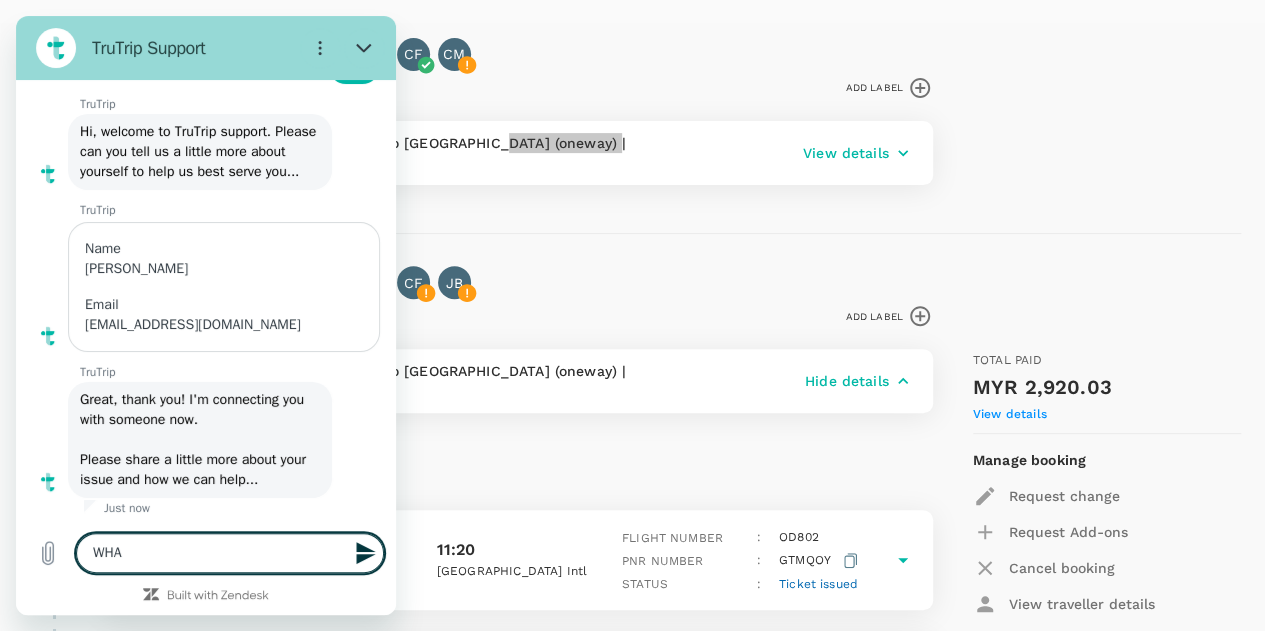 type on "WHAT" 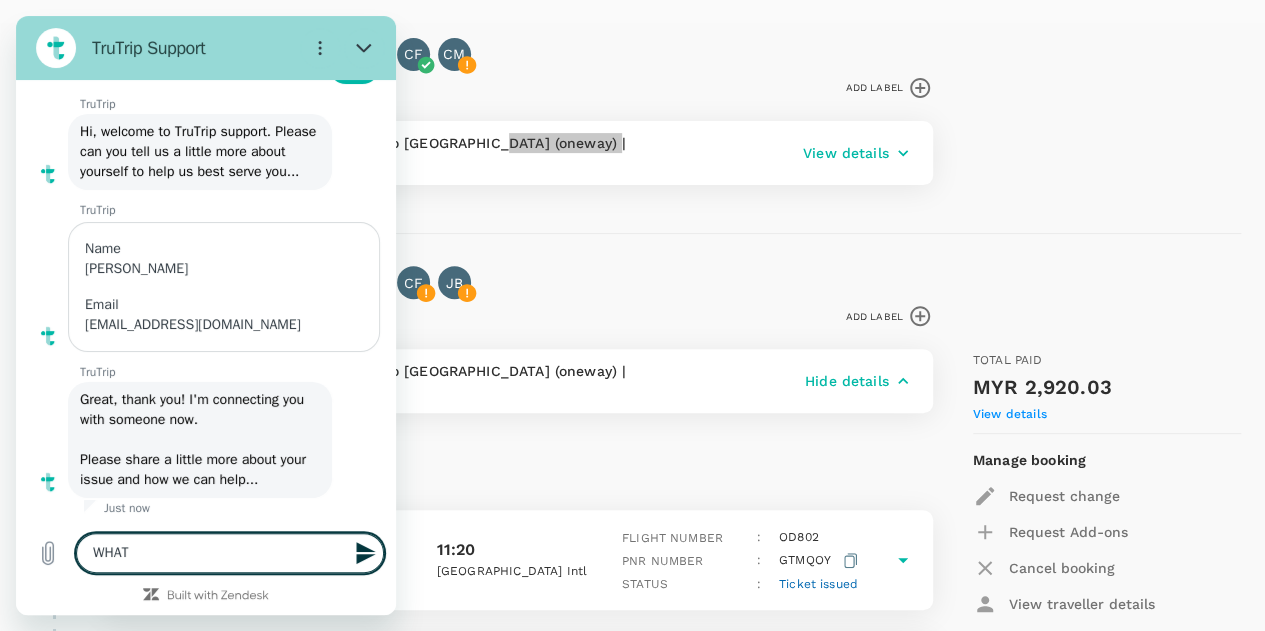 type on "WHAT" 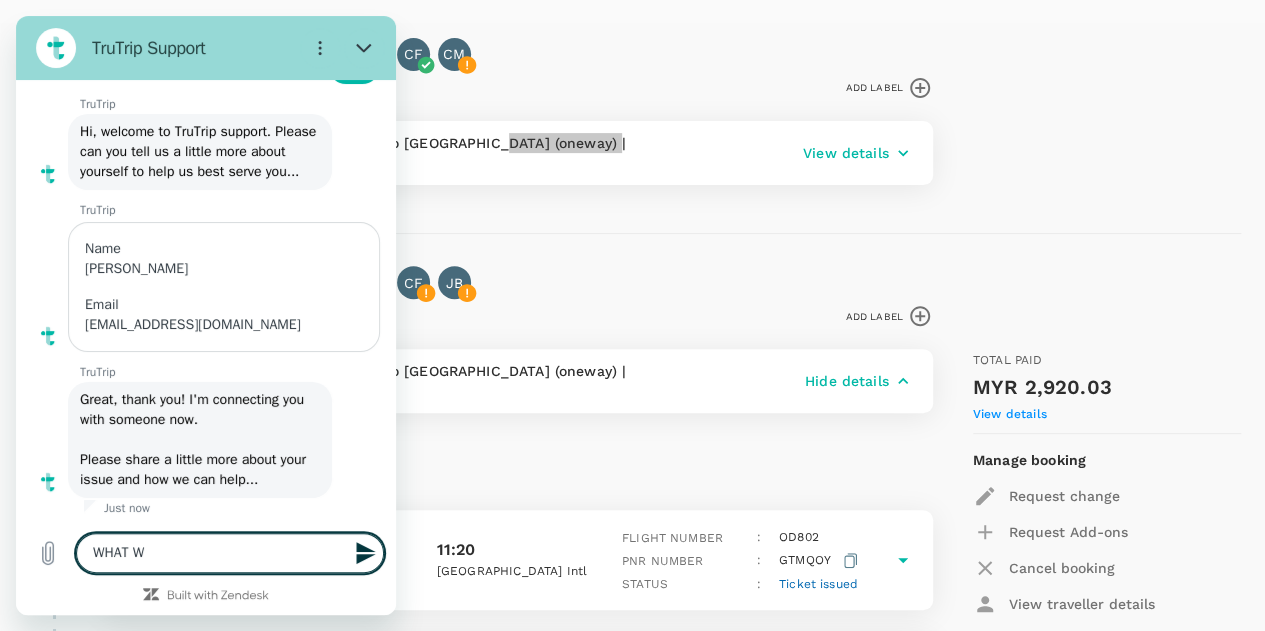 type on "WHAT WO" 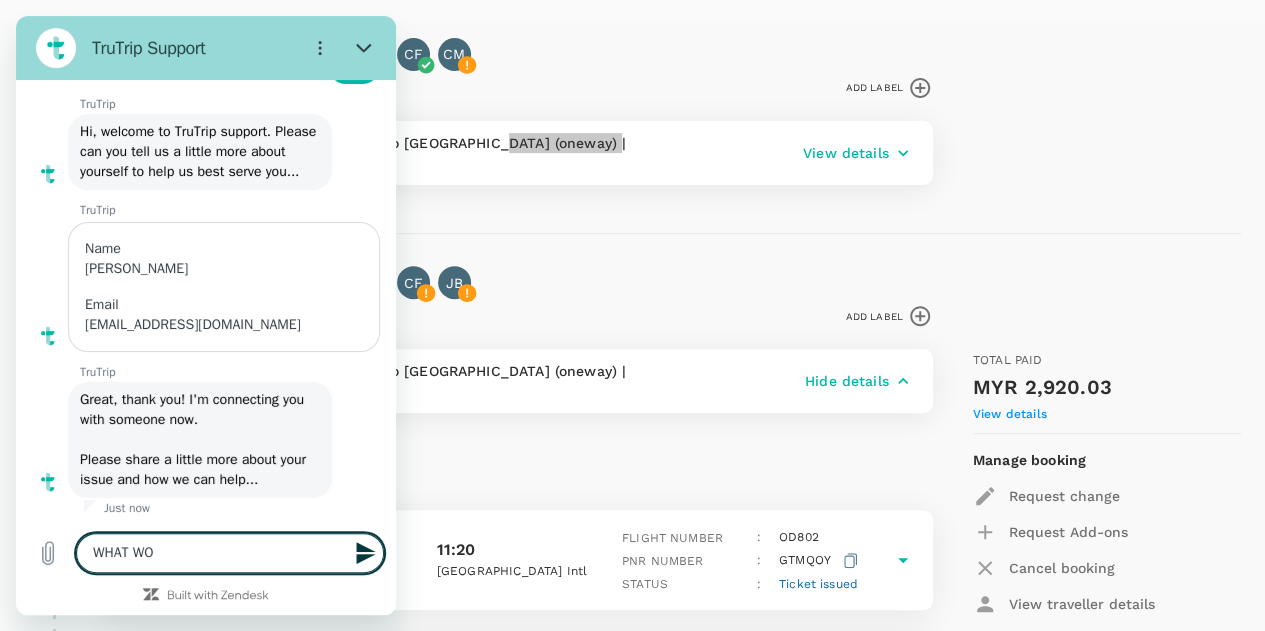 type on "WHAT WOU" 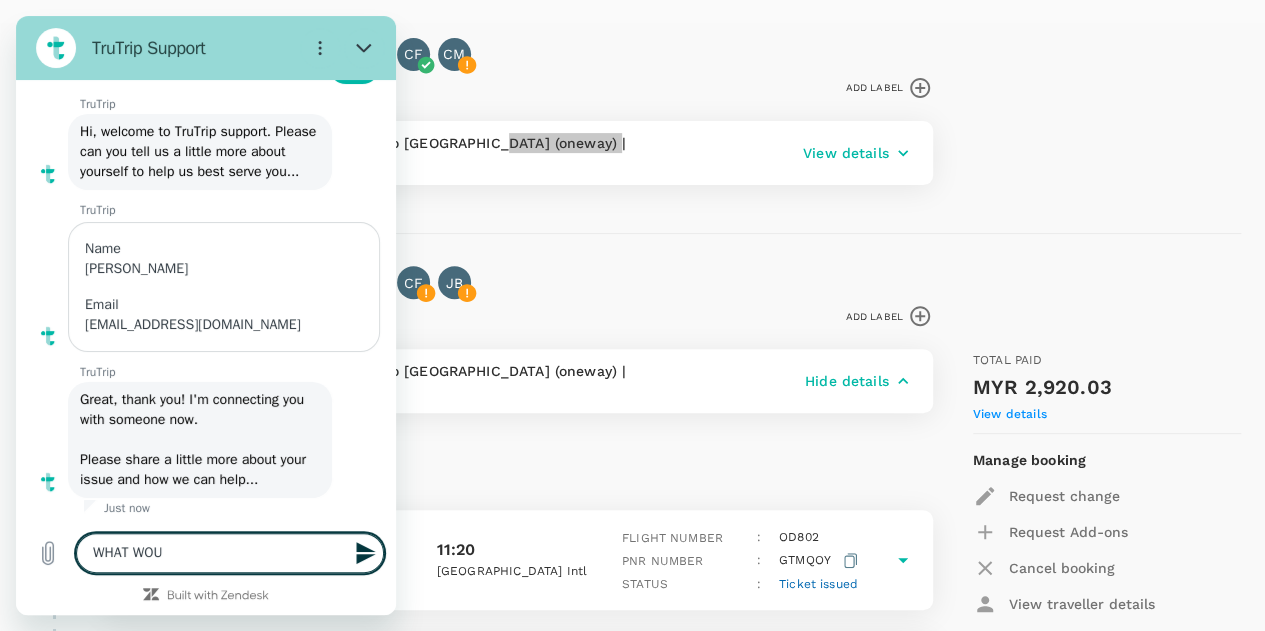 type on "WHAT WOUL" 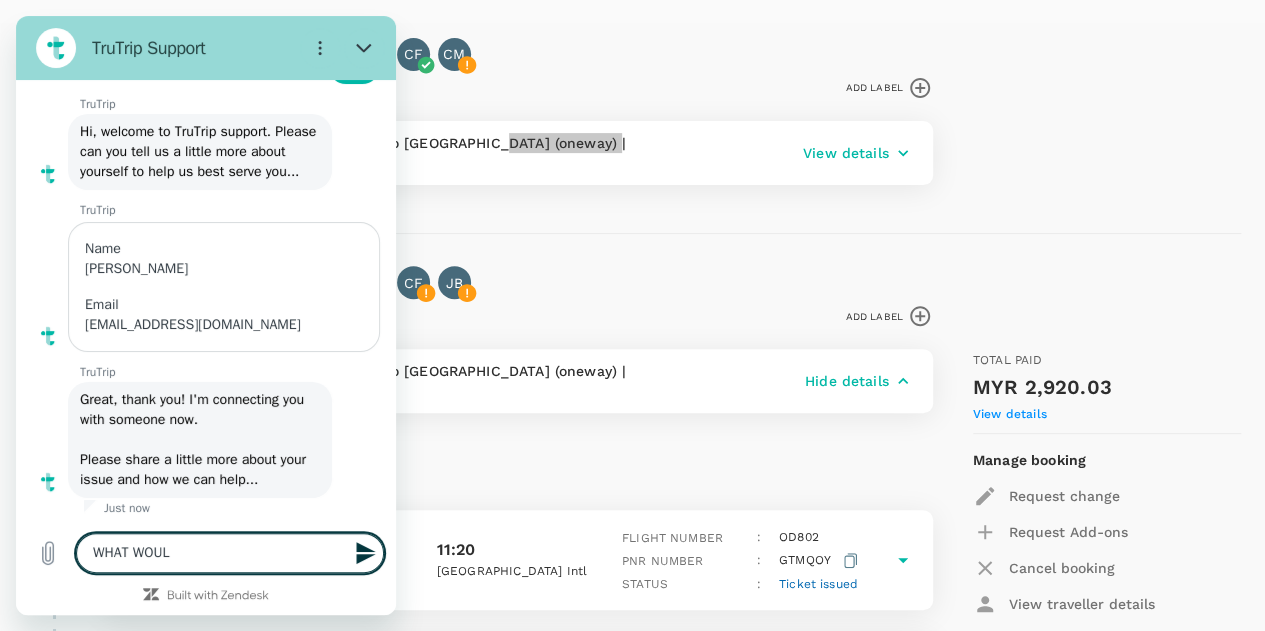 type on "WHAT WOULD" 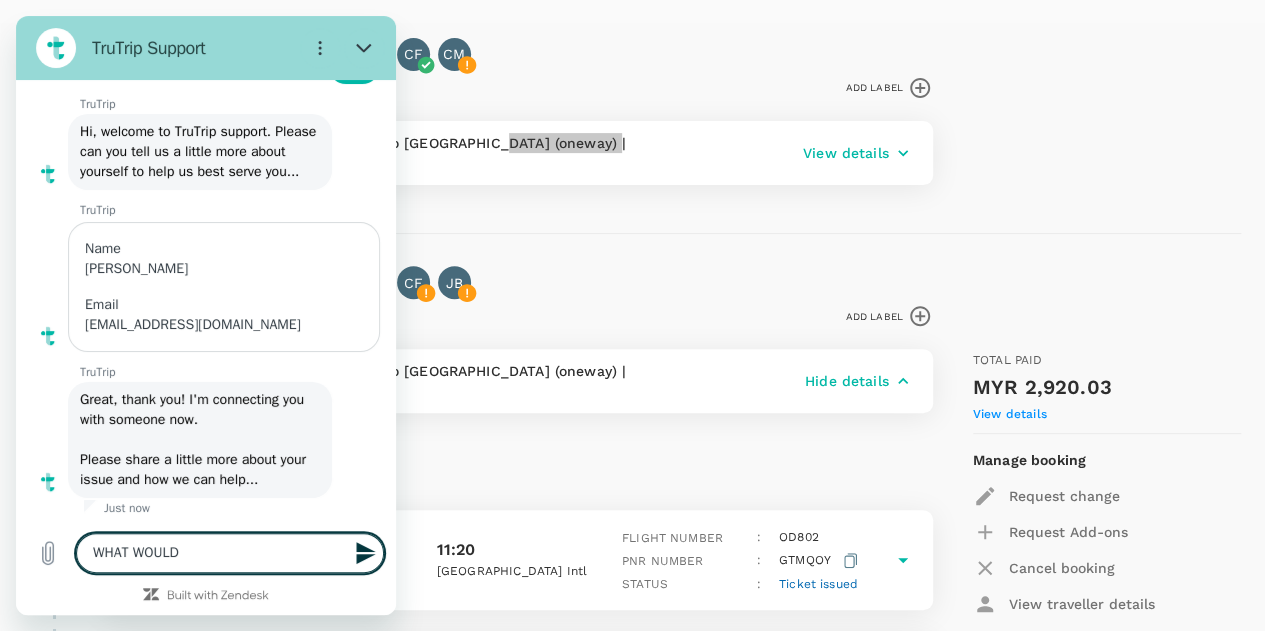 type on "WHAT WOULD" 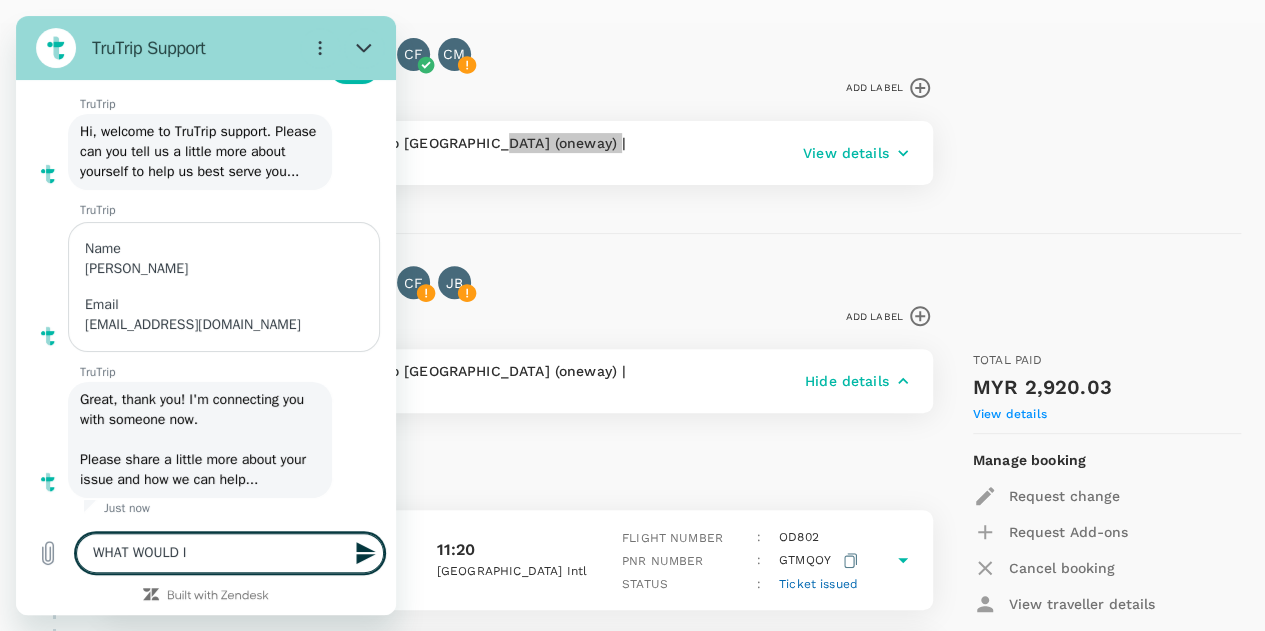 type on "WHAT WOULD IT" 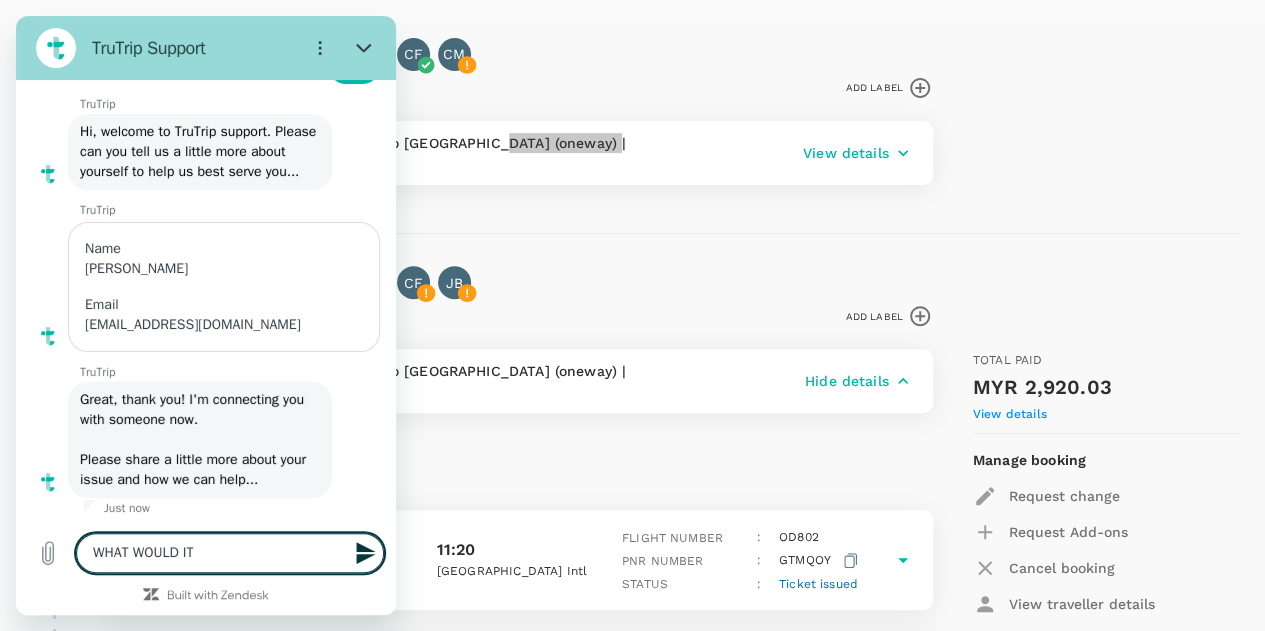 type on "x" 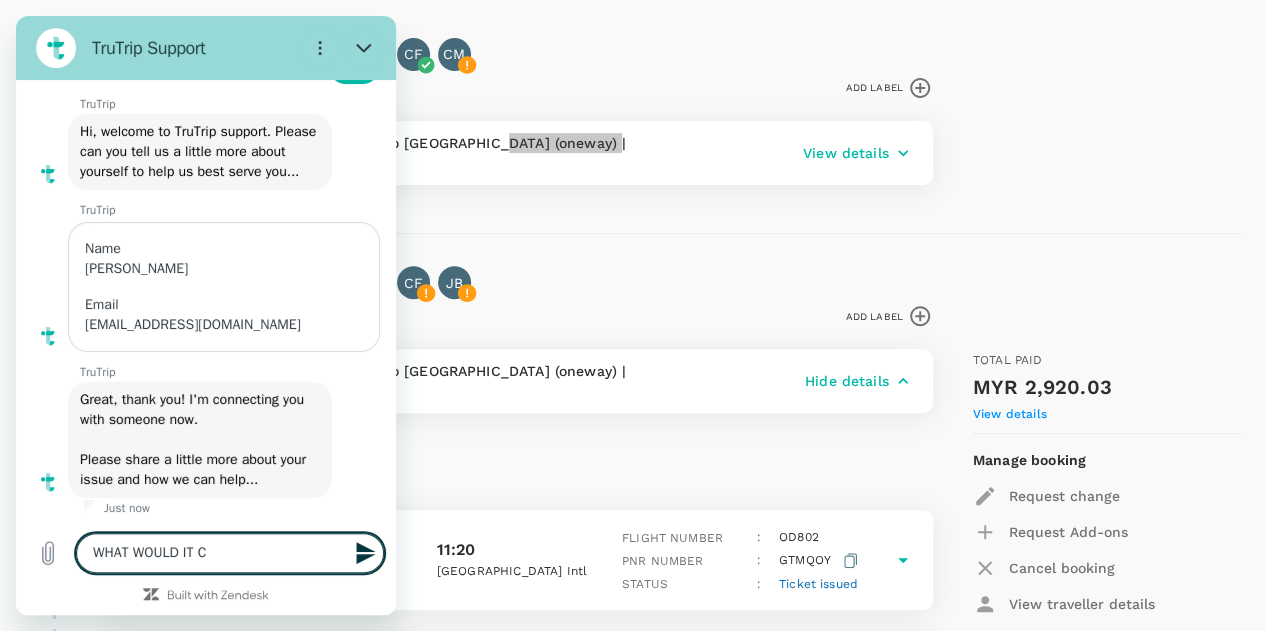 type on "WHAT WOULD IT CO" 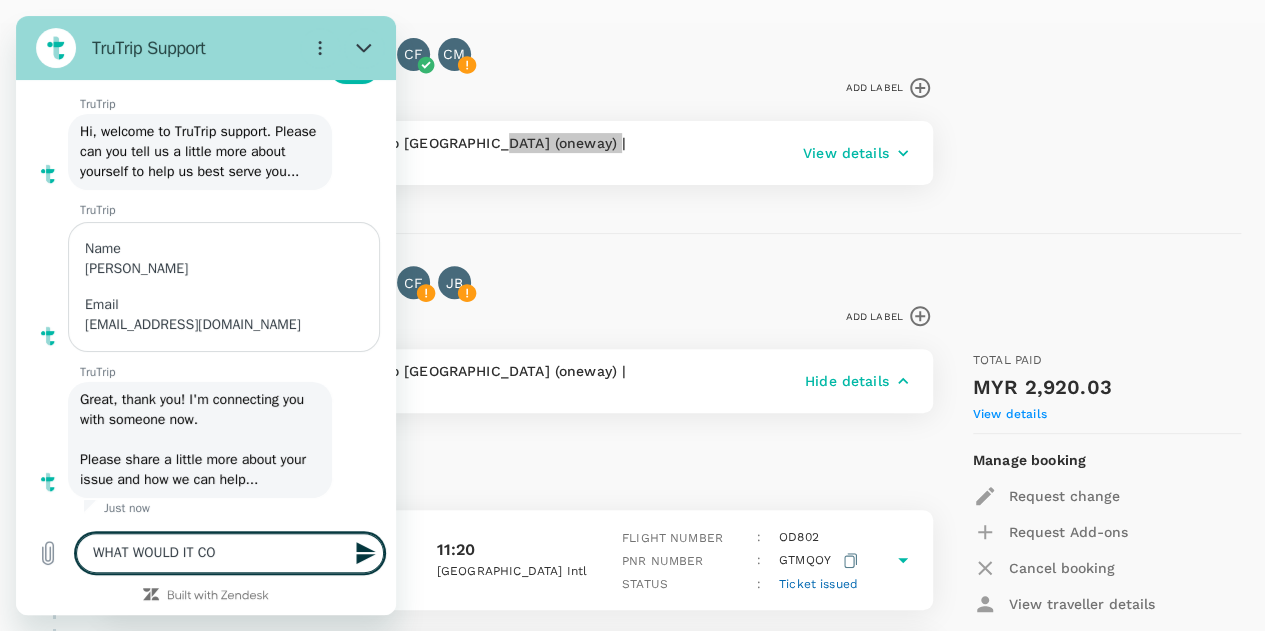 type on "WHAT WOULD IT COS" 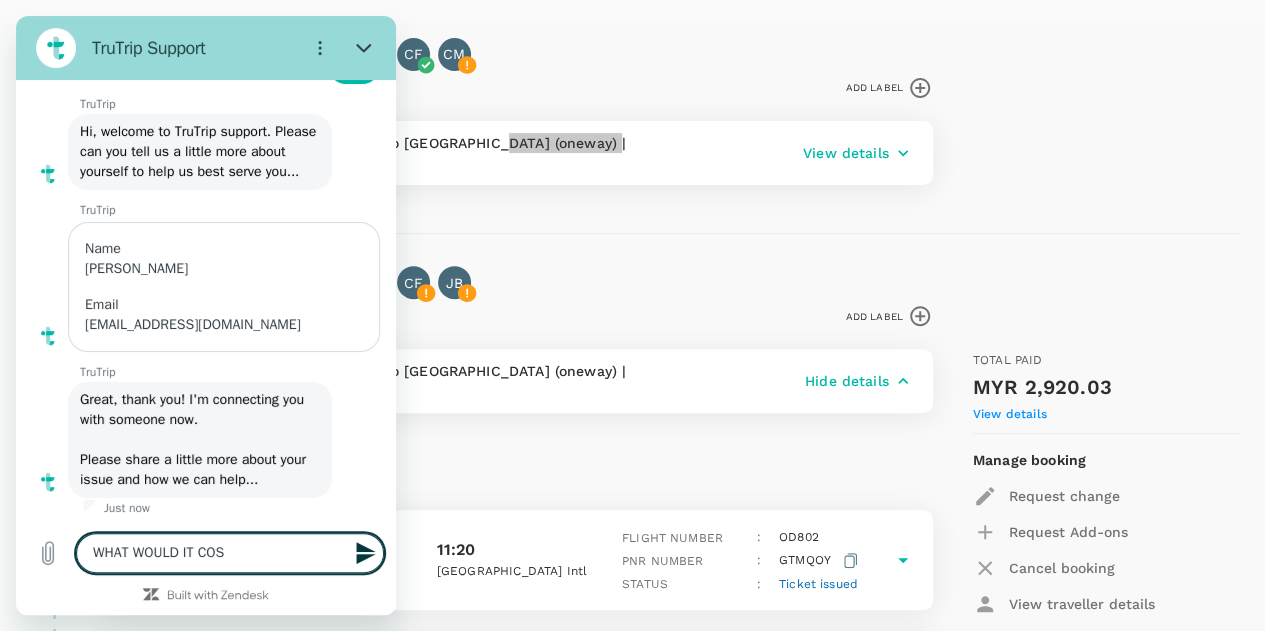 type on "x" 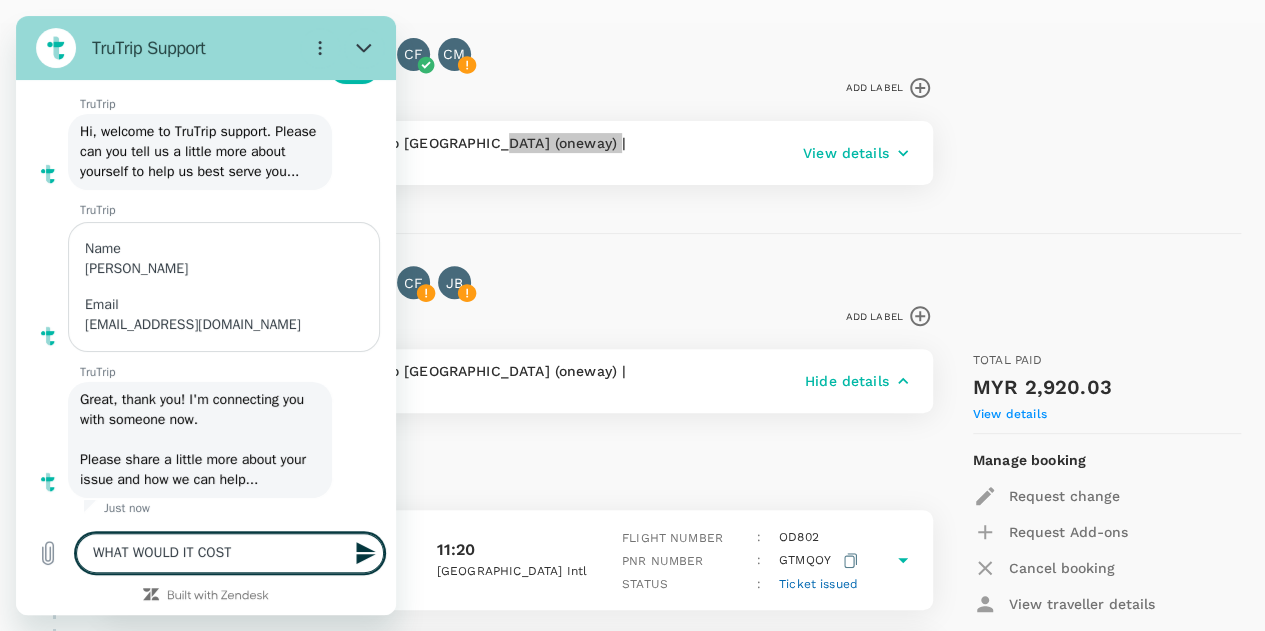 type on "WHAT WOULD IT COST" 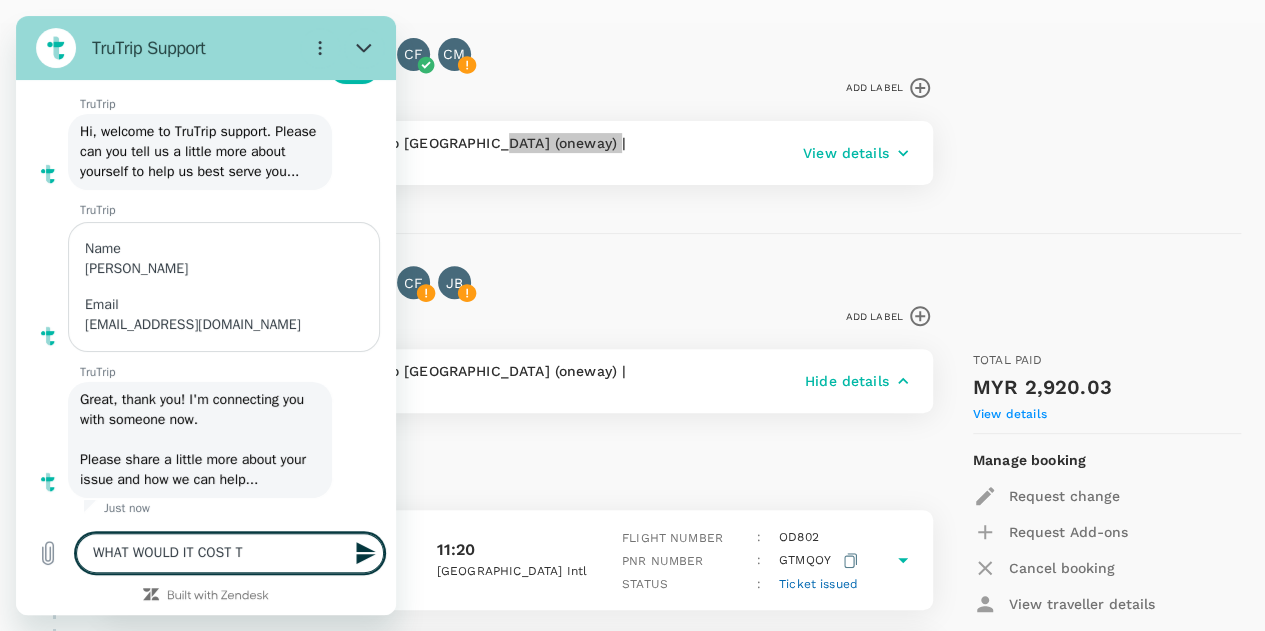 type on "x" 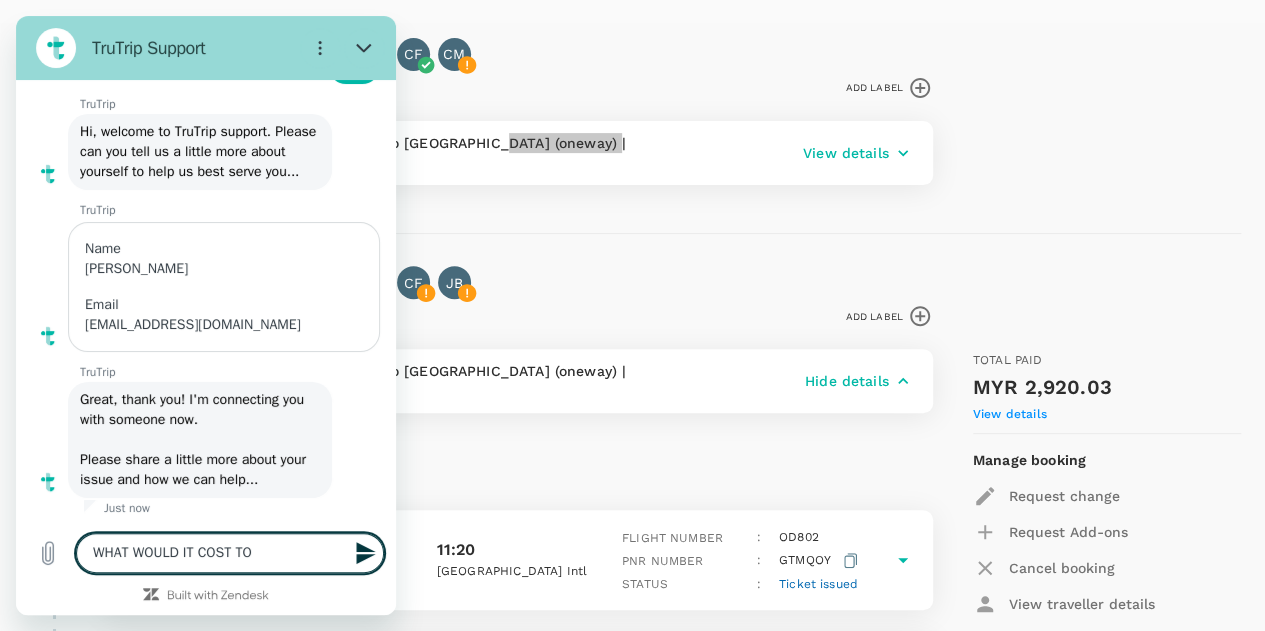 type on "WHAT WOULD IT COST TO" 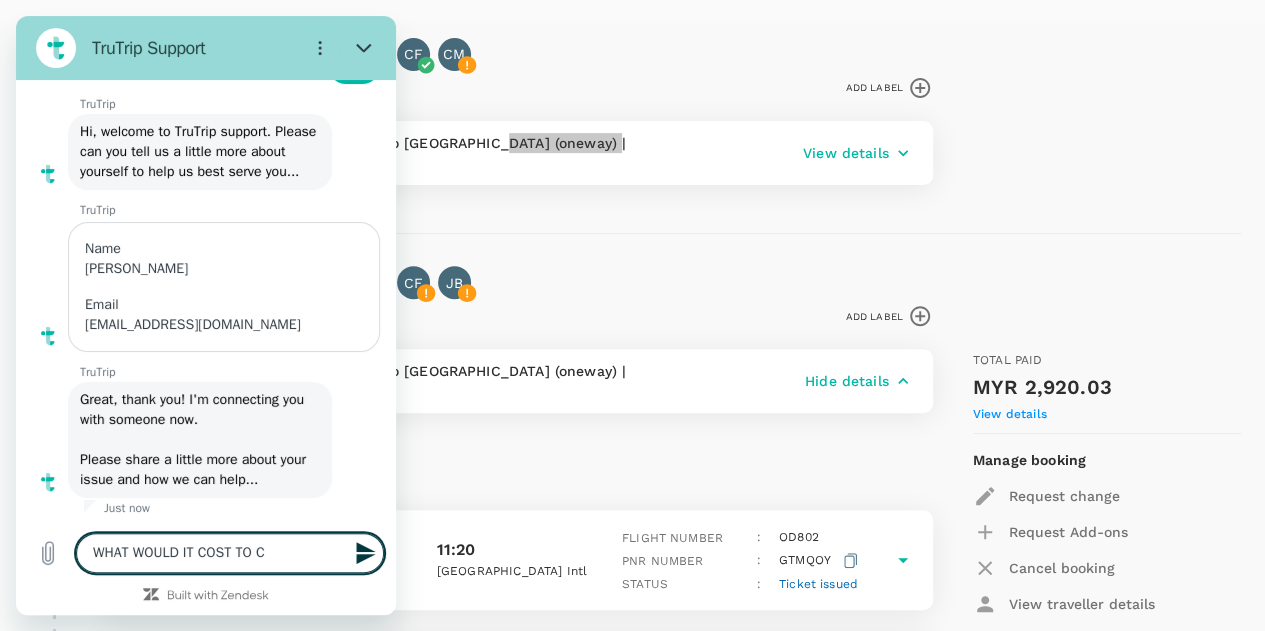 type on "WHAT WOULD IT COST TO CH" 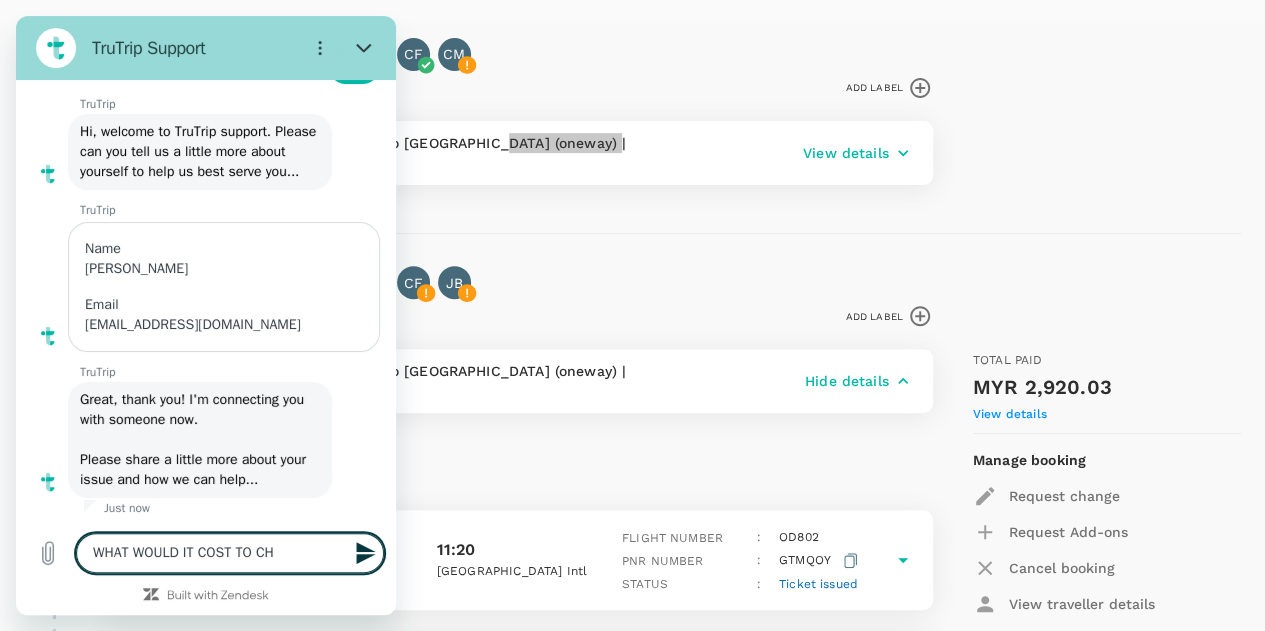type on "WHAT WOULD IT COST TO CHA" 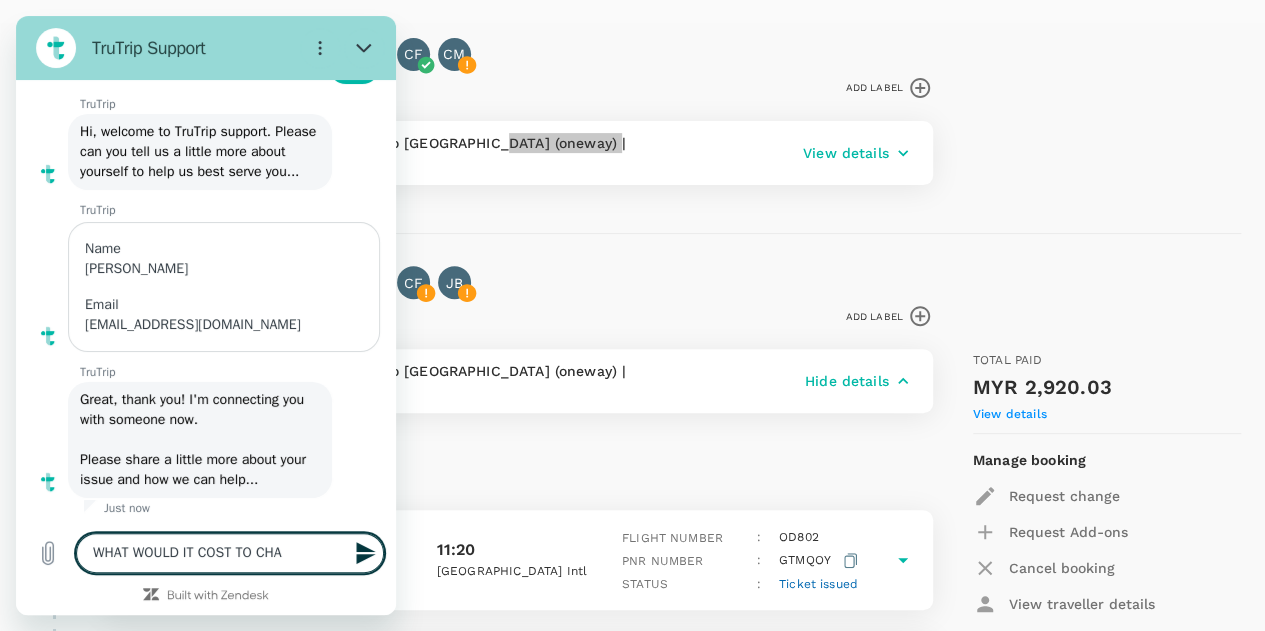 type on "WHAT WOULD IT COST TO CHAN" 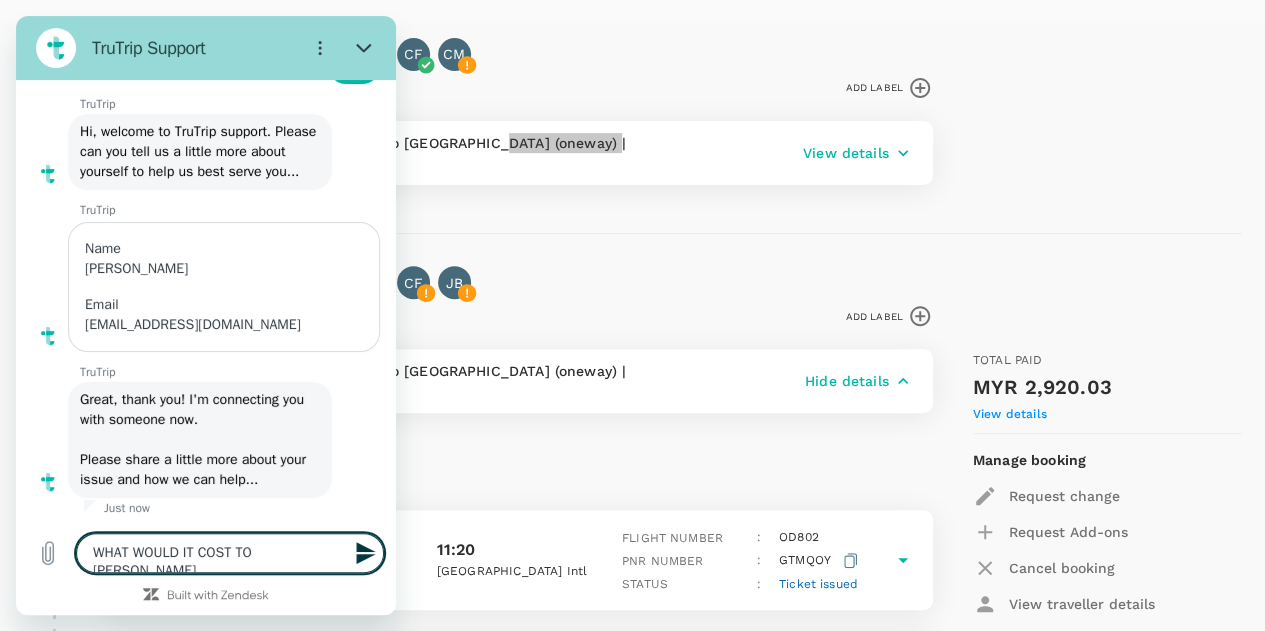 type on "WHAT WOULD IT COST TO CHANG" 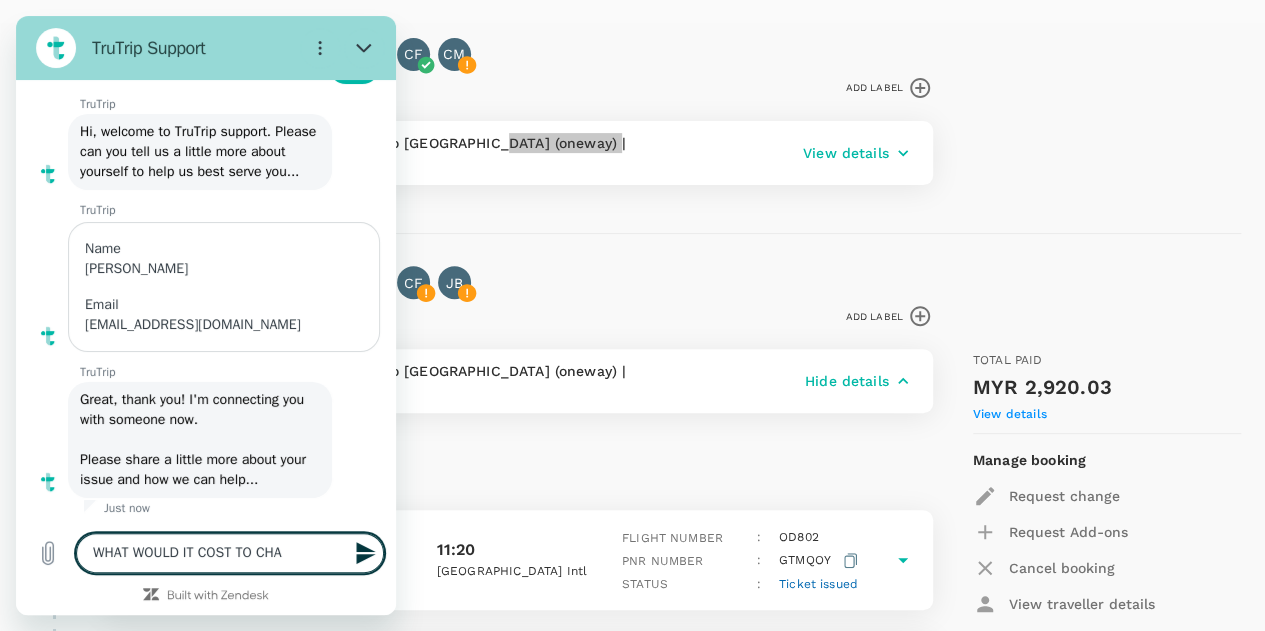 type on "WHAT WOULD IT COST TO CH" 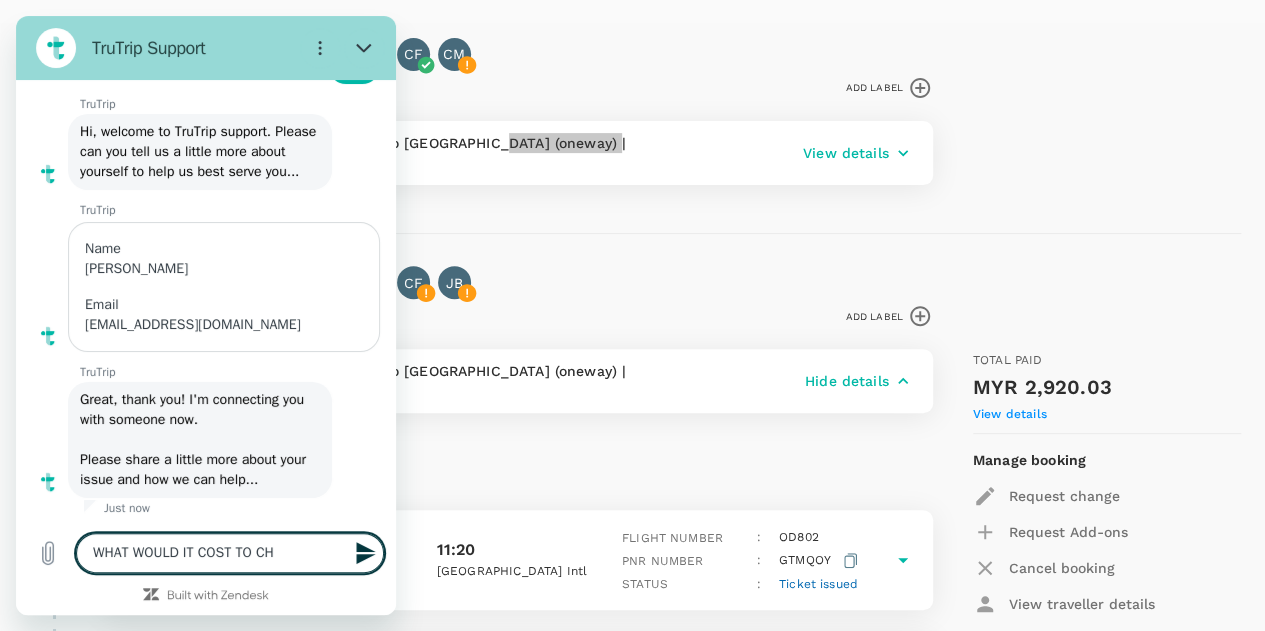 type on "x" 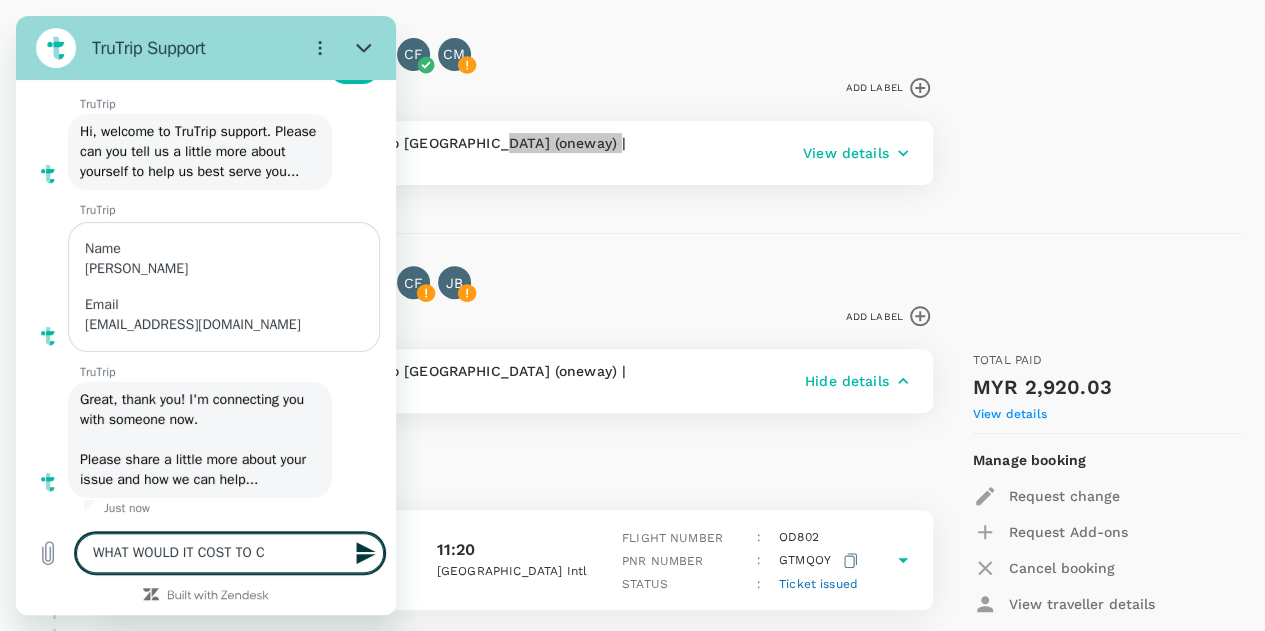 type on "WHAT WOULD IT COST TO" 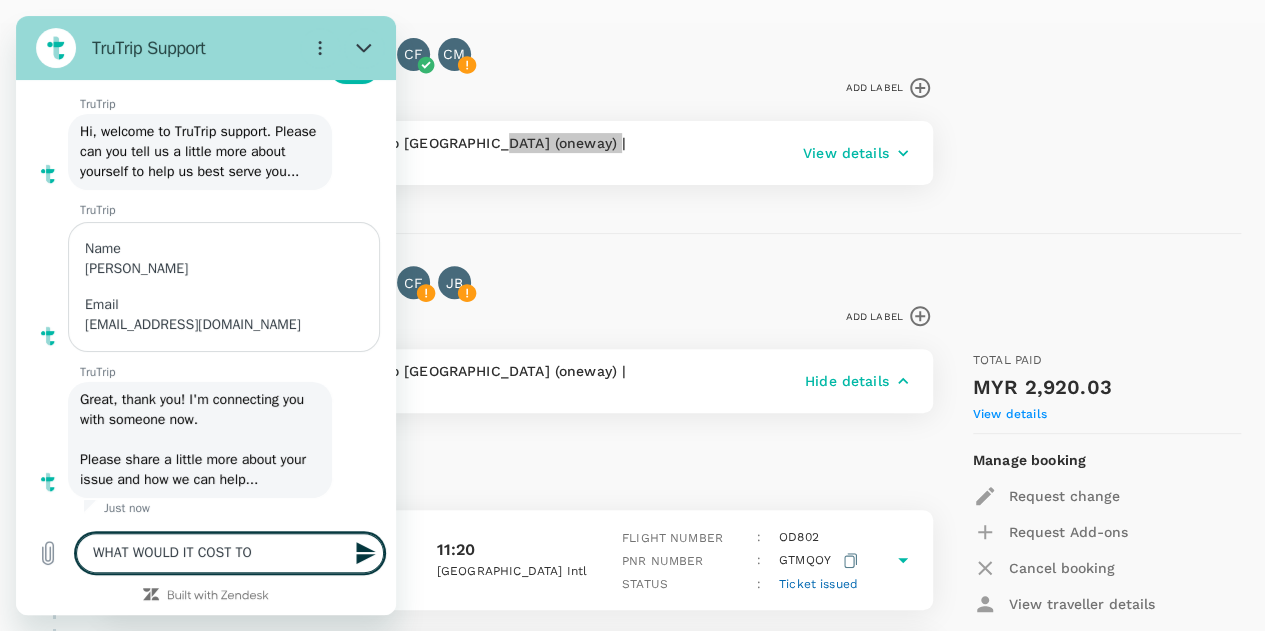 type on "WHAT WOULD IT COST TO" 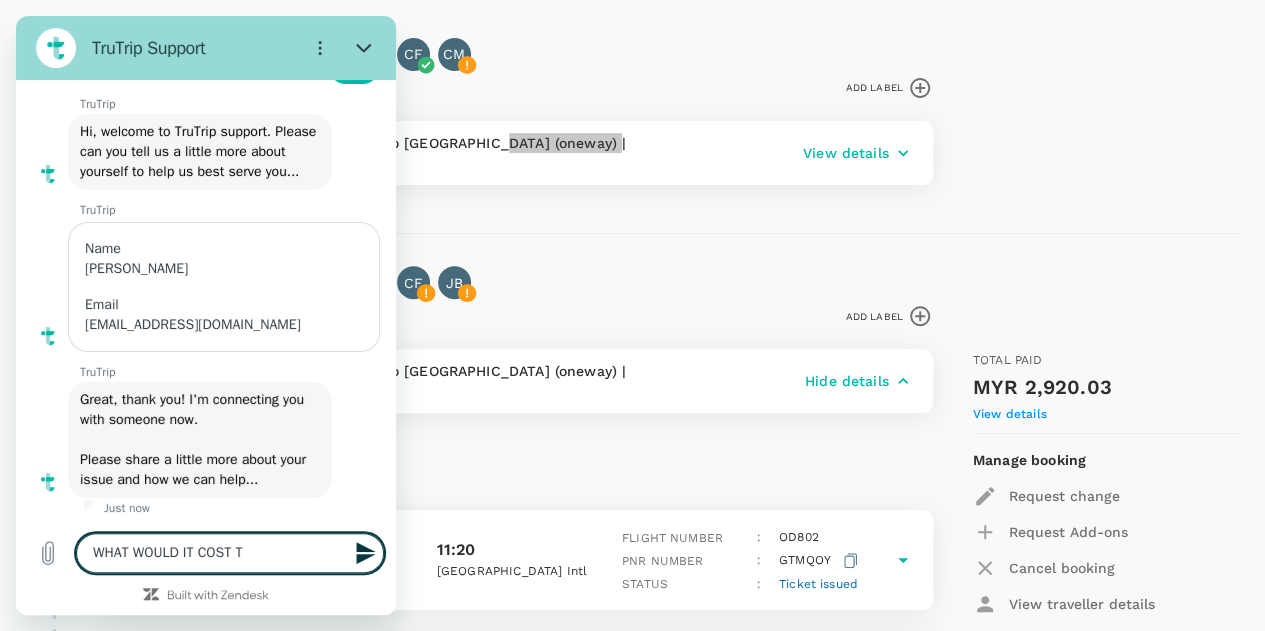 type on "WHAT WOULD IT COST" 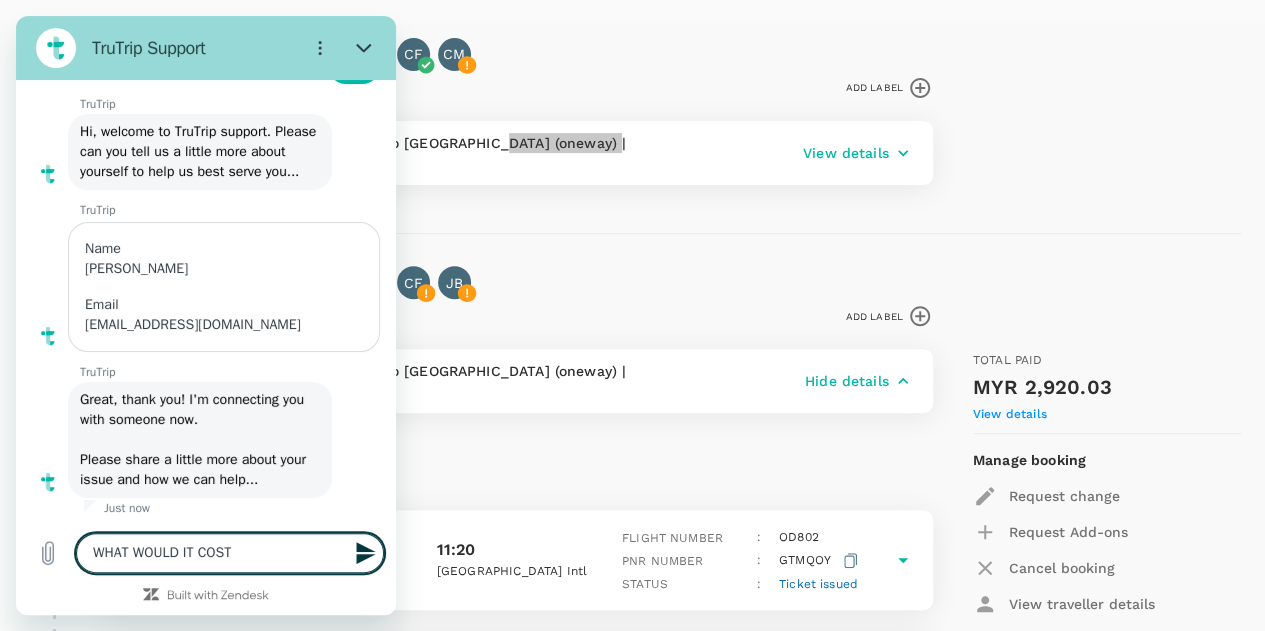 type on "WHAT WOULD IT COST" 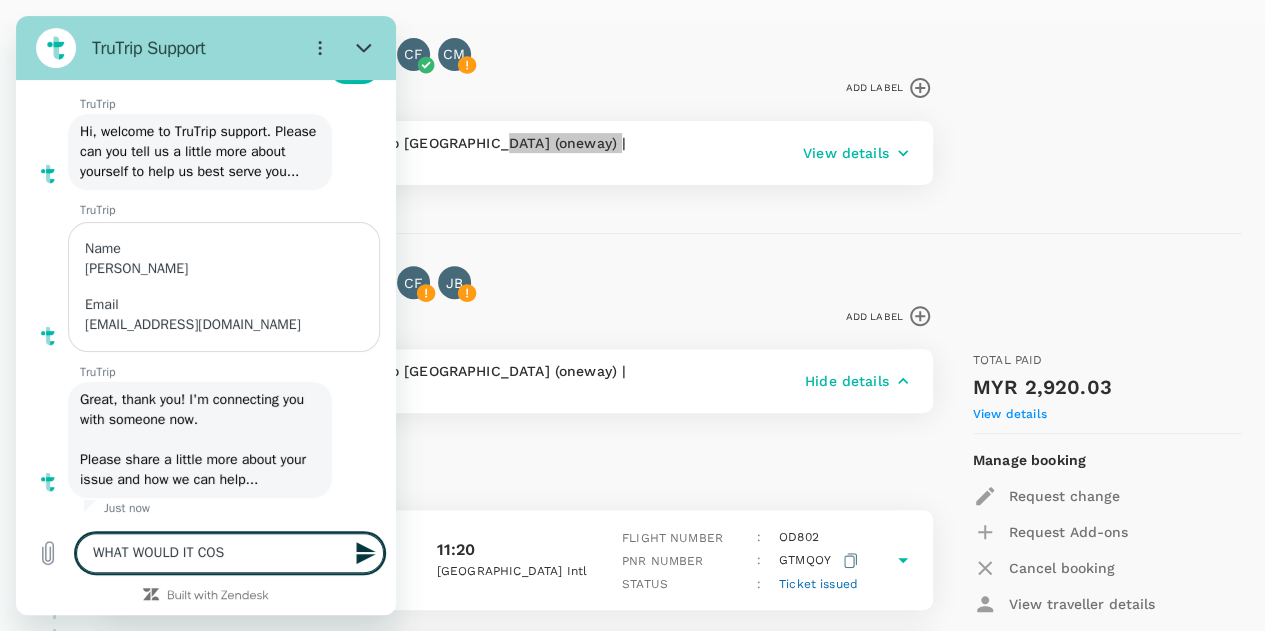 type on "WHAT WOULD IT CO" 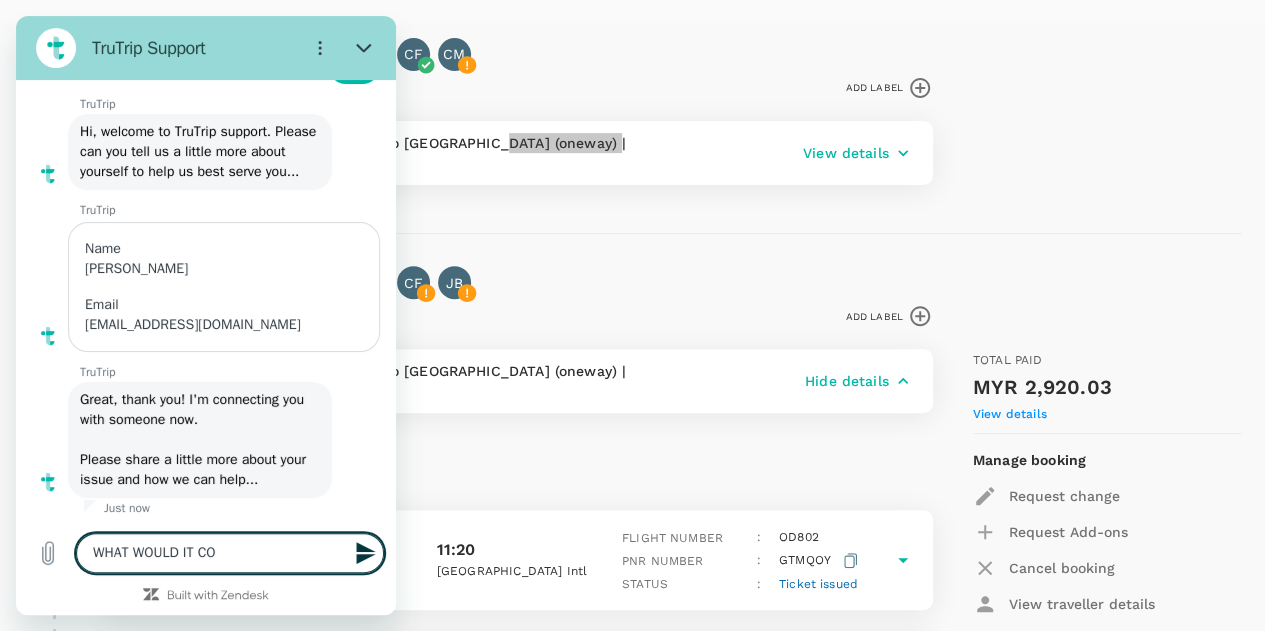 type on "WHAT WOULD IT C" 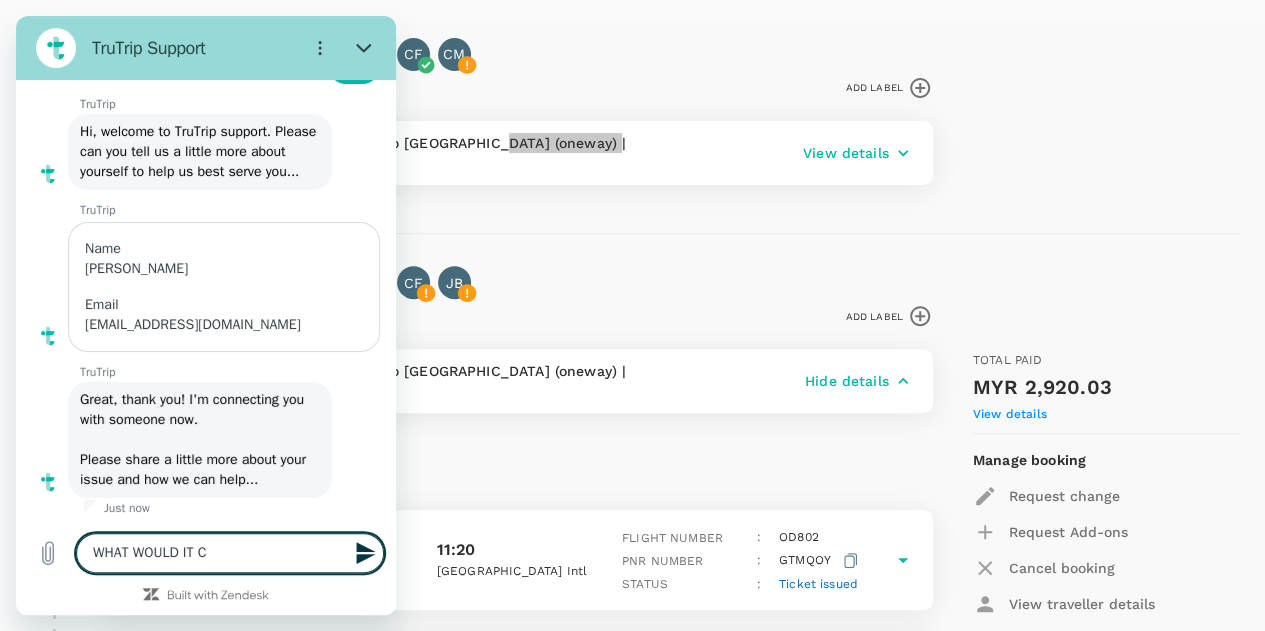 type on "WHAT WOULD IT" 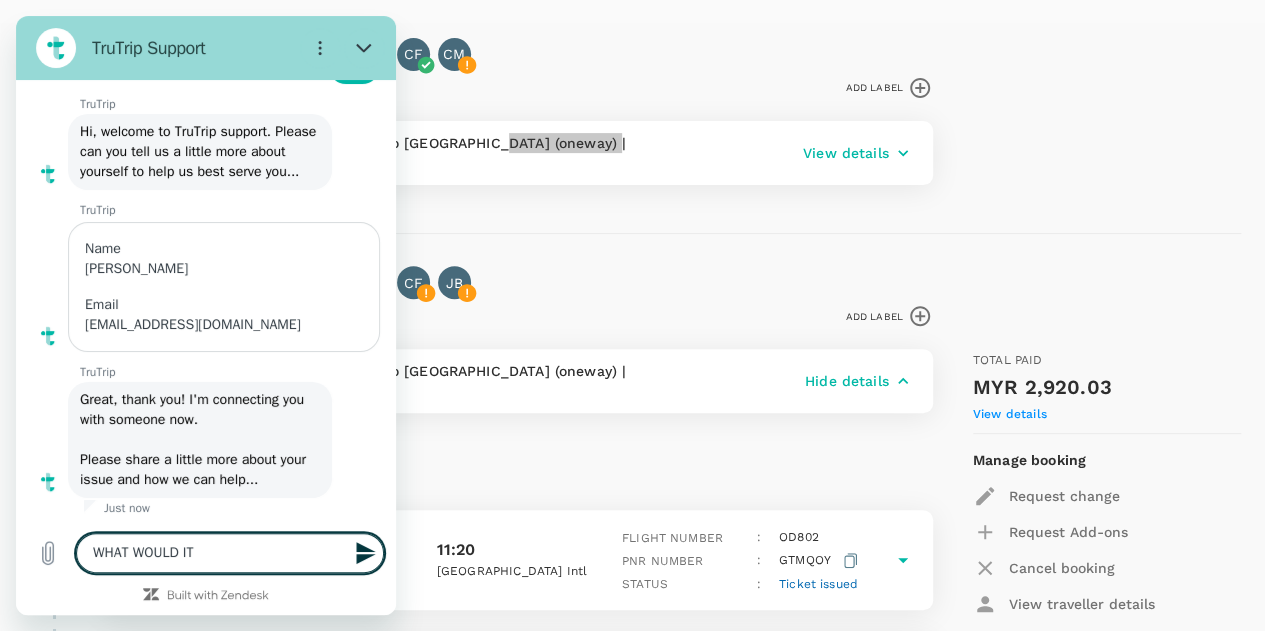 type on "WHAT WOULD IT" 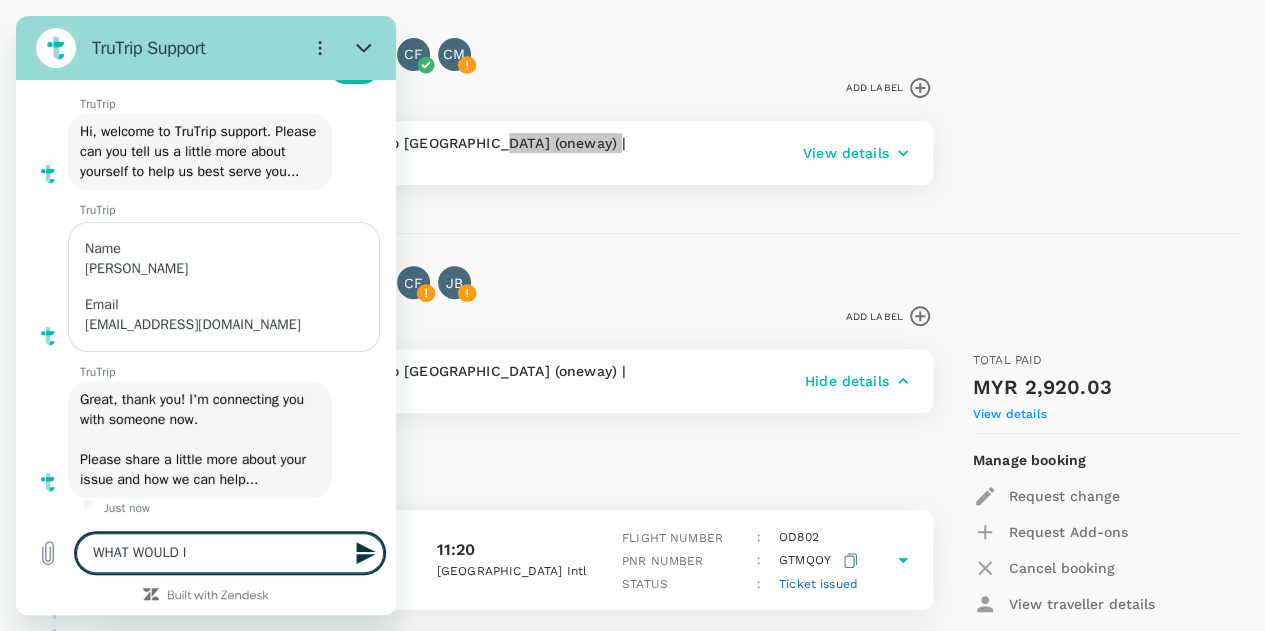 type on "WHAT WOULD" 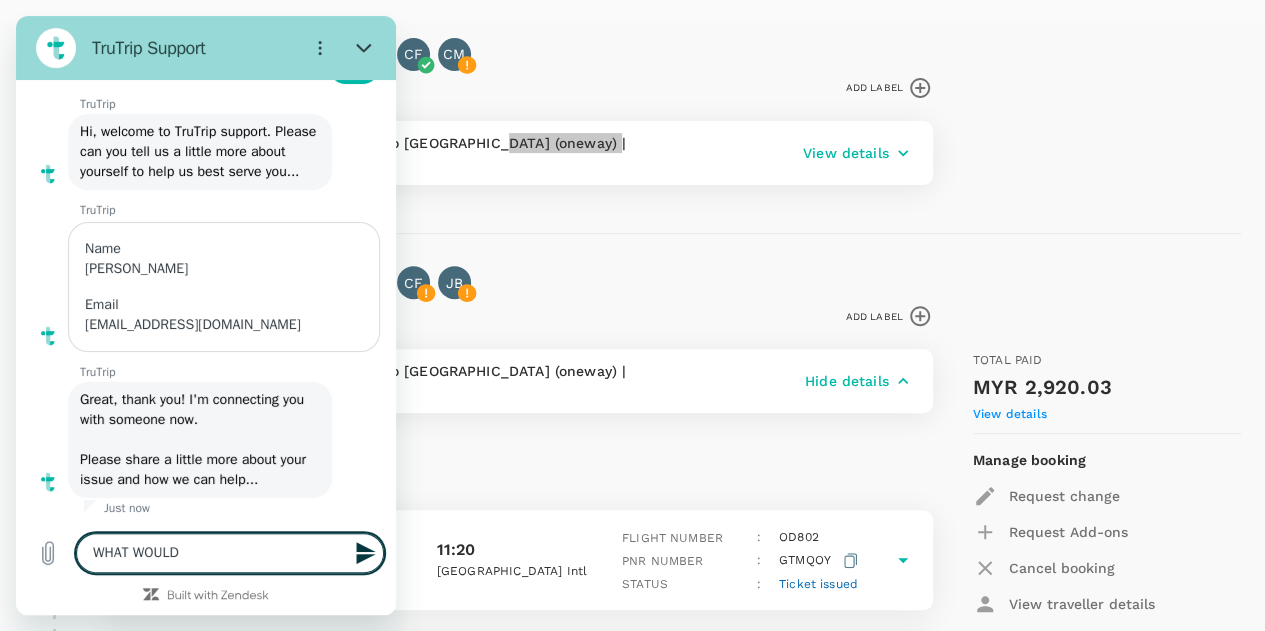 type on "WHAT WOULD" 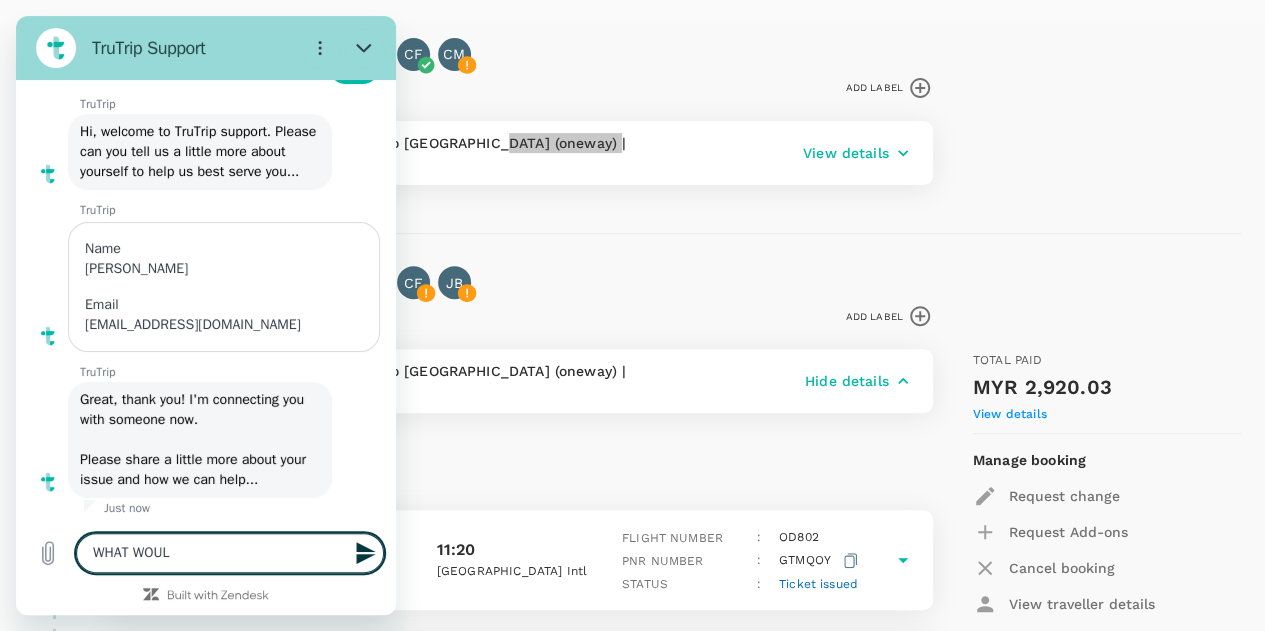 type on "WHAT WOU" 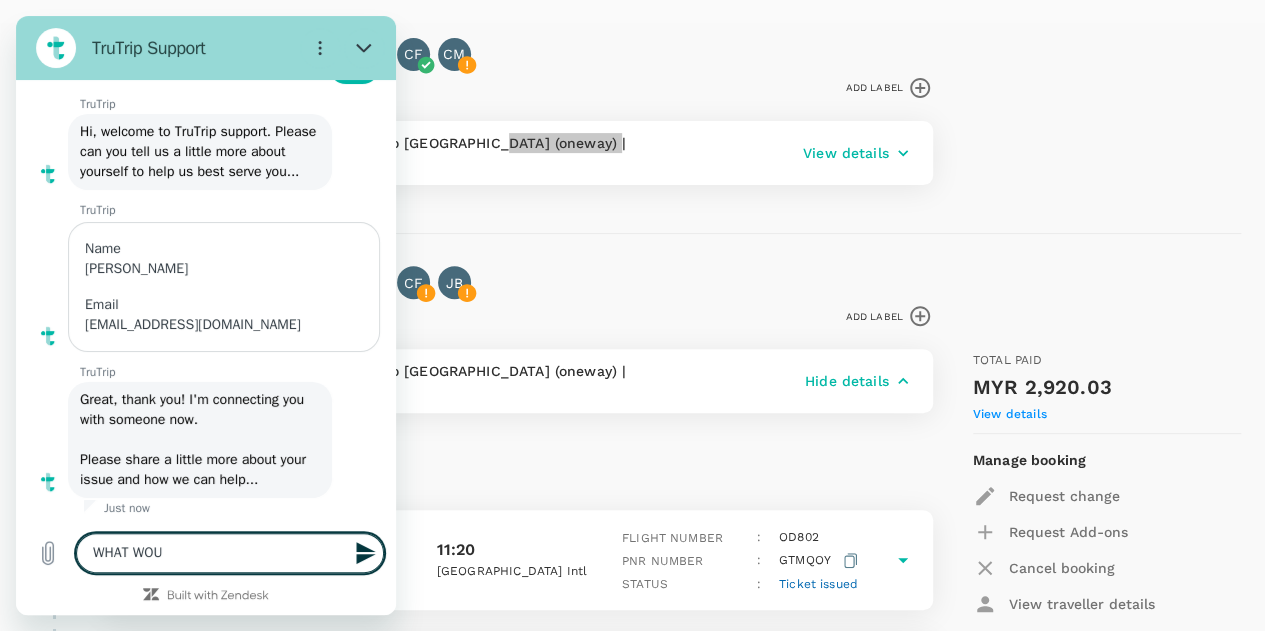 type on "WHAT WO" 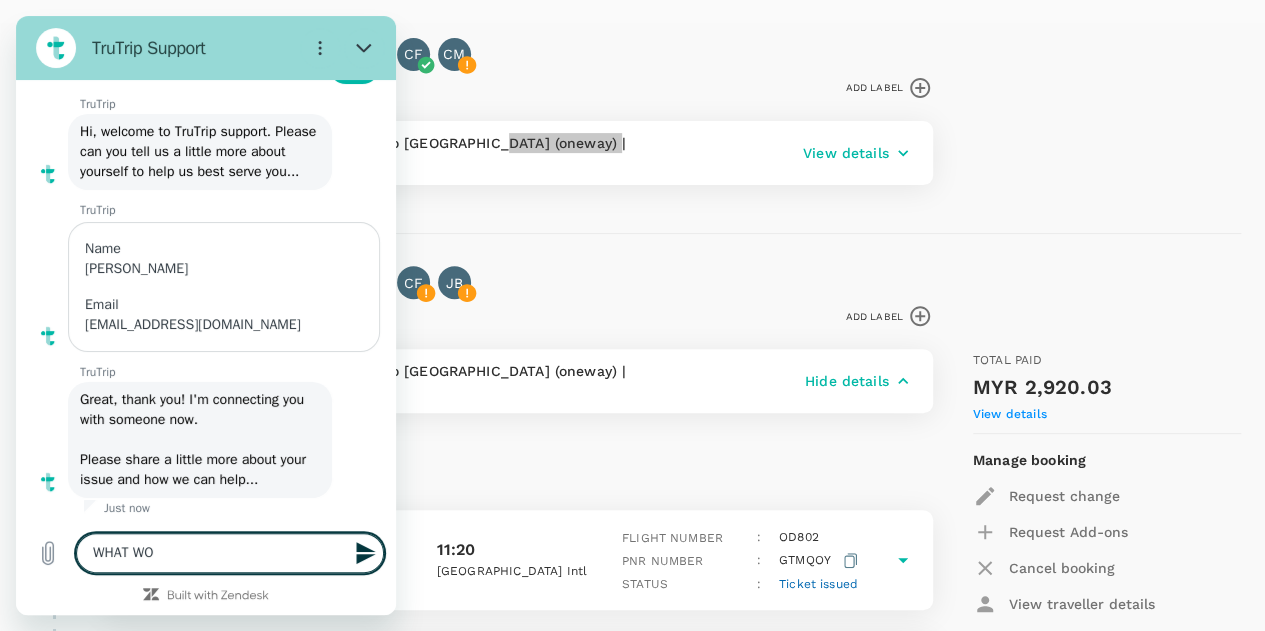type on "WHAT W" 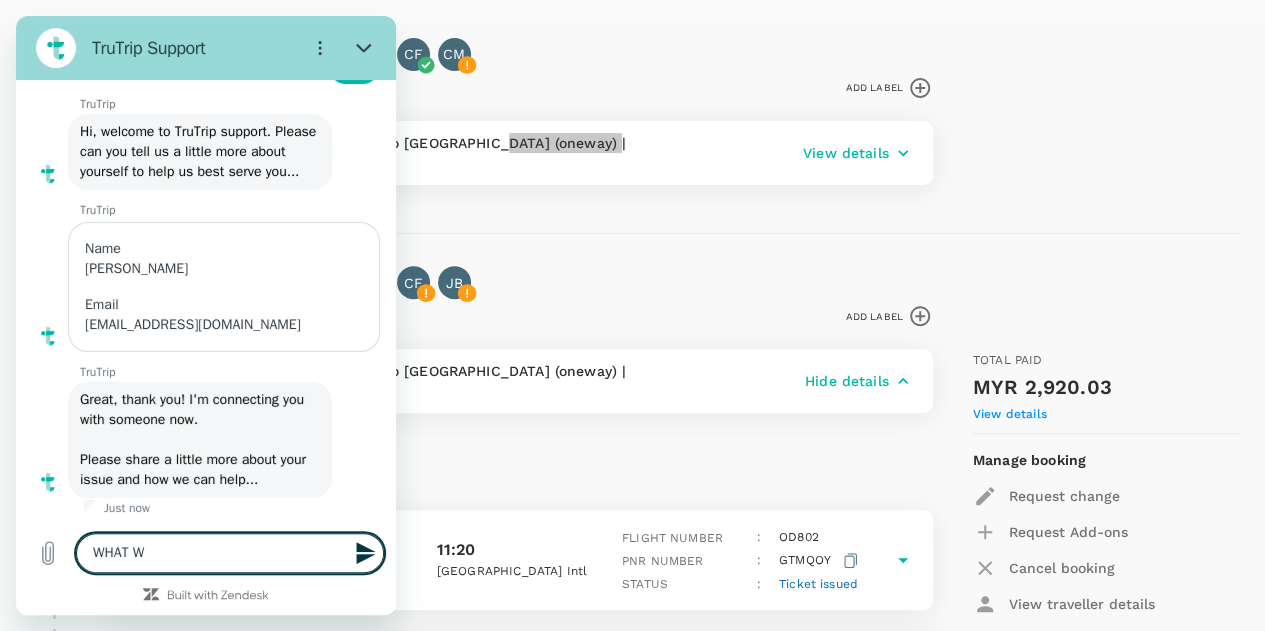 type on "WHAT" 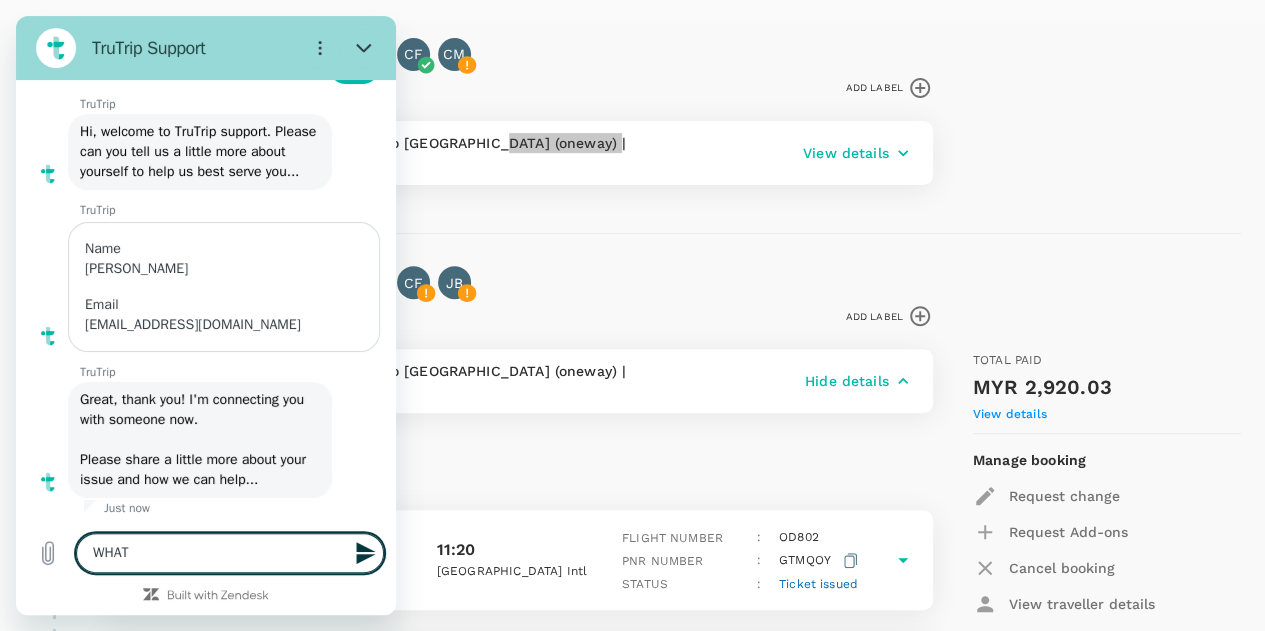 type on "WHAT" 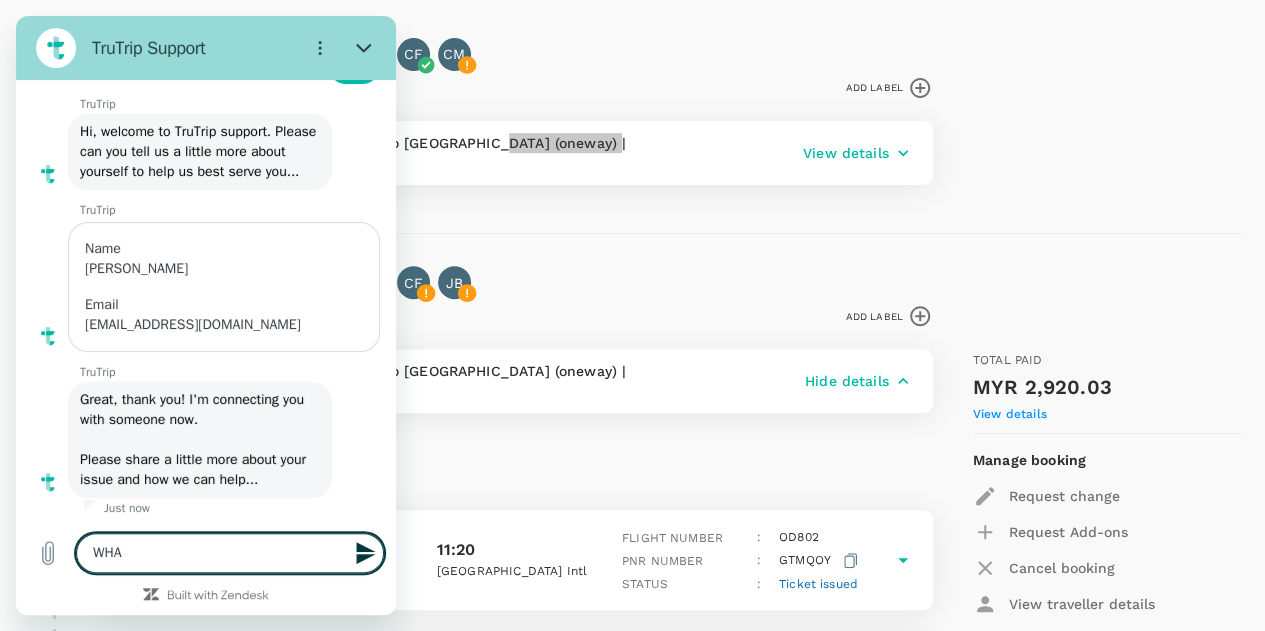 type on "x" 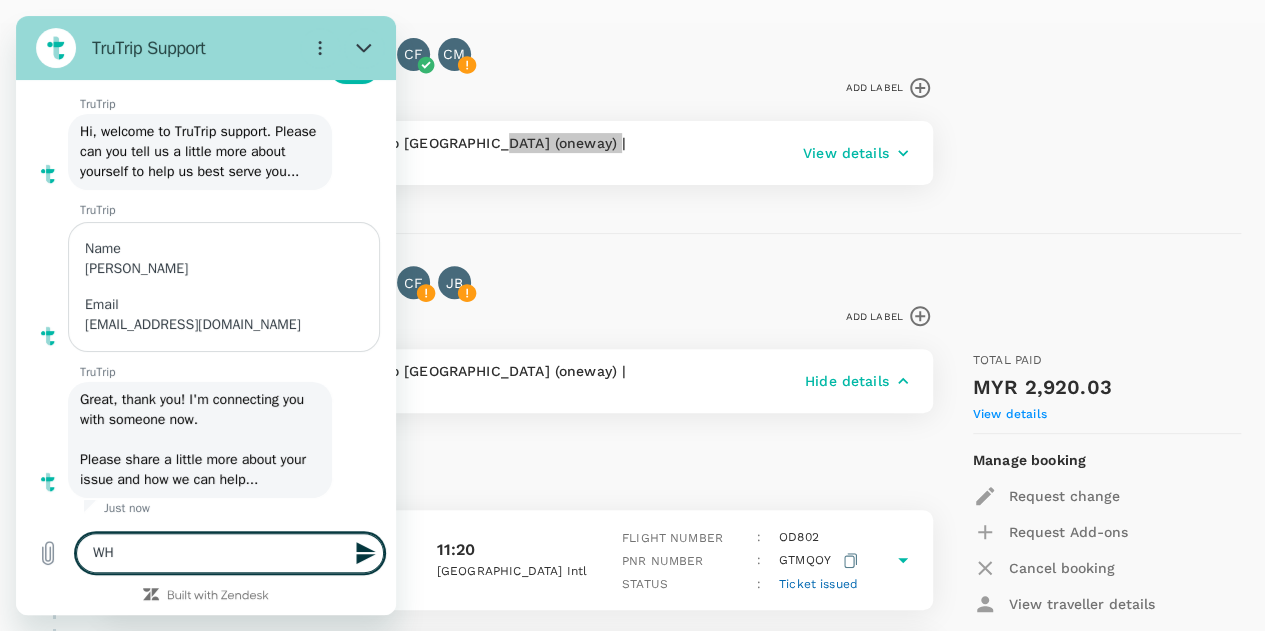 type on "W" 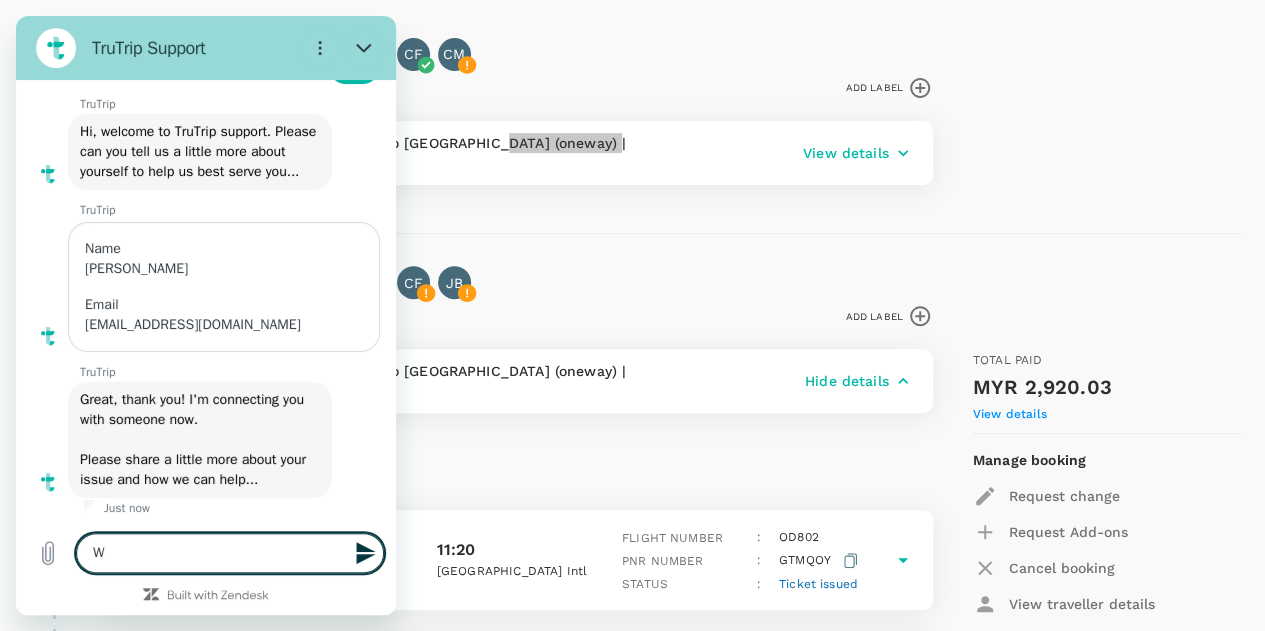 type 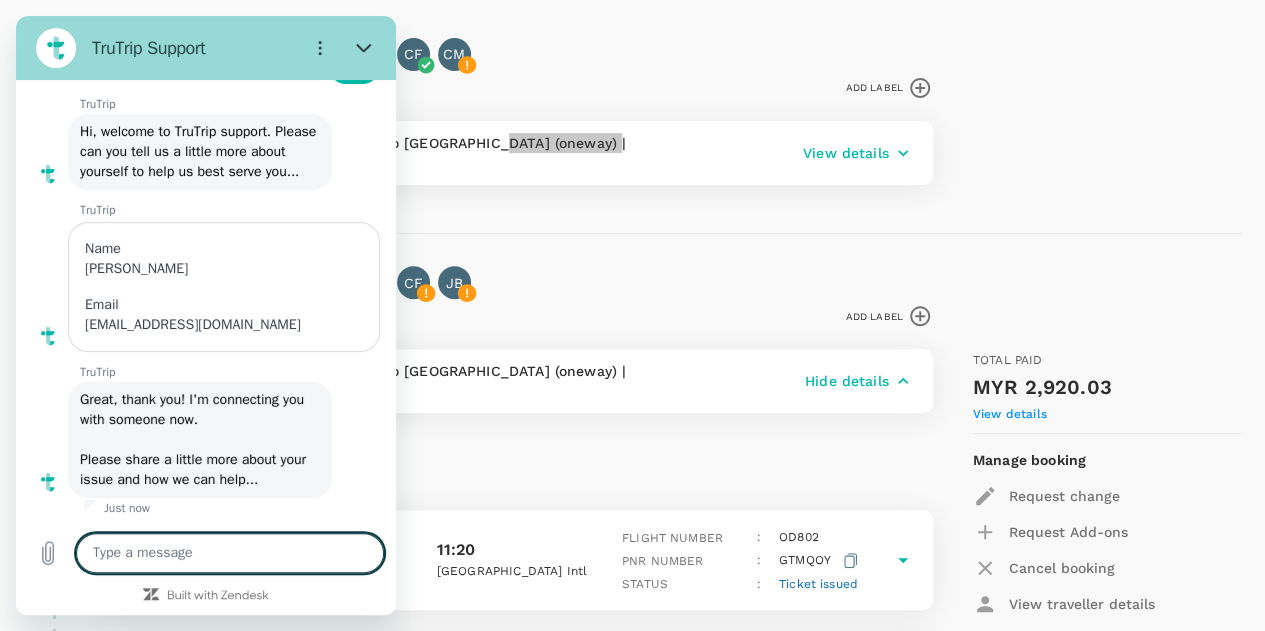 type on "W" 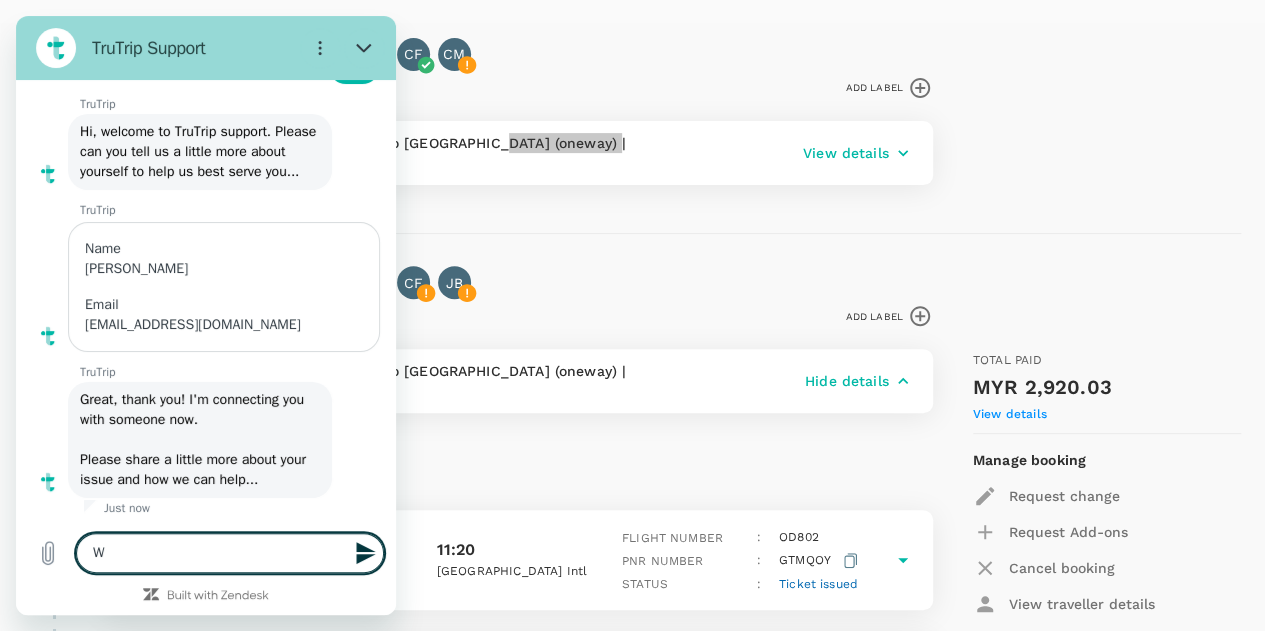 type on "Wh" 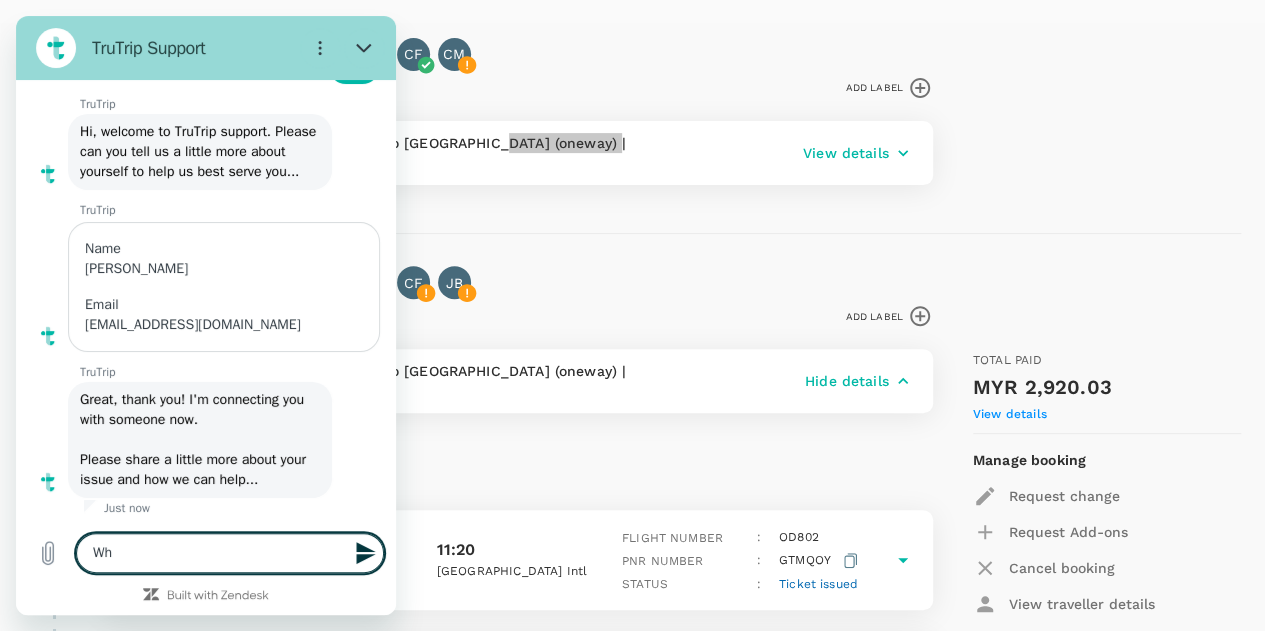 type on "x" 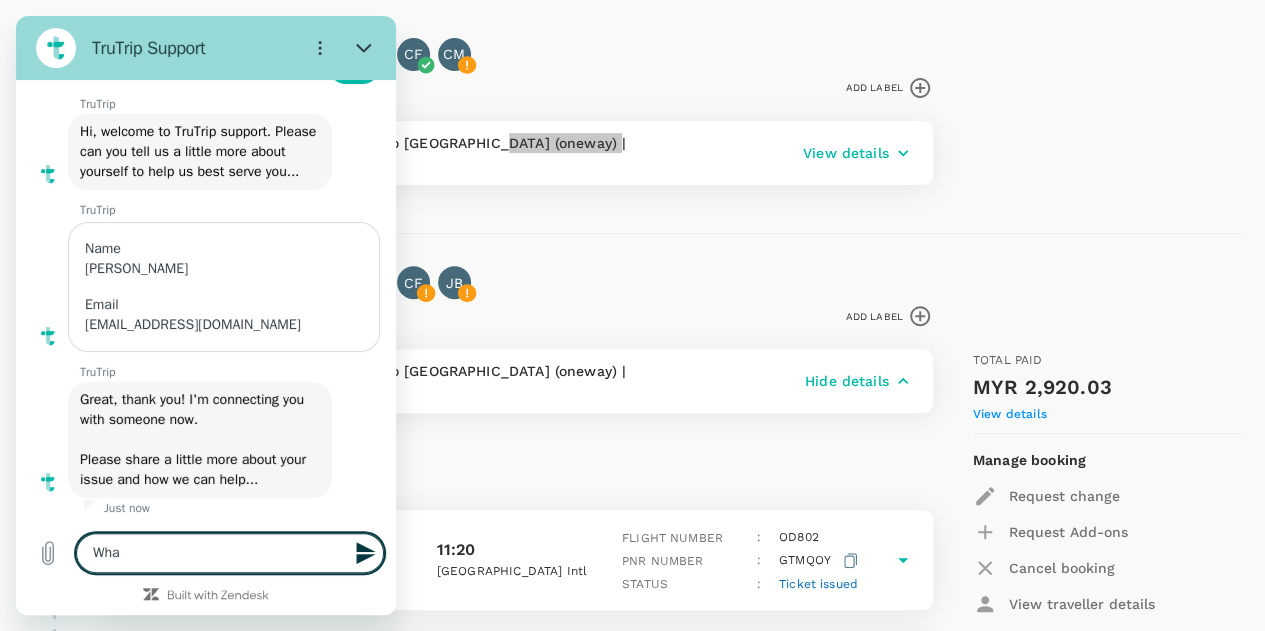 type on "x" 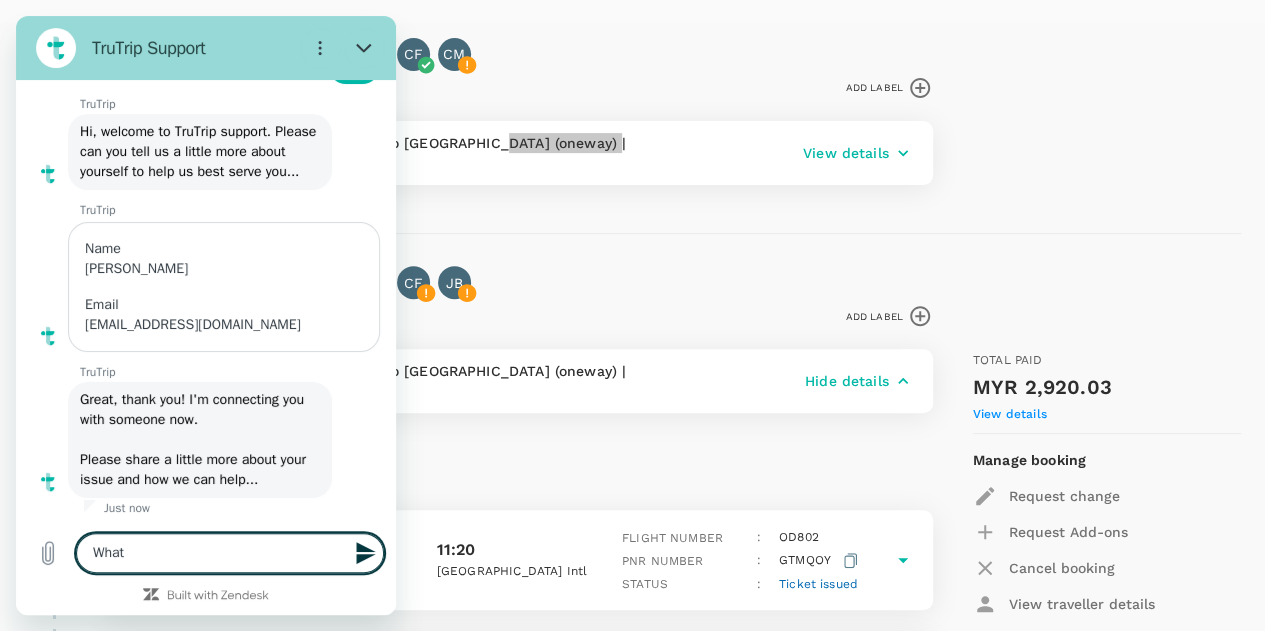 type on "What" 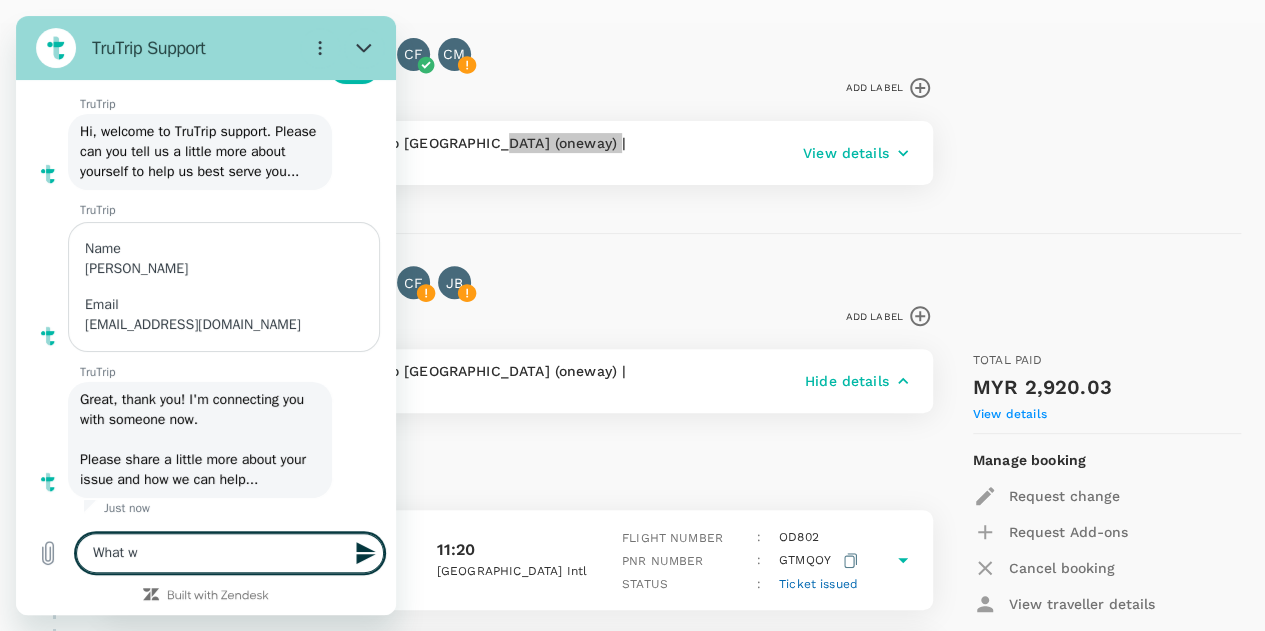 type on "What wo" 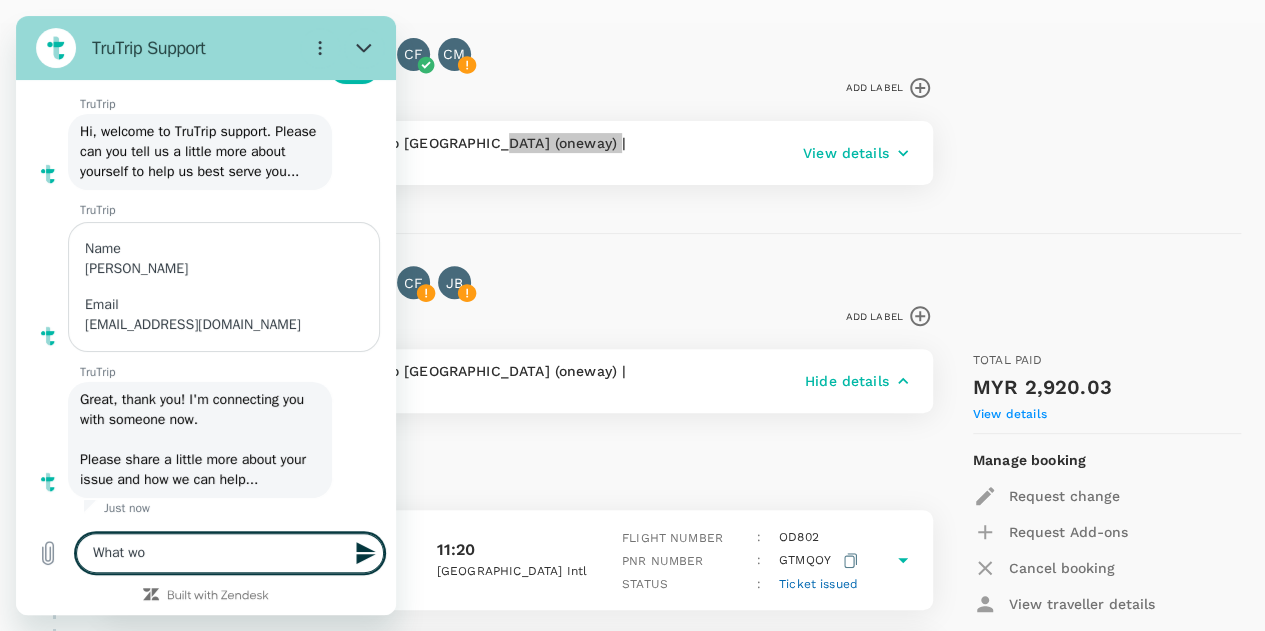 type on "What wou" 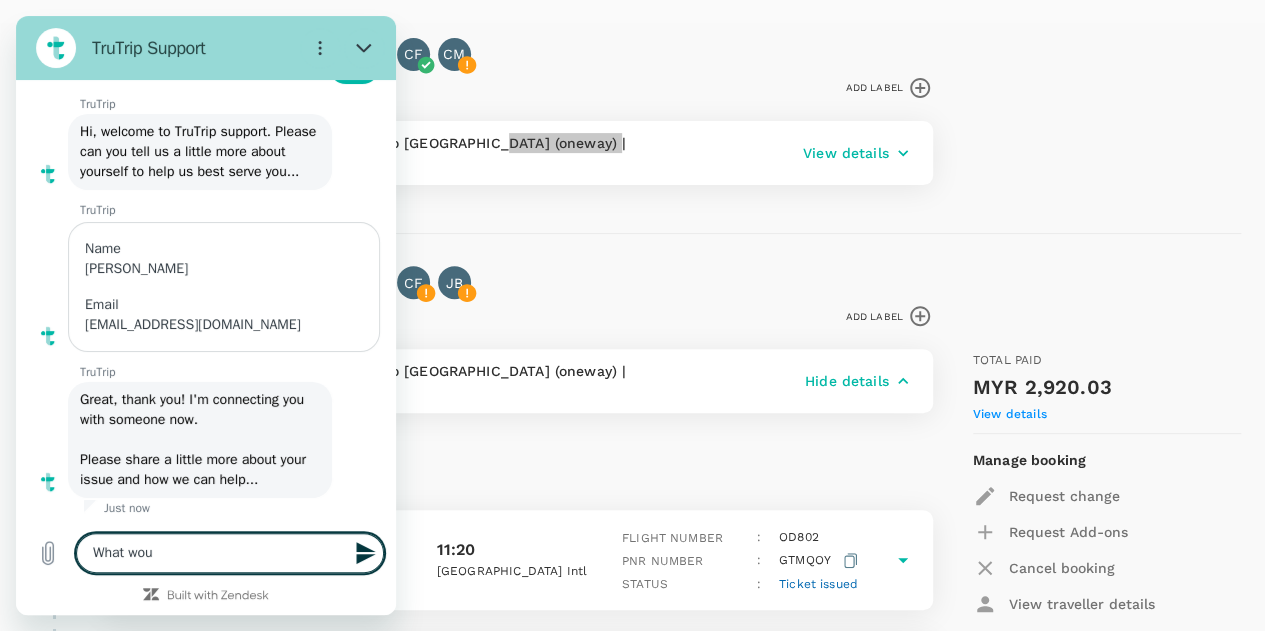 type on "x" 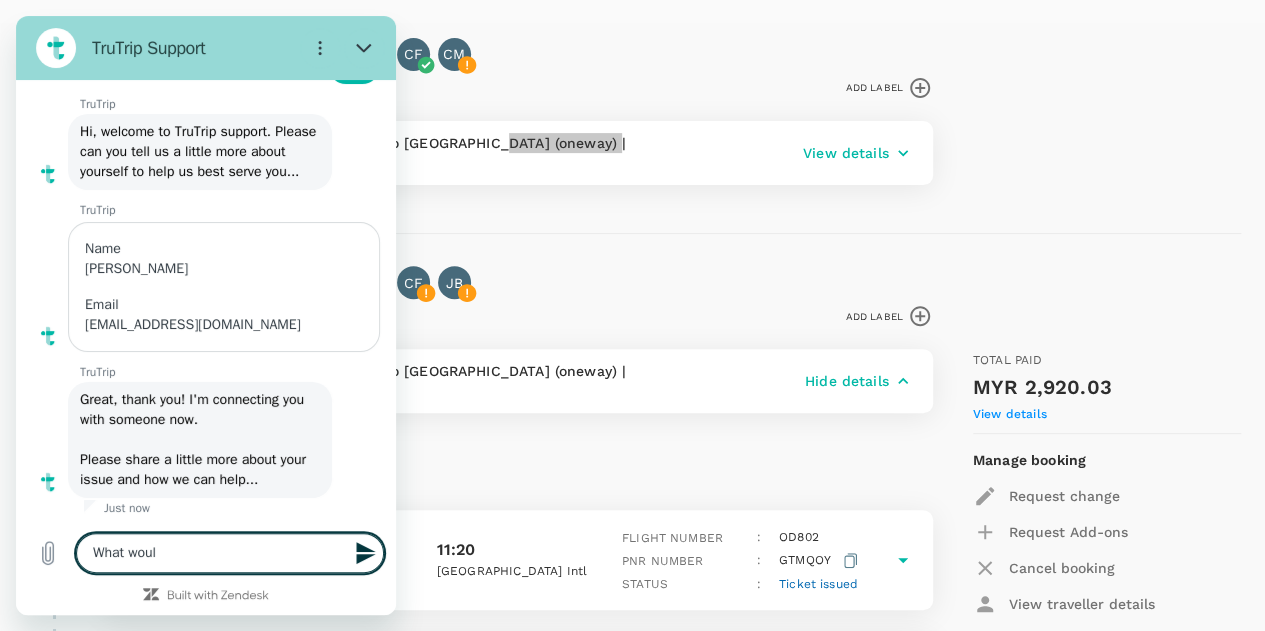 type on "What would" 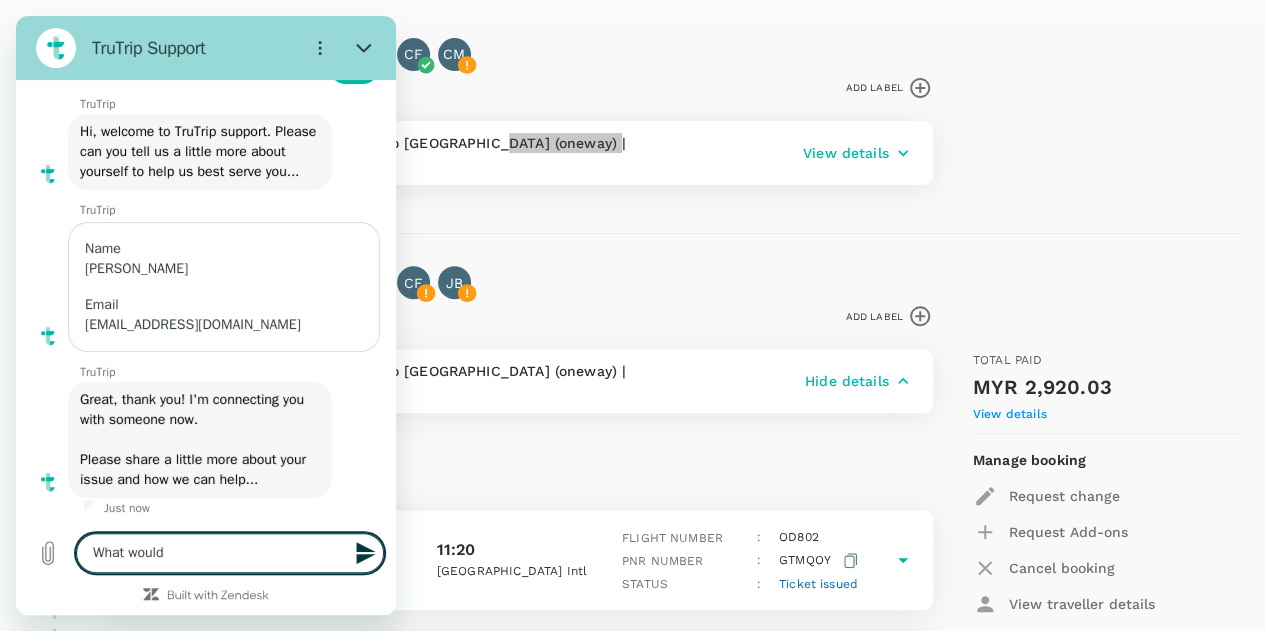 type on "What would" 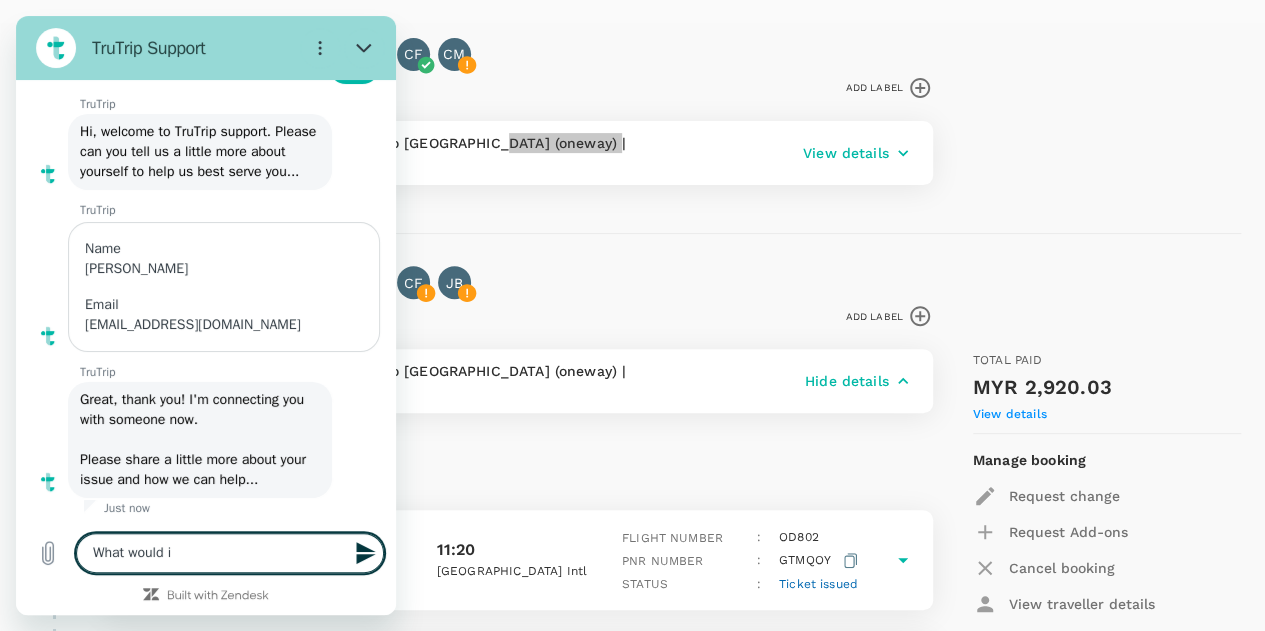 type on "What would it" 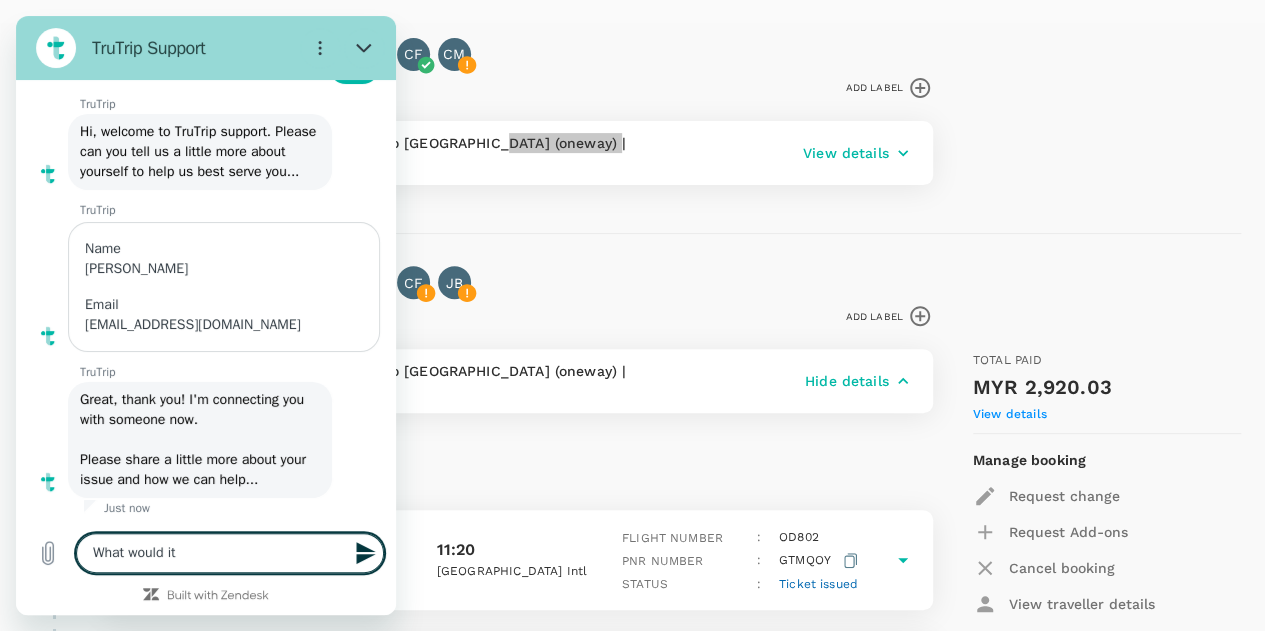 type on "What would it" 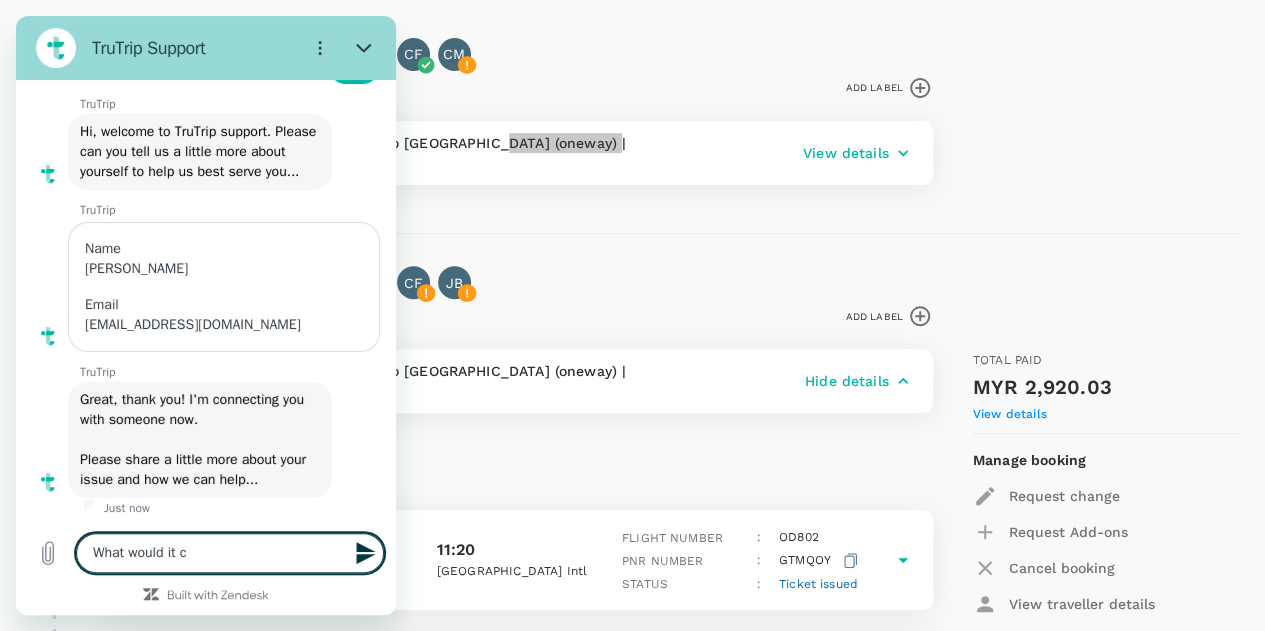 type on "What would it co" 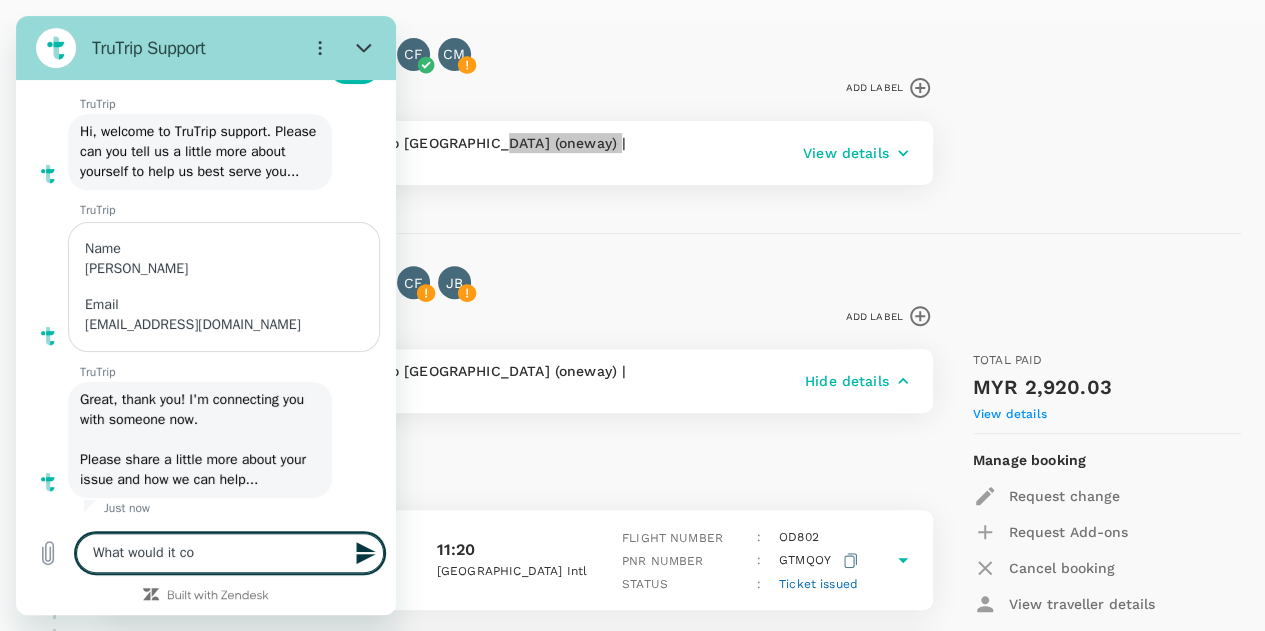 type on "What would it cos" 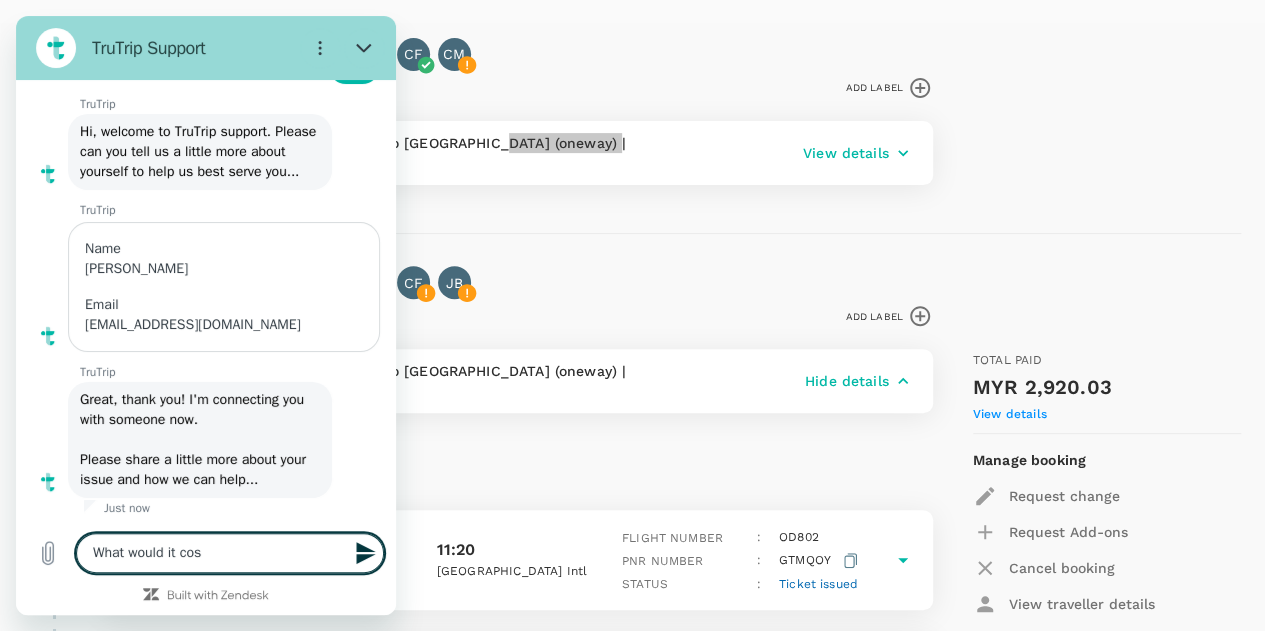 type on "What would it cost" 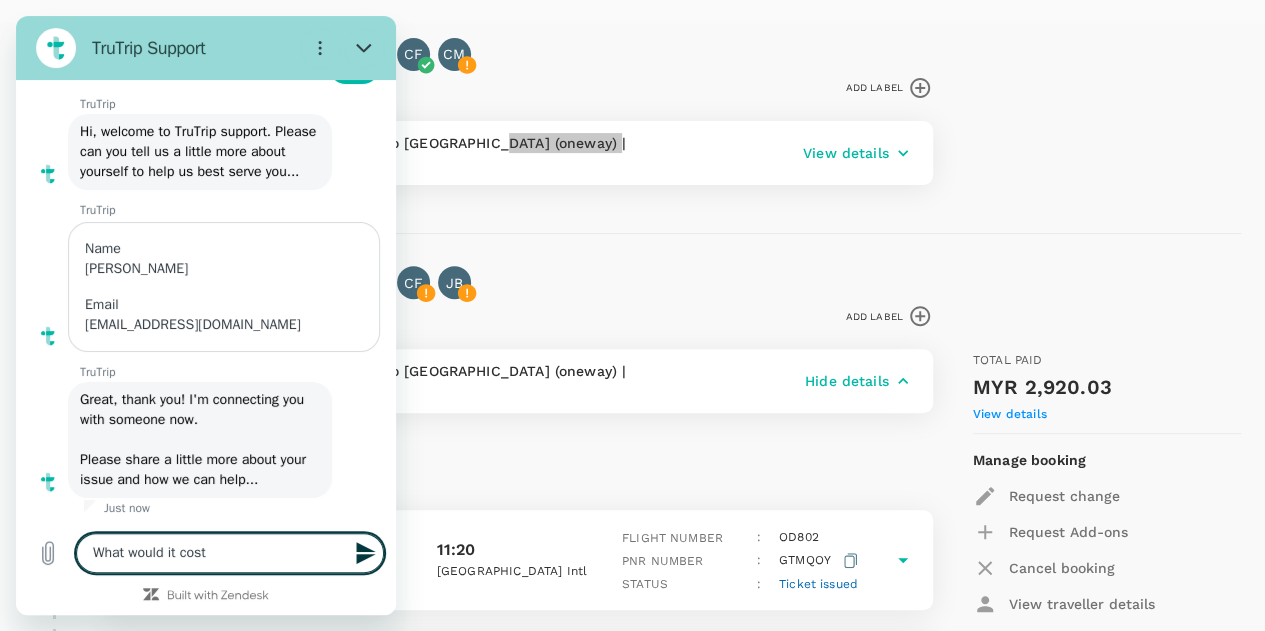 type on "What would it cost" 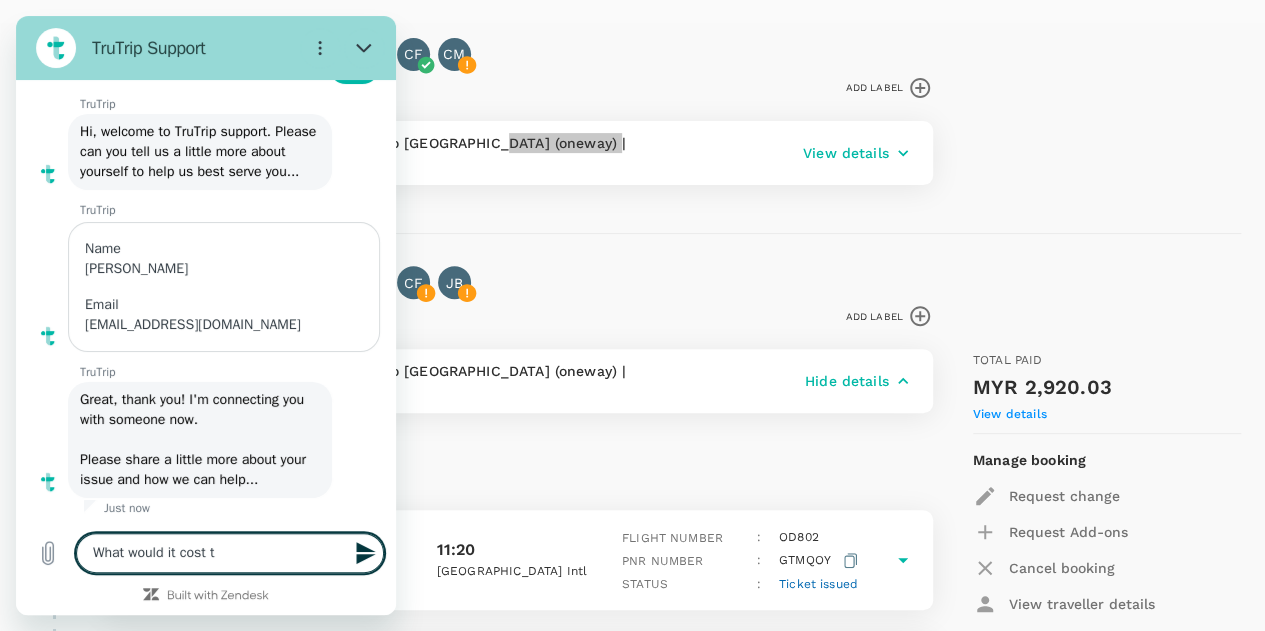 type on "What would it cost to" 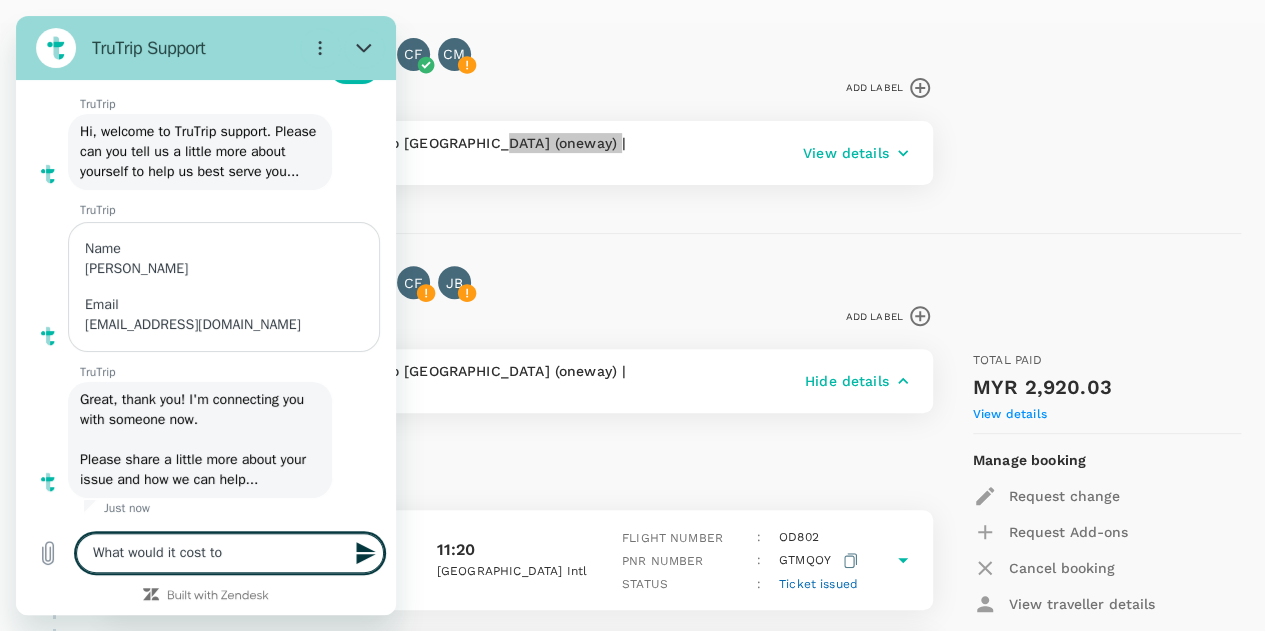 type on "What would it cost to" 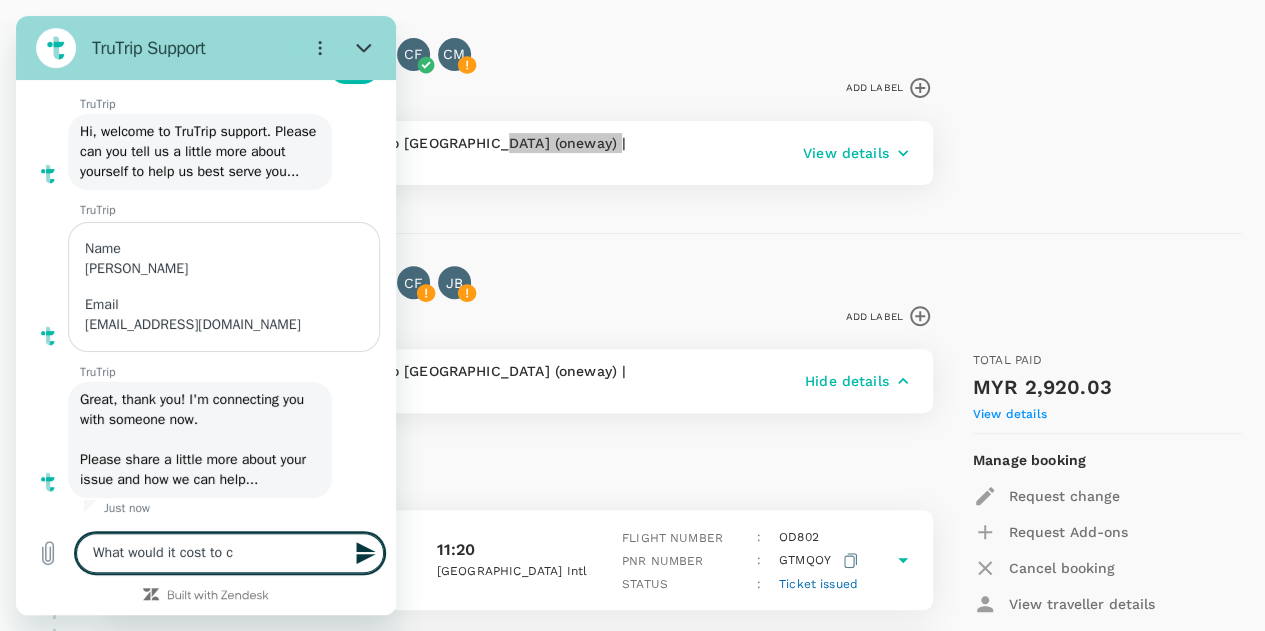 type on "What would it cost to ch" 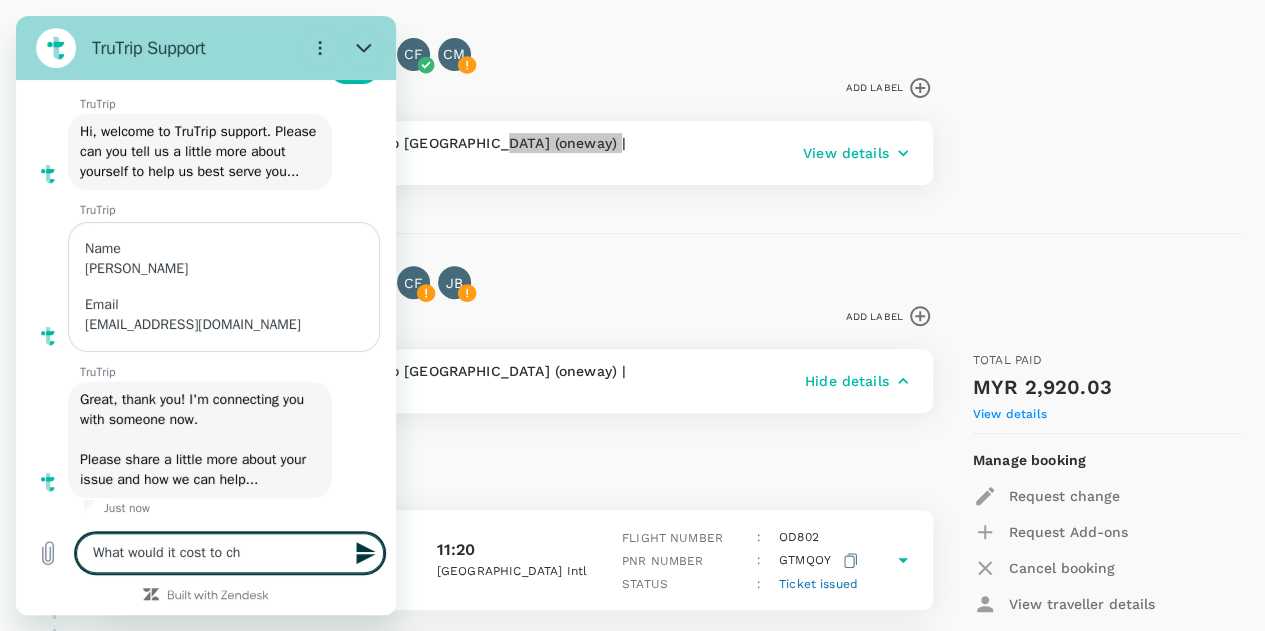 type on "What would it cost to cha" 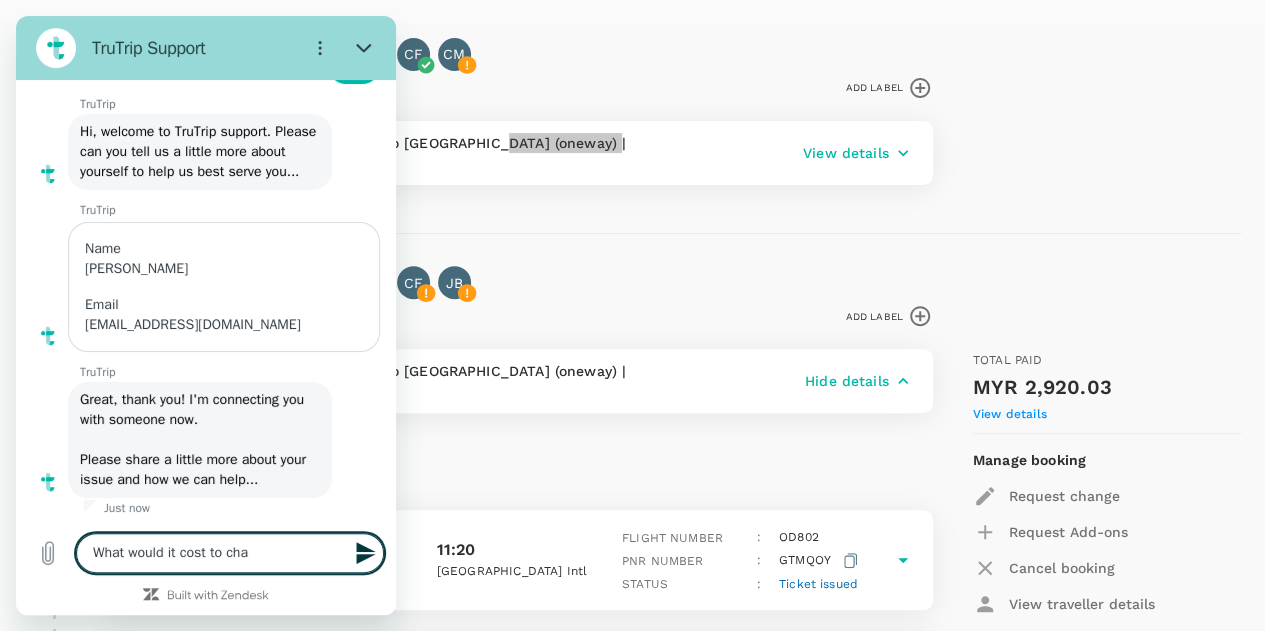 type on "What would it cost to chan" 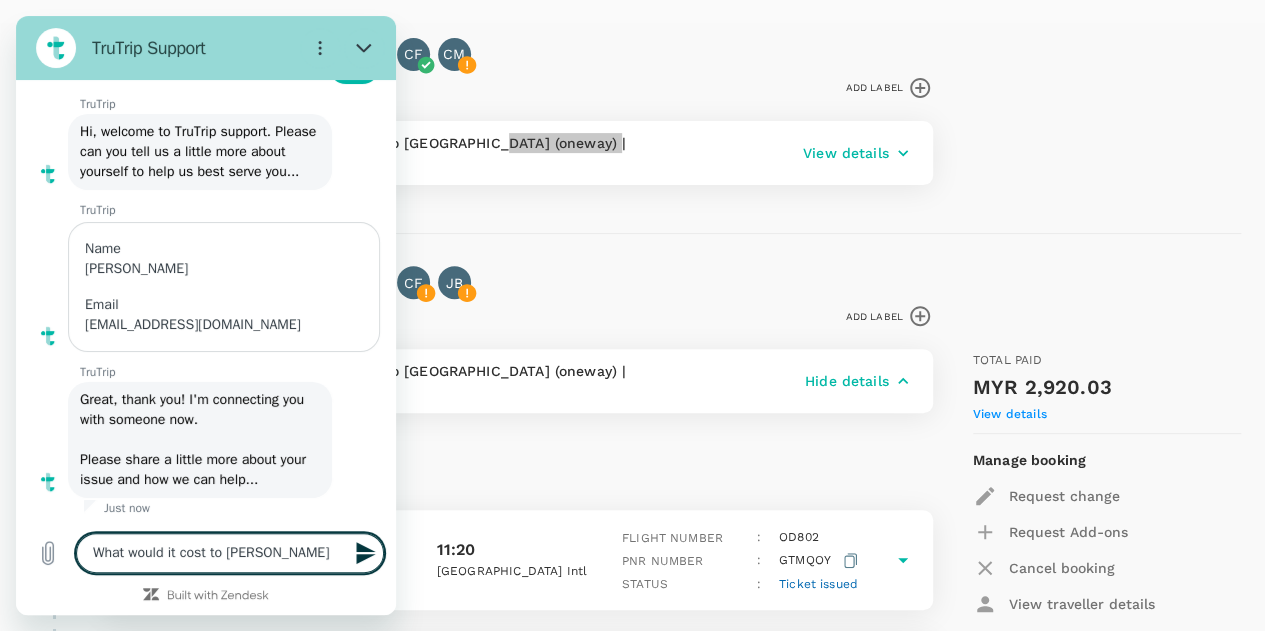 type on "What would it cost to chang" 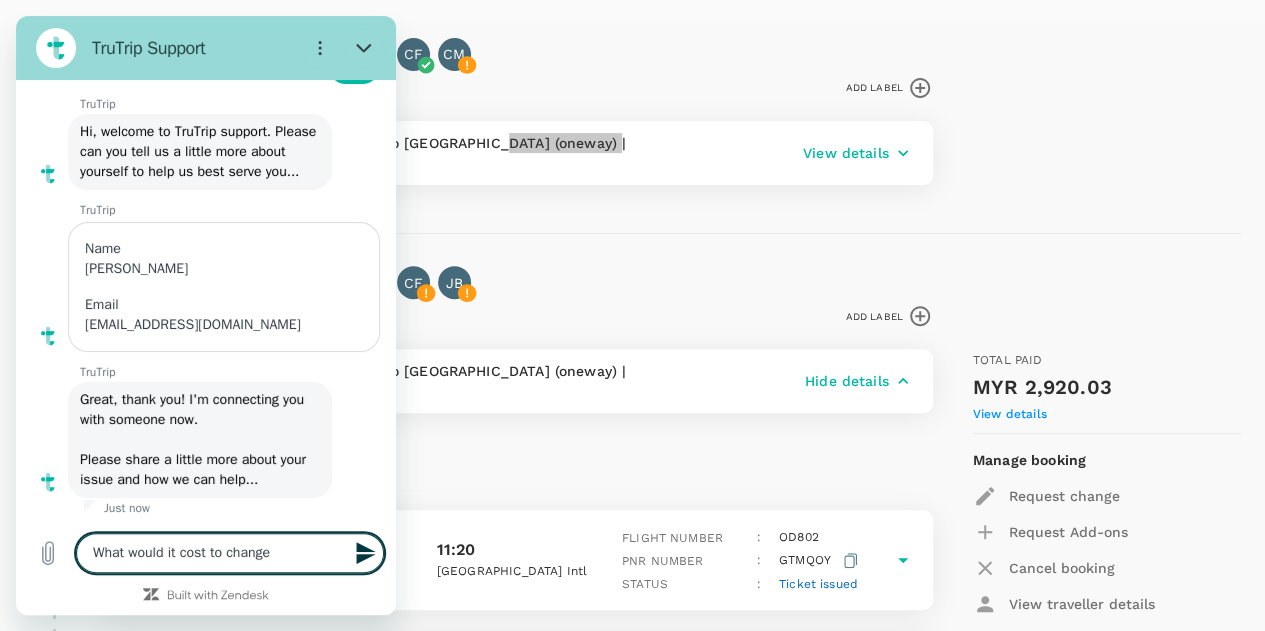 type on "x" 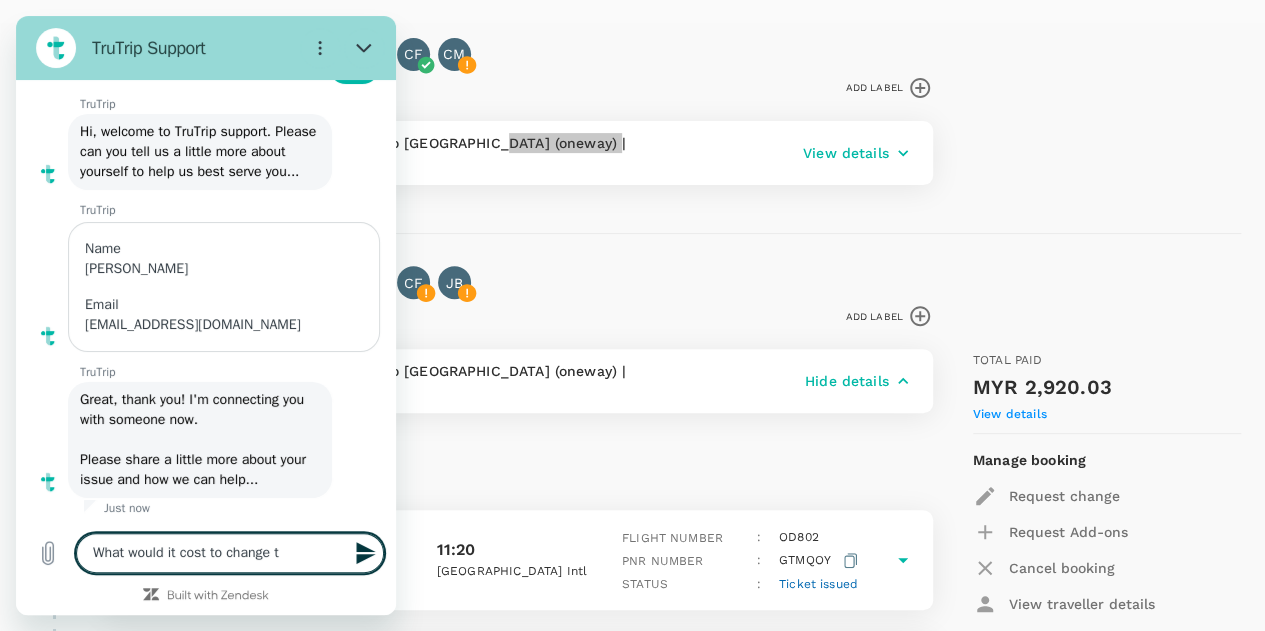 type on "What would it cost to change tw" 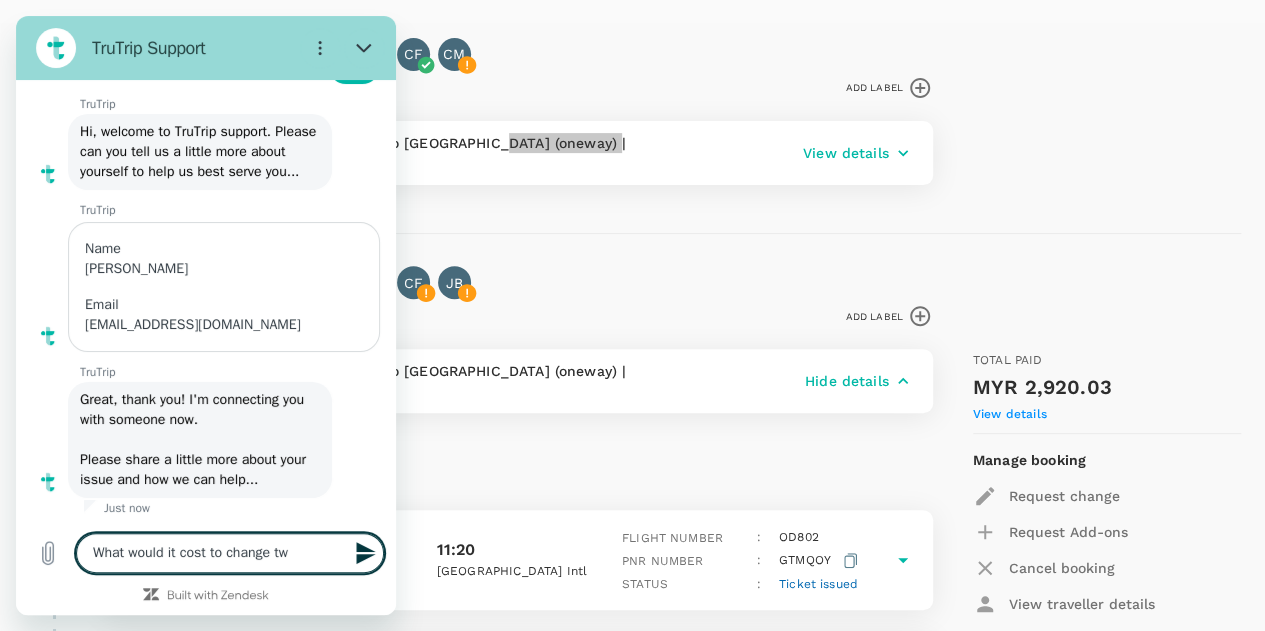 type on "What would it cost to change two" 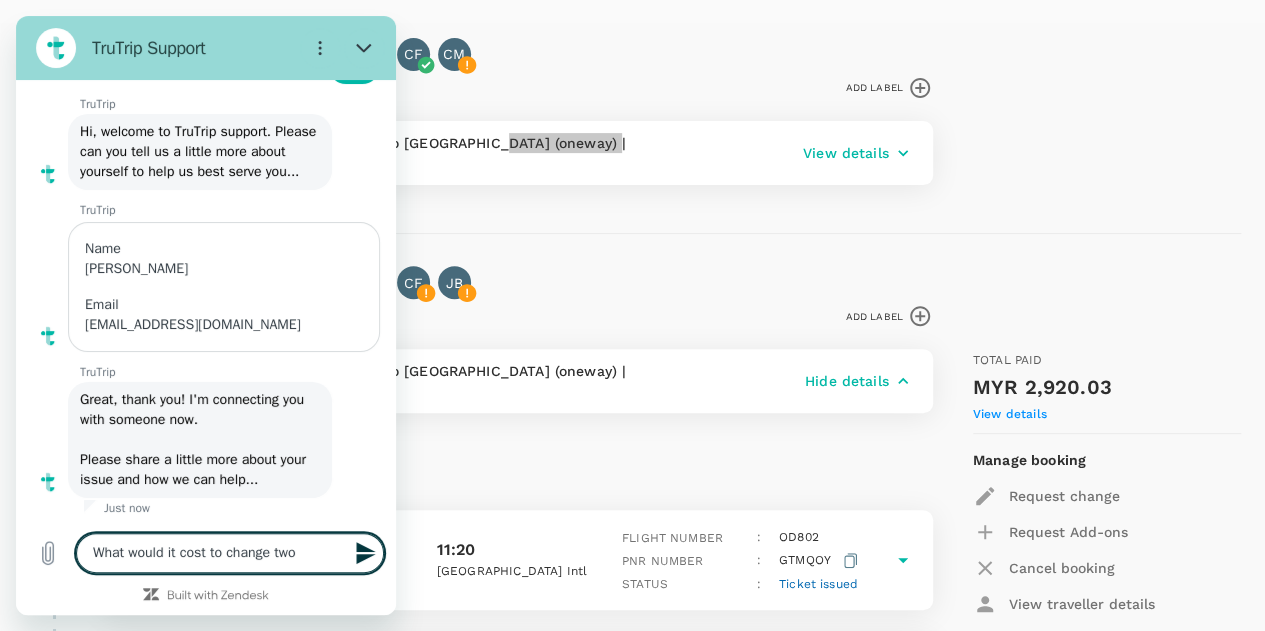 type on "What would it cost to change two" 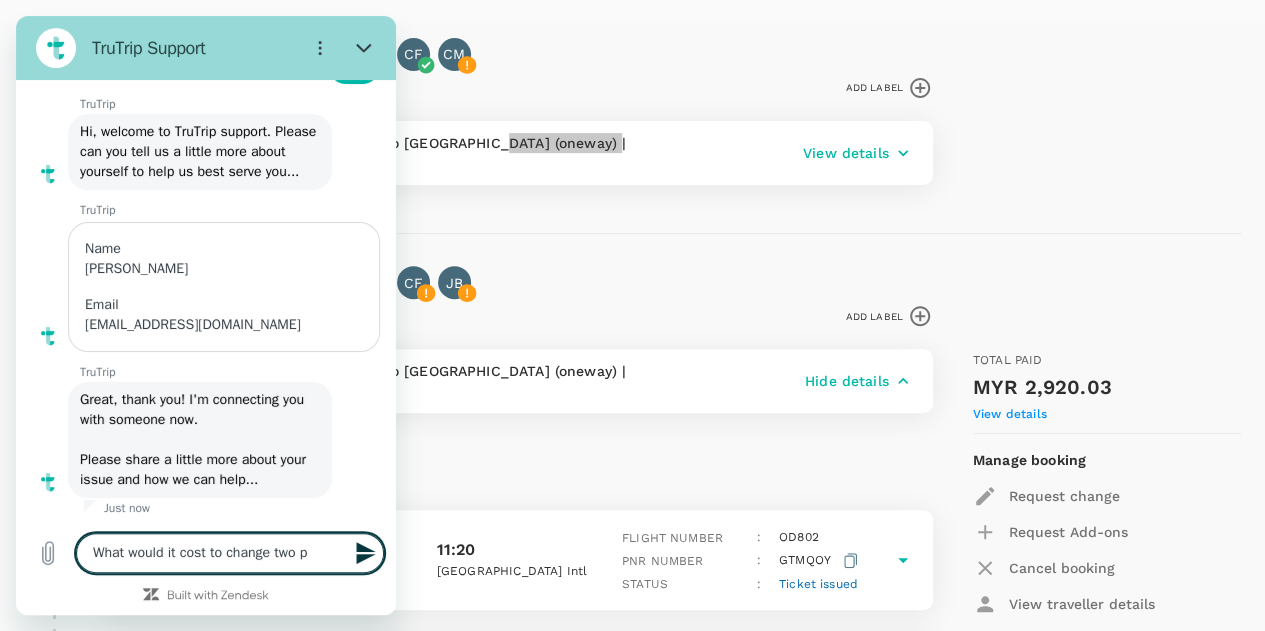 type on "What would it cost to change two pe" 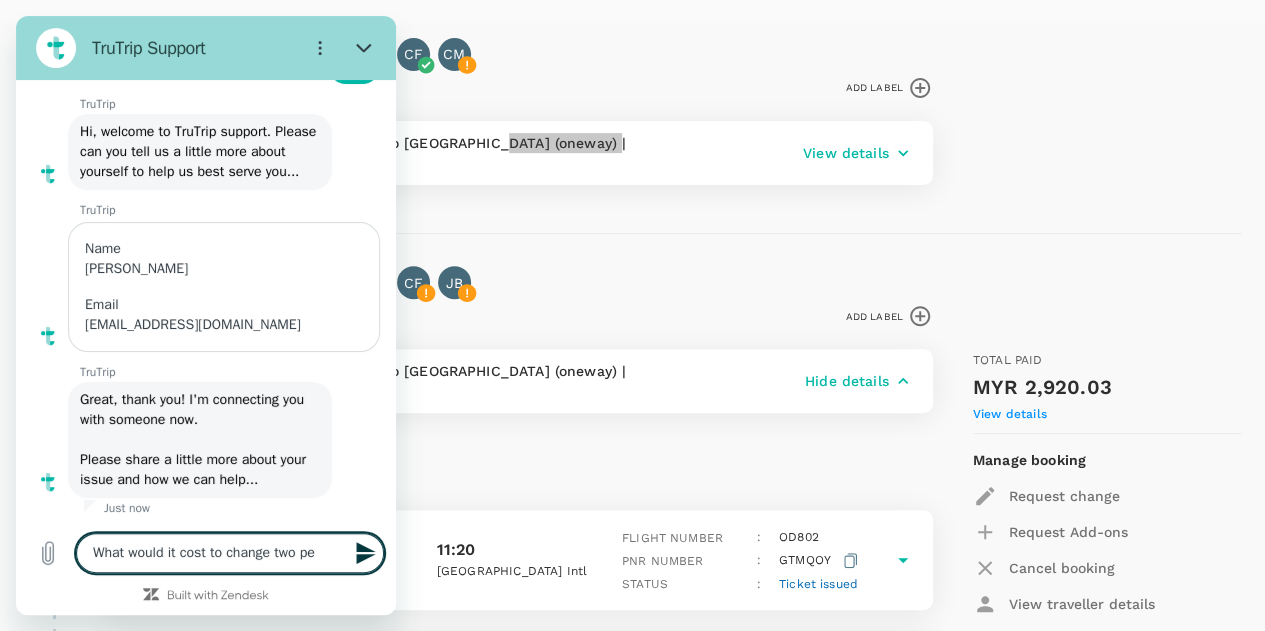 type on "What would it cost to change two peo" 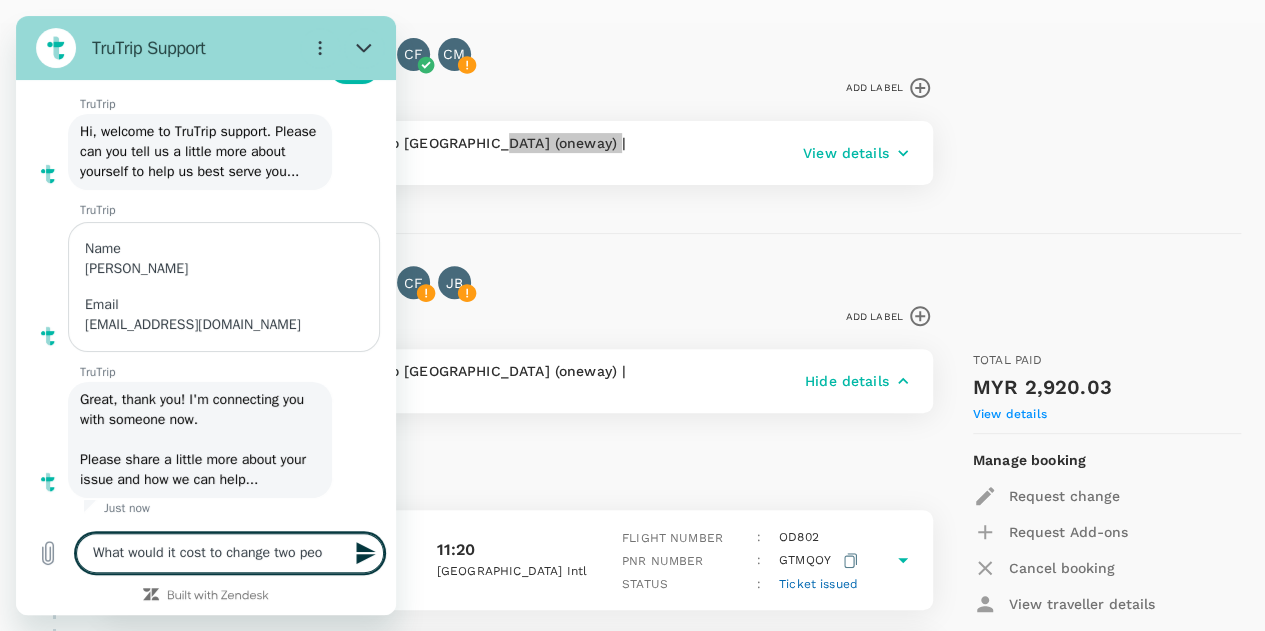 type on "What would it cost to change two peop" 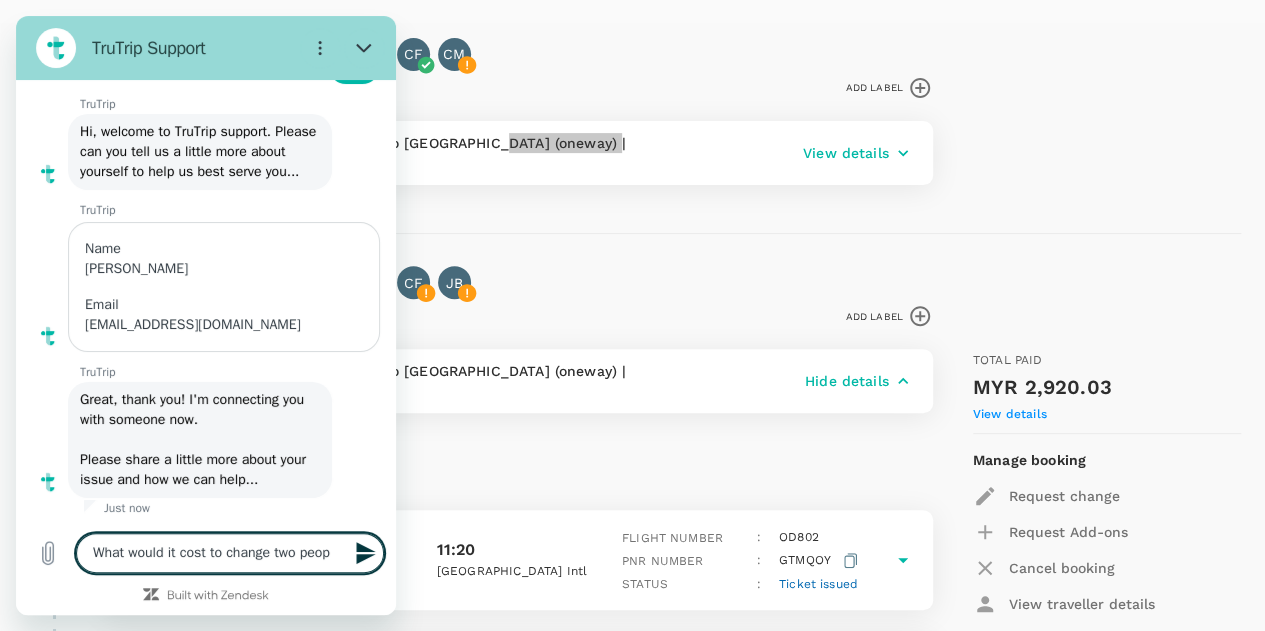 type on "What would it cost to change two peopl" 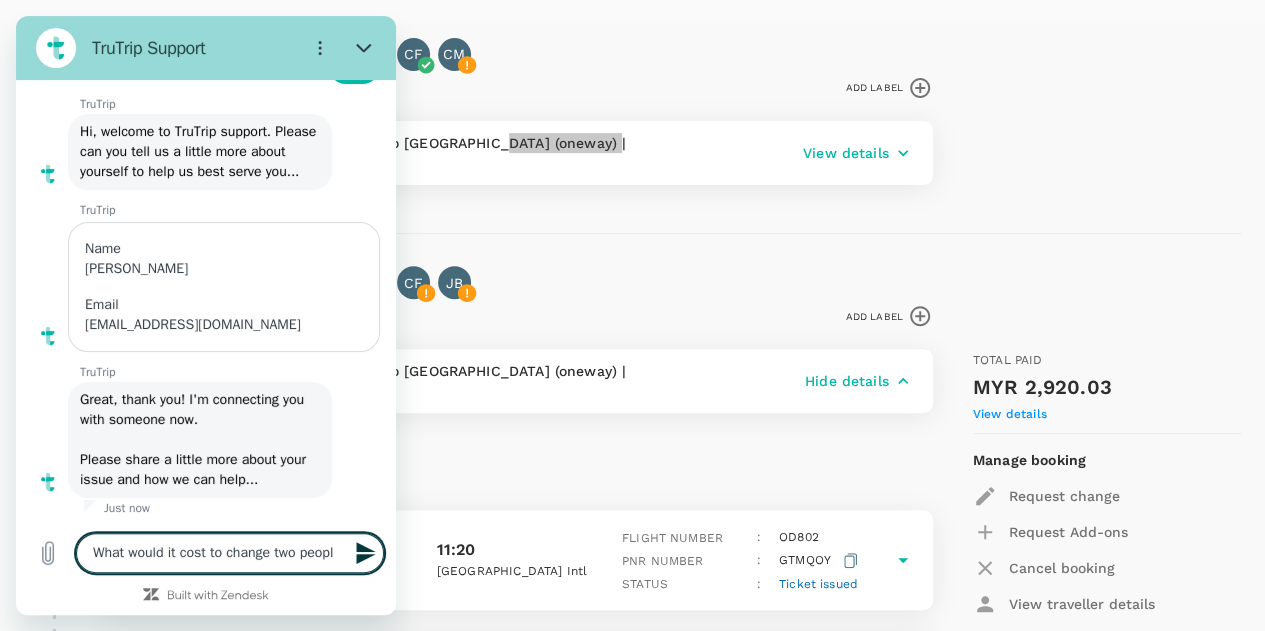 type on "What would it cost to change two people" 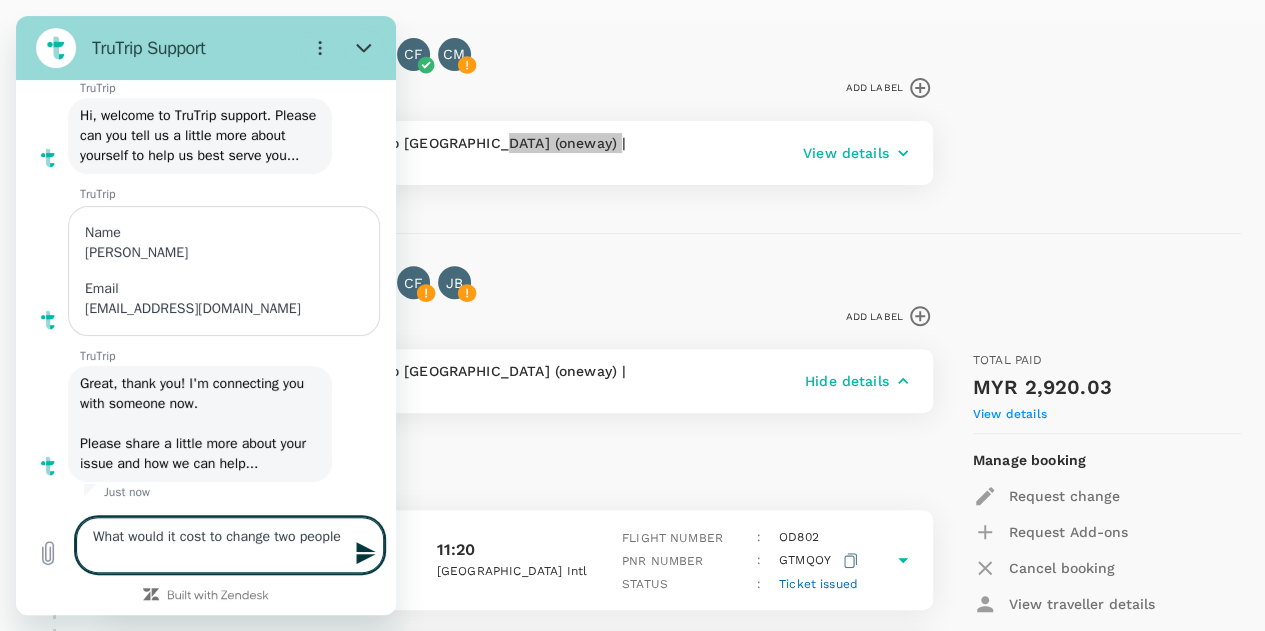type on "What would it cost to change two people" 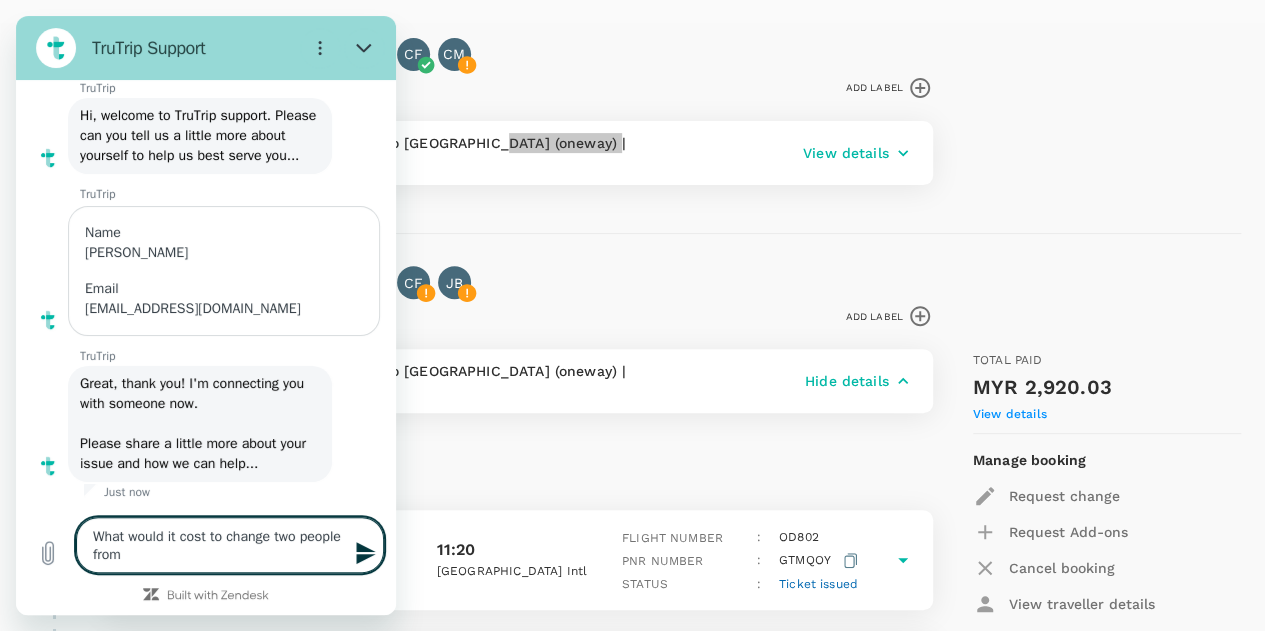 paste on "A20250624763273" 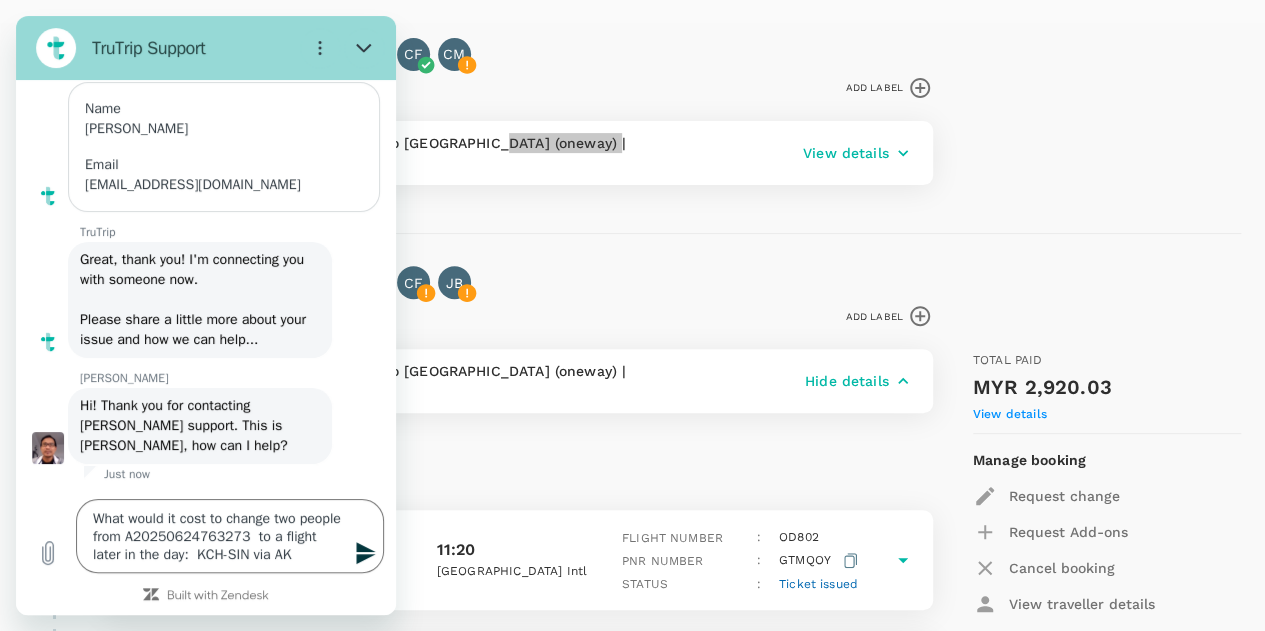 scroll, scrollTop: 7604, scrollLeft: 0, axis: vertical 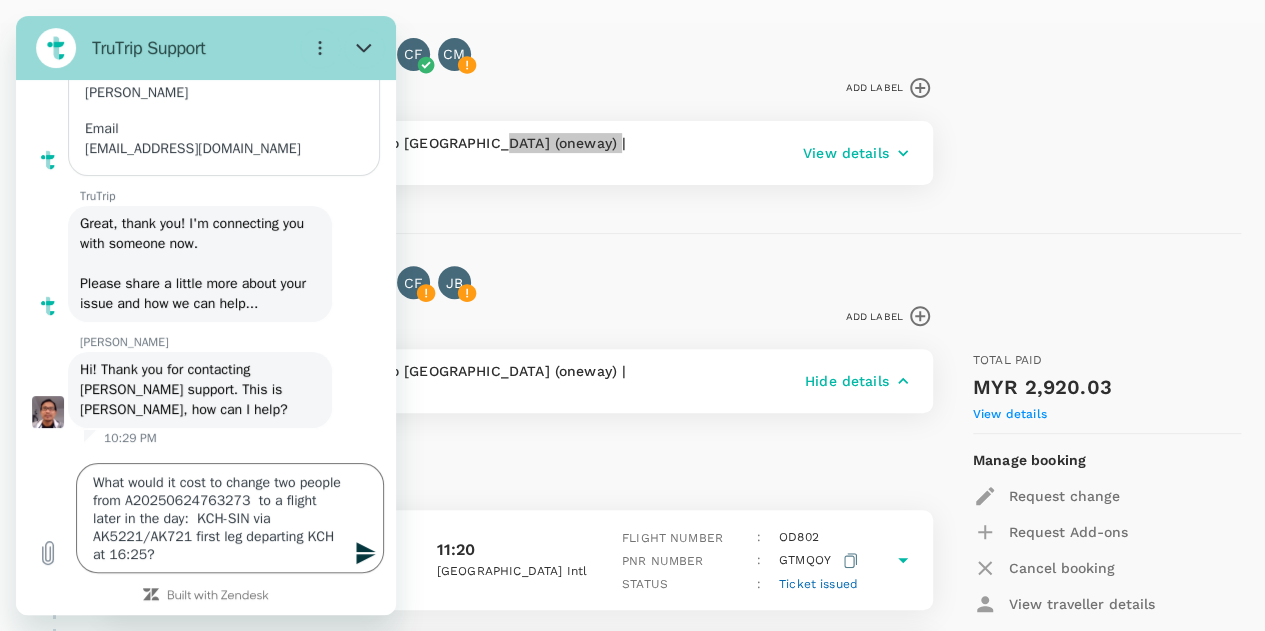 click 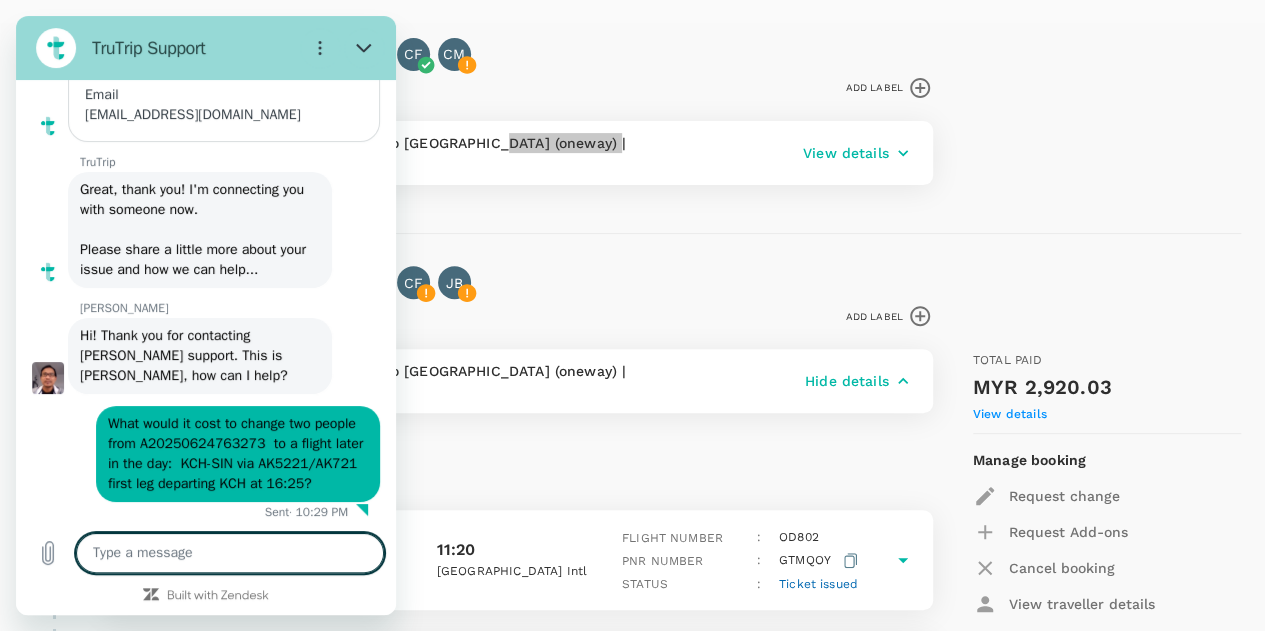 scroll, scrollTop: 7698, scrollLeft: 0, axis: vertical 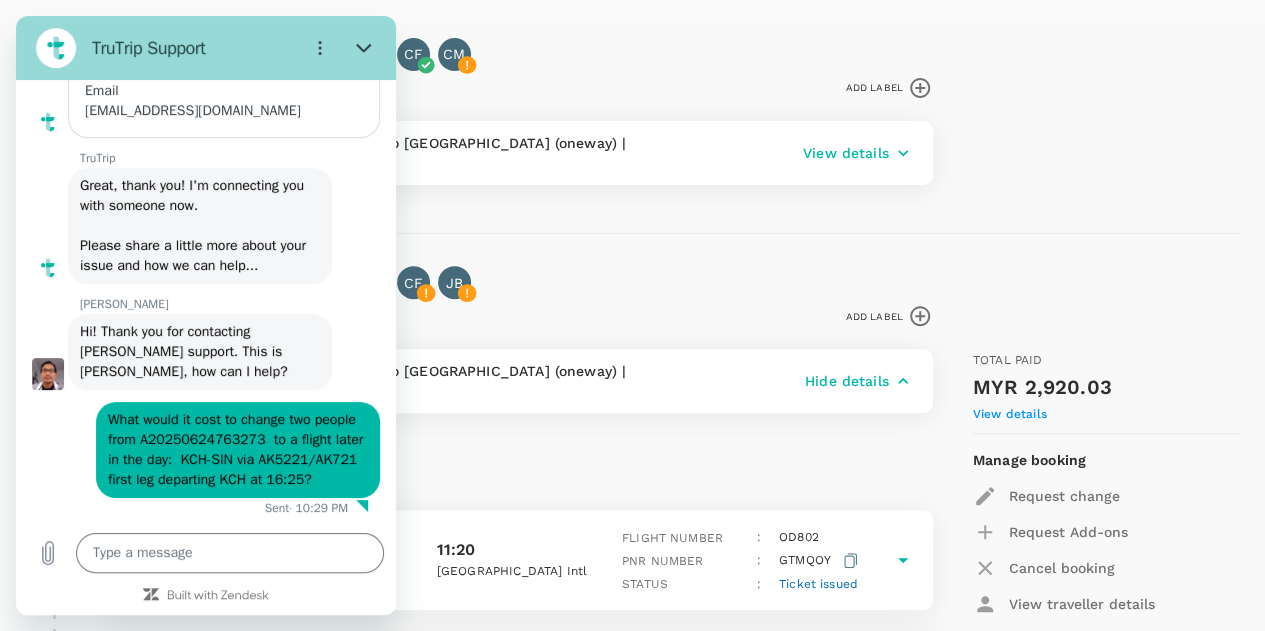 click on "05 Jul 2025   Saturday Flight to   Kuching Intl 10:20 Singapore Changi 11:20   Kuala Lumpur Intl Flight number : OD 802 Pnr number : GTMQOY Status : Ticket issued Connection to Kuala Lumpur Intl 5 hour 40 minutes" at bounding box center [509, 563] 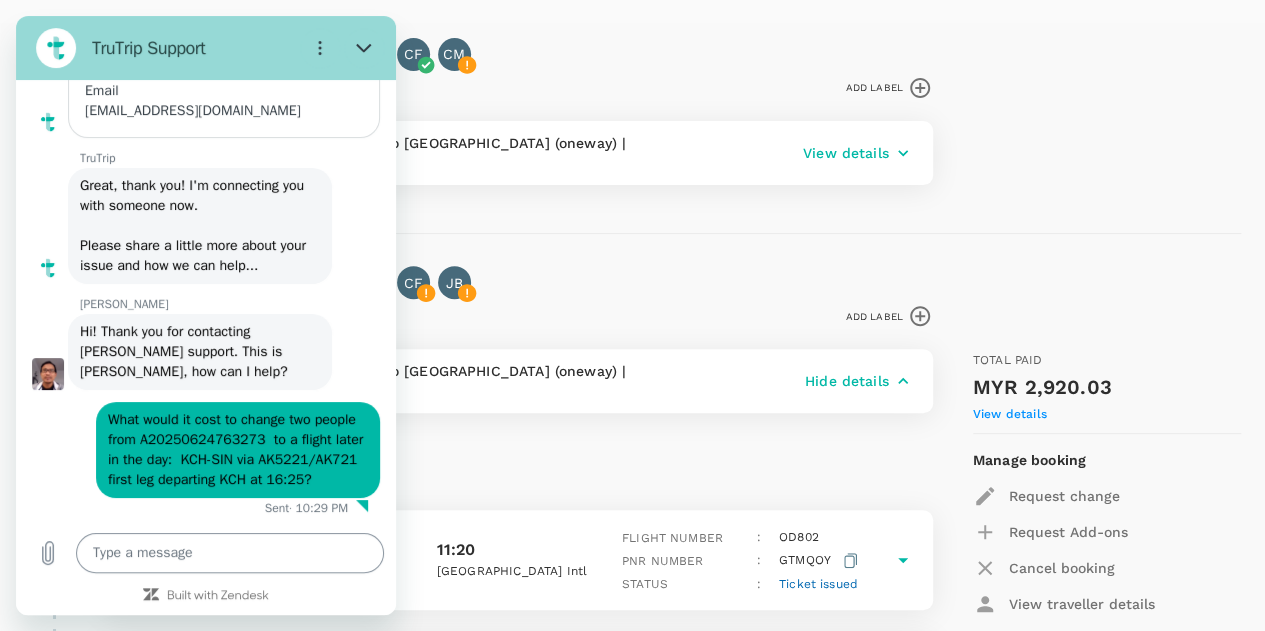 click at bounding box center (230, 553) 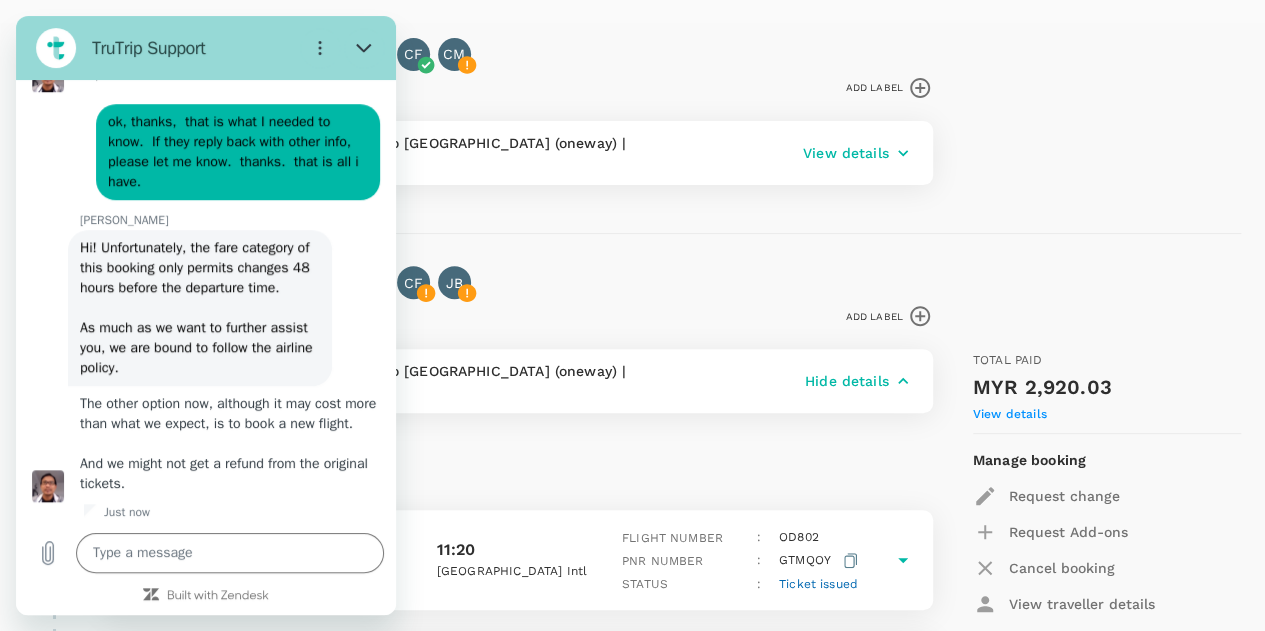 scroll, scrollTop: 8490, scrollLeft: 0, axis: vertical 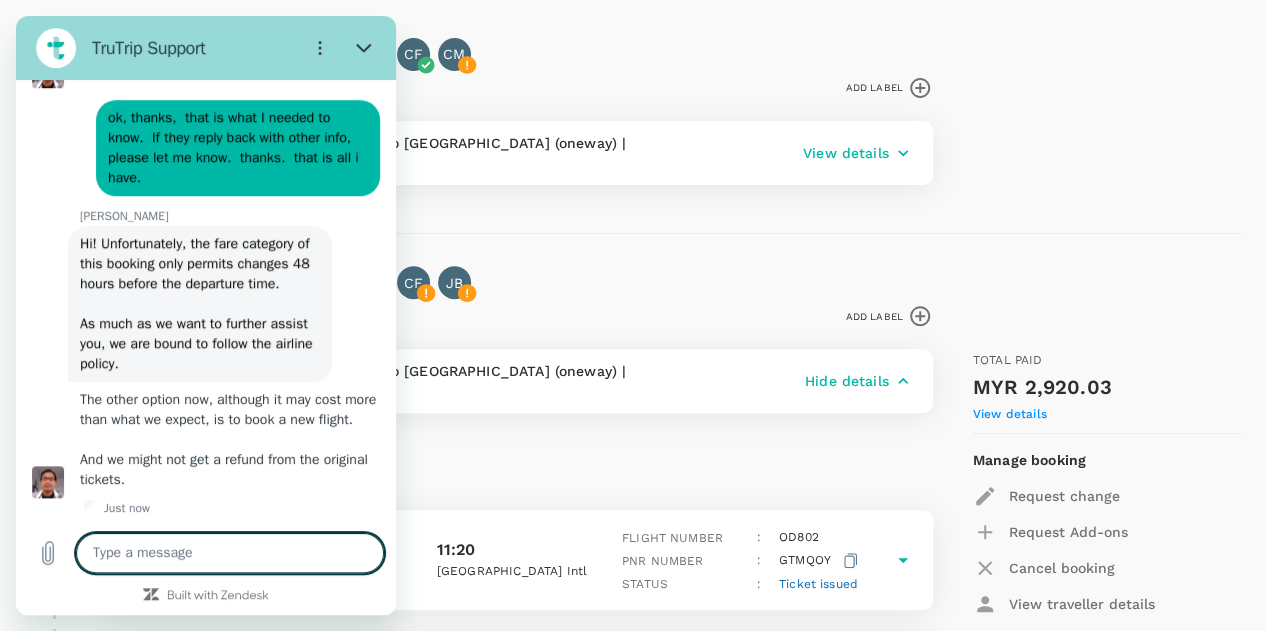 click at bounding box center [230, 553] 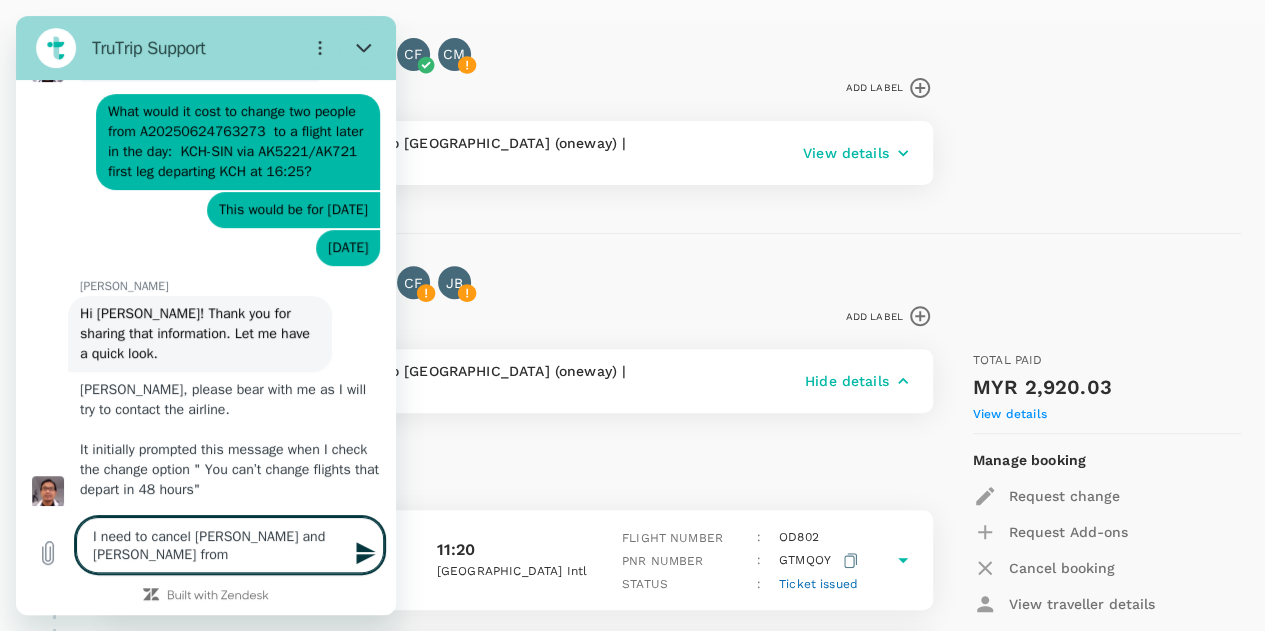 scroll, scrollTop: 7809, scrollLeft: 0, axis: vertical 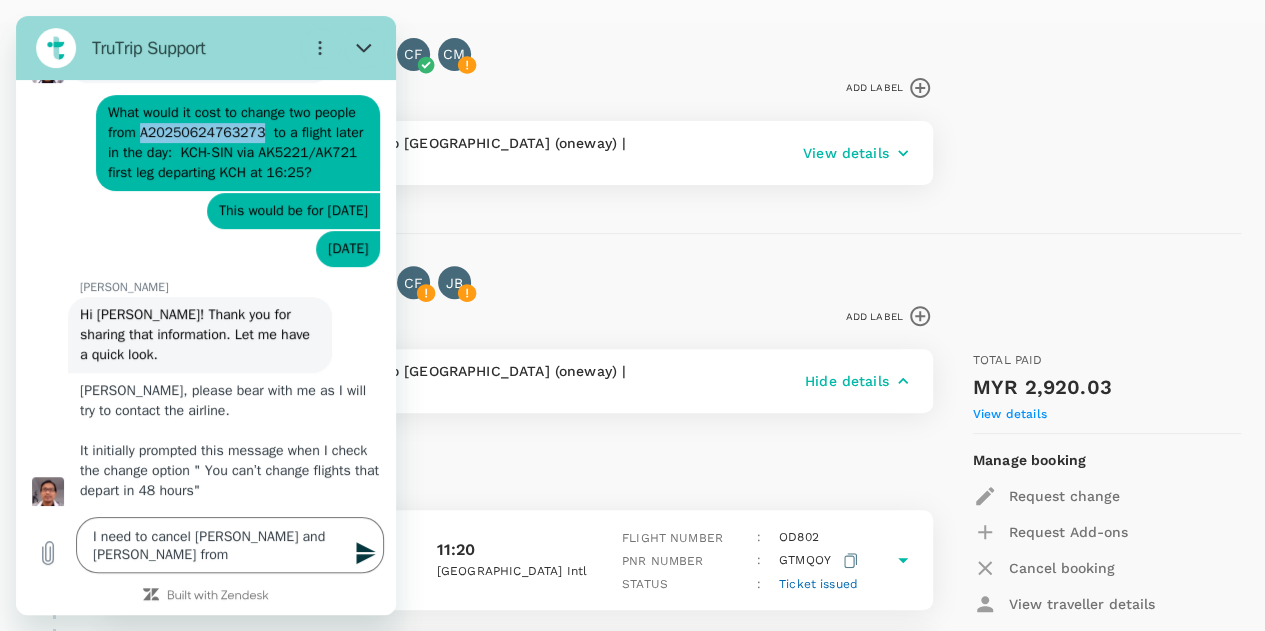 drag, startPoint x: 301, startPoint y: 308, endPoint x: 188, endPoint y: 307, distance: 113.004425 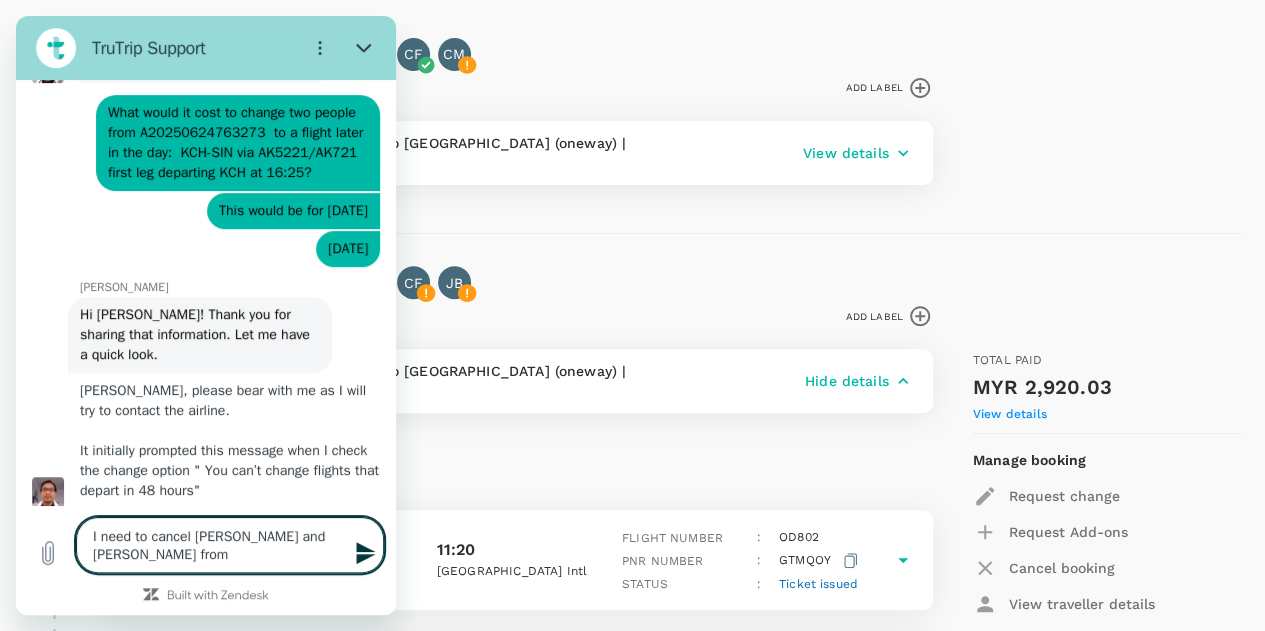 click on "I need to cancel Mr. Fandi and Mr. Finch from" at bounding box center (230, 545) 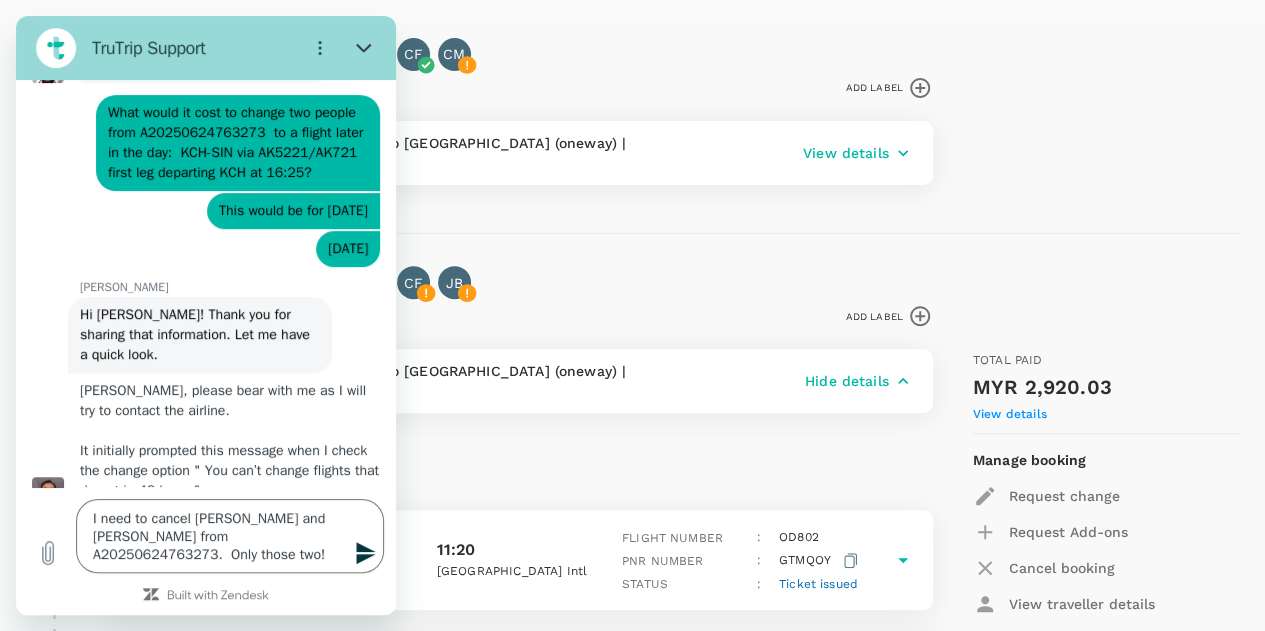 click on "Trip to Kuching IJ LB CF JB 05 Jul 2025 Add label IN 4 DAYS Flight from Singapore to Malaysia (oneway) | A20250625425400 Hide details 05 Jul 2025   Saturday Flight to   Kuching Intl 10:20 Singapore Changi 11:20   Kuala Lumpur Intl Flight number : OD 802 Pnr number : GTMQOY Status : Ticket issued Connection to Kuala Lumpur Intl 5 hour 40 minutes 05 Jul 2025   Saturday 17:00 Kuala Lumpur Intl 18:50   Kuching Intl Flight number : OD 1636 Pnr number : GTMQOY Status : Ticket issued Total paid MYR 2,920.03 View details Manage booking Request change Request Add-ons Cancel booking View traveller details Export as PDF Download invoice Copy shareable link Get Support" at bounding box center (624, 571) 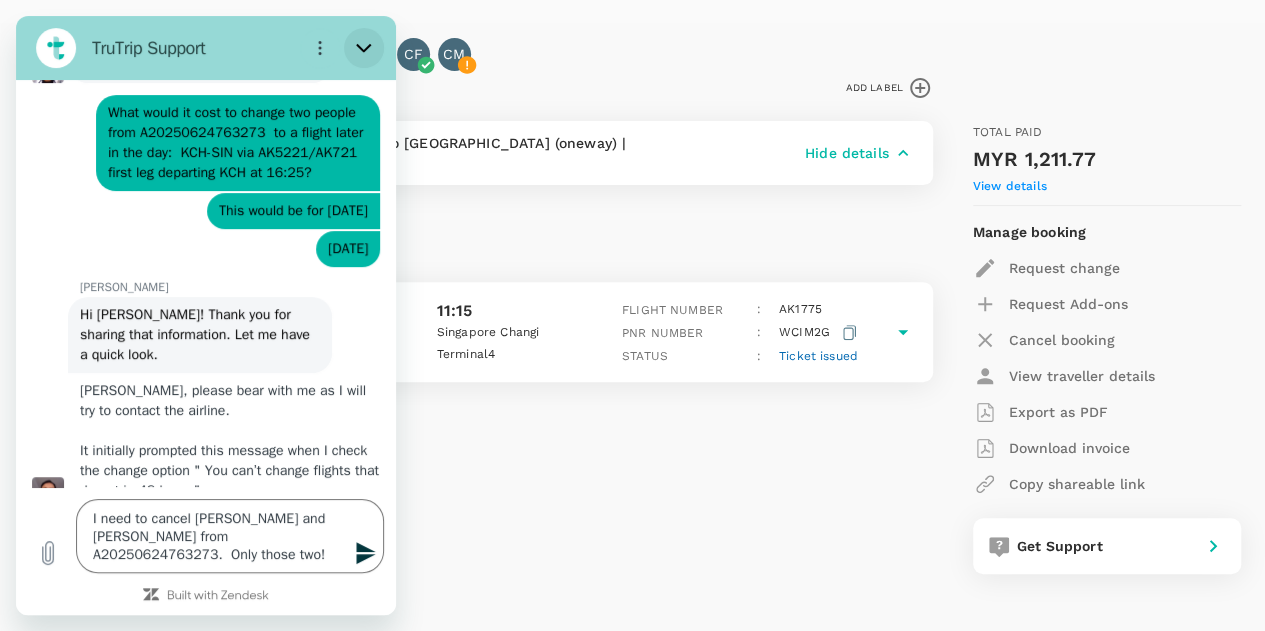 click at bounding box center (364, 48) 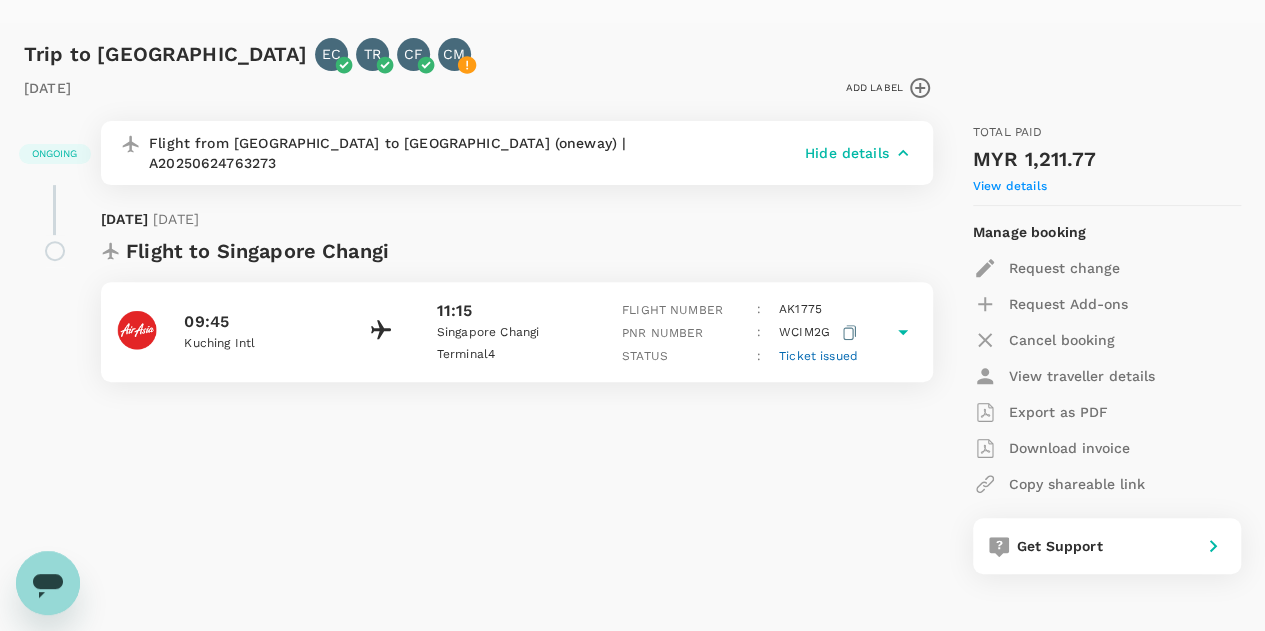 click on "Ticket issued" at bounding box center (818, 356) 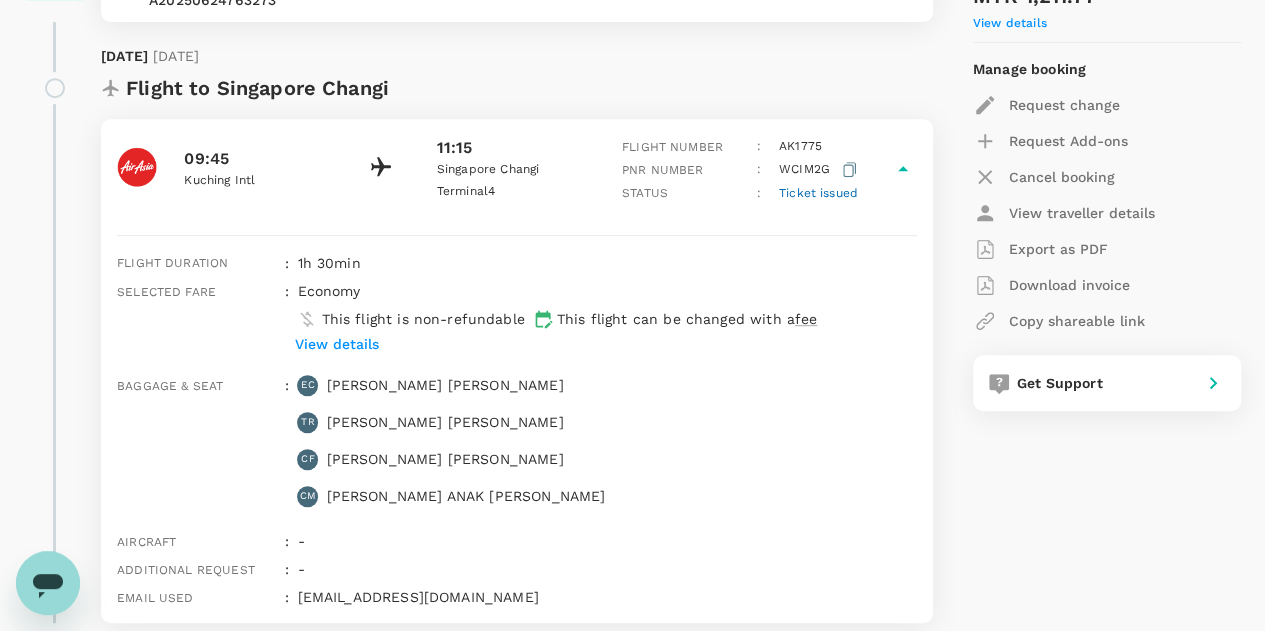 scroll, scrollTop: 424, scrollLeft: 0, axis: vertical 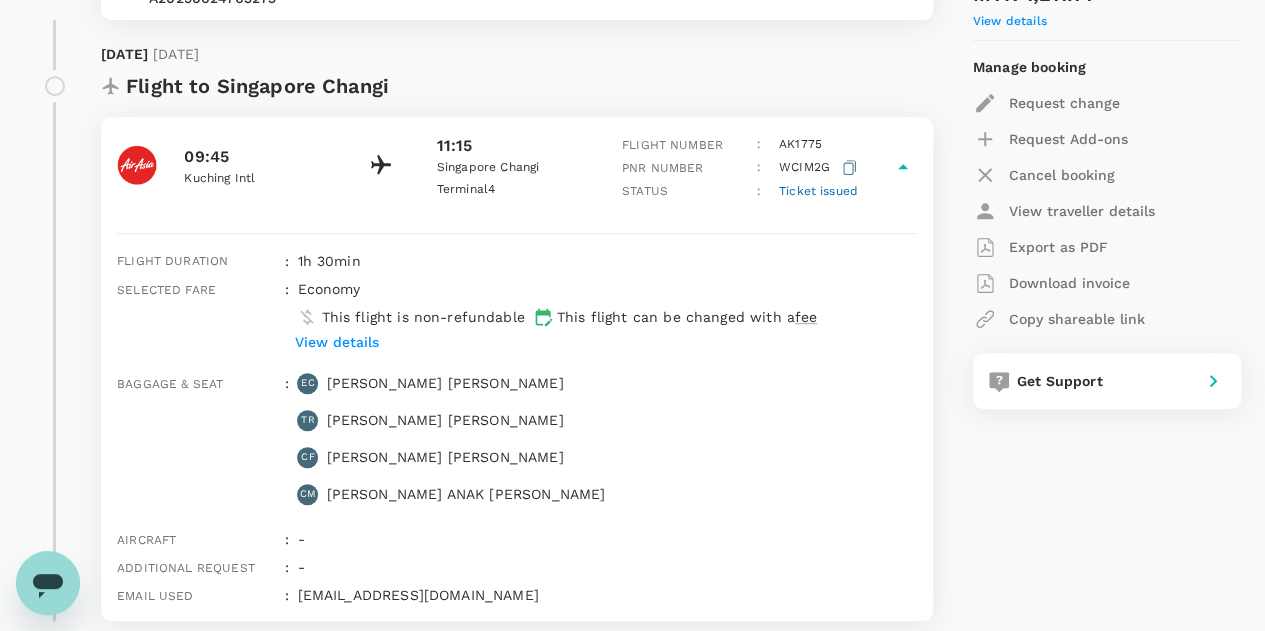 click 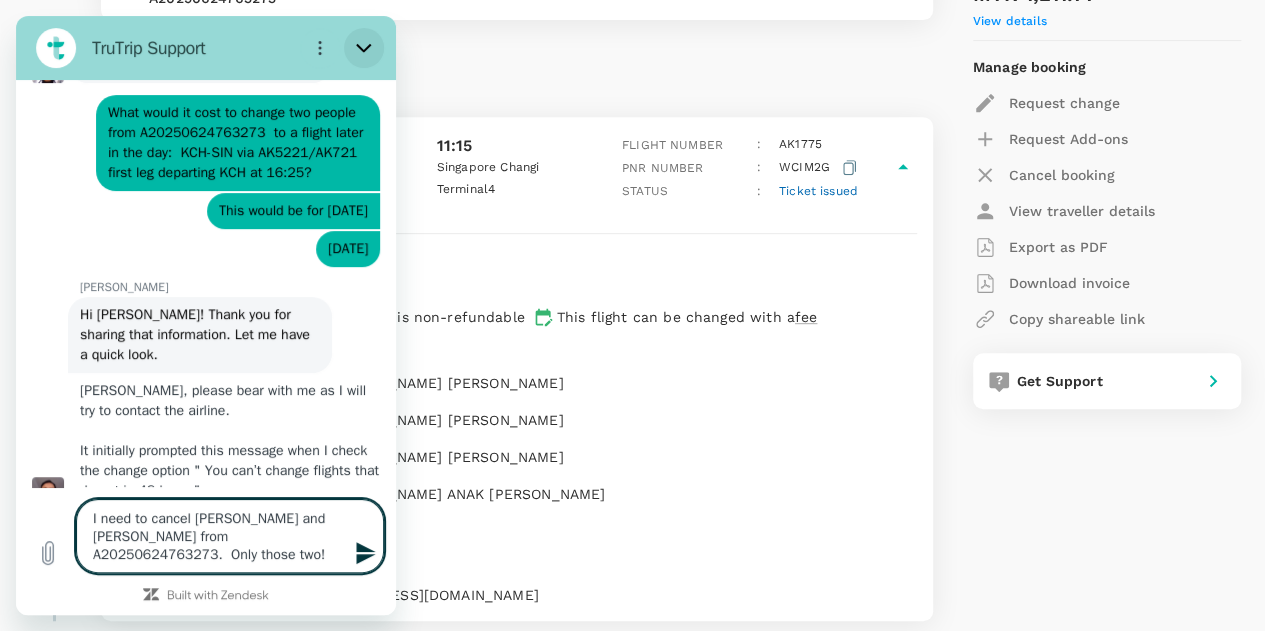 click at bounding box center (364, 48) 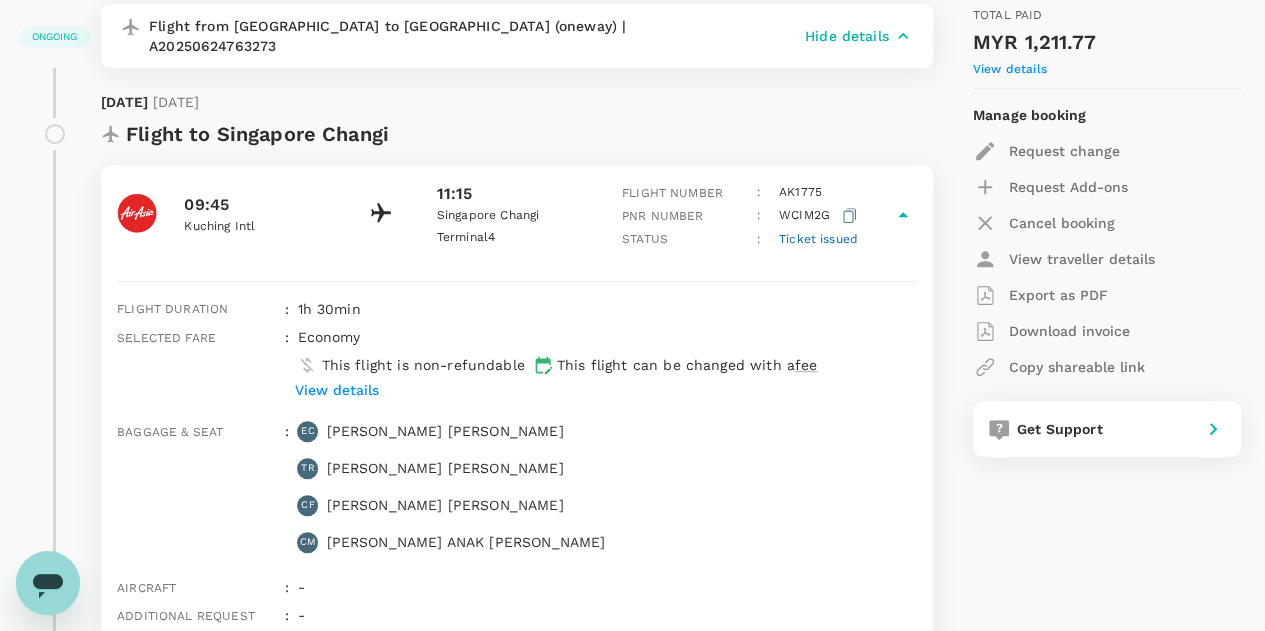 scroll, scrollTop: 386, scrollLeft: 0, axis: vertical 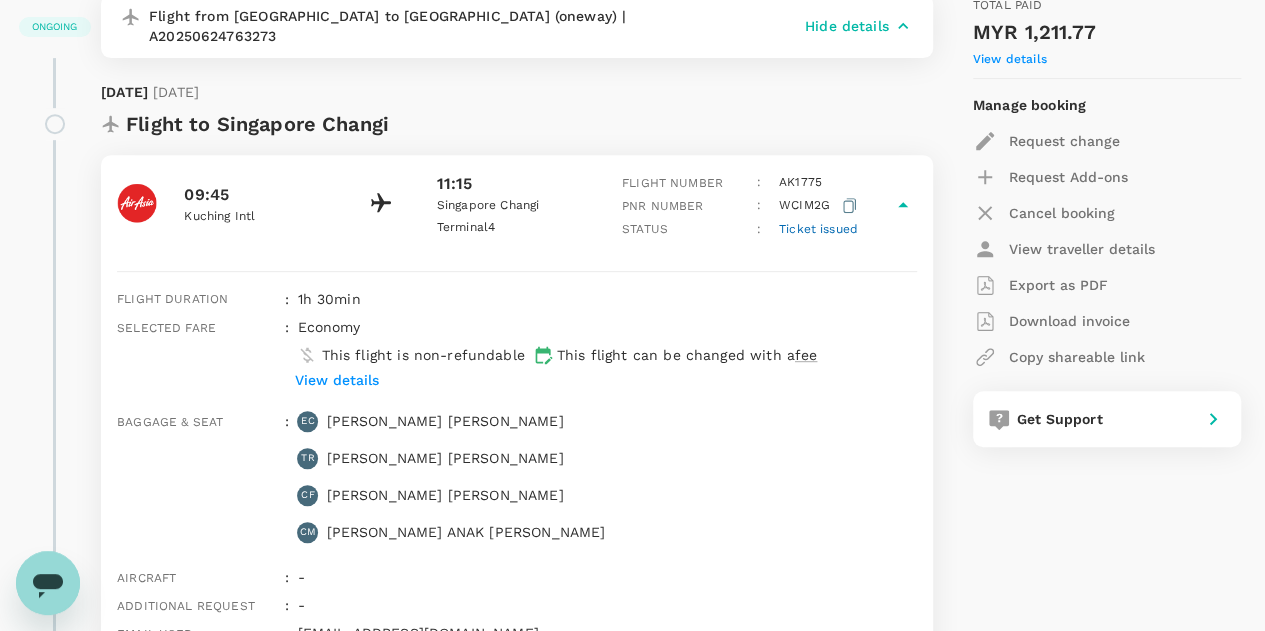 click 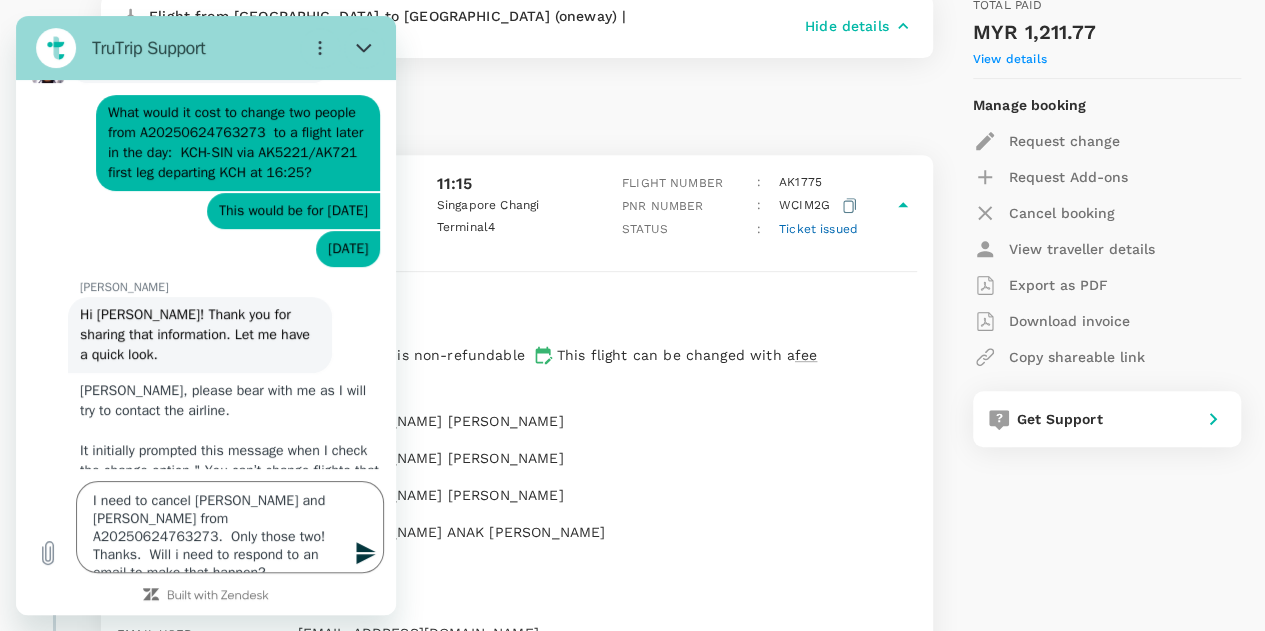 click 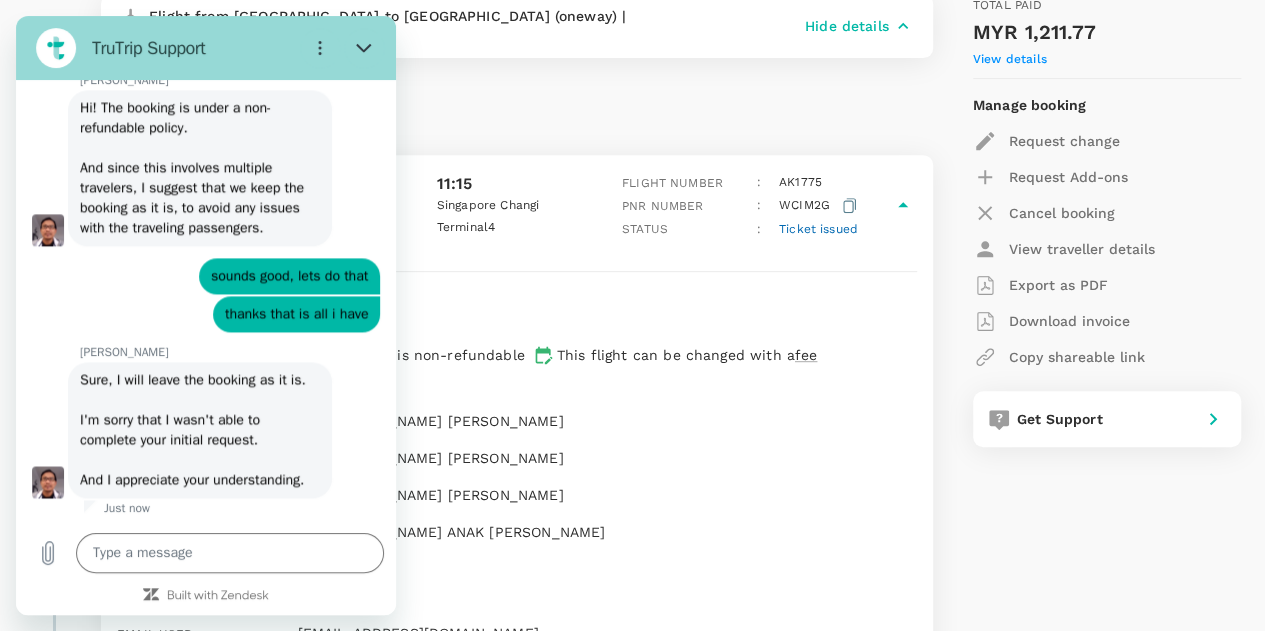 scroll, scrollTop: 9152, scrollLeft: 0, axis: vertical 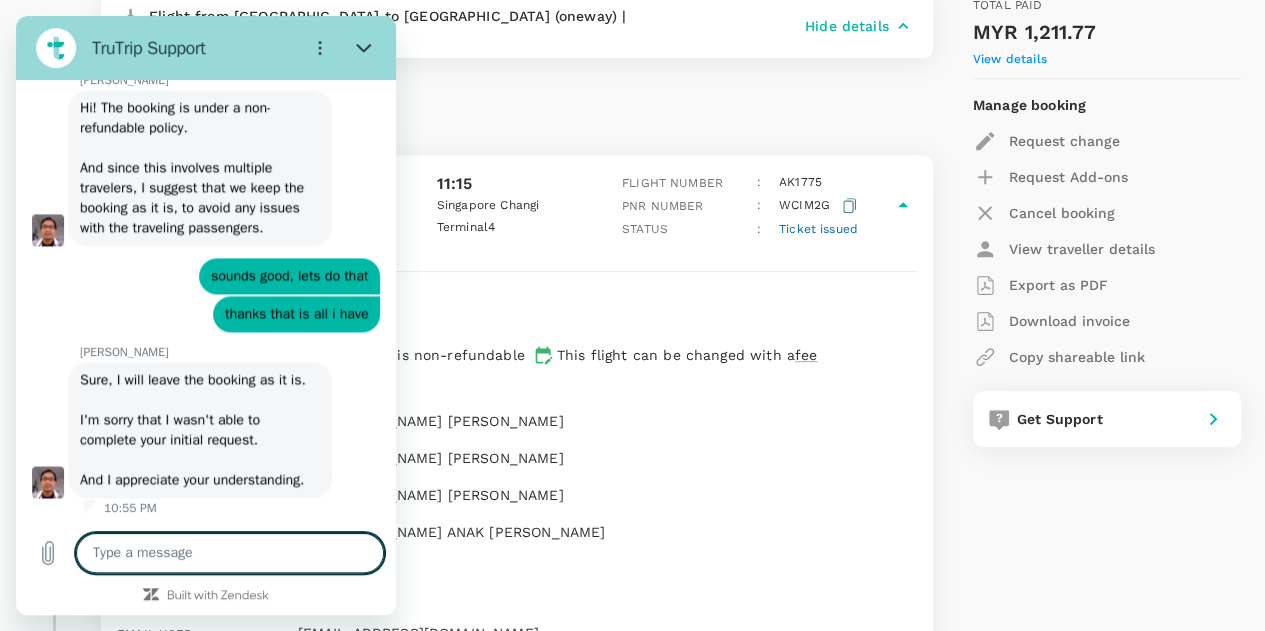 click at bounding box center (230, 553) 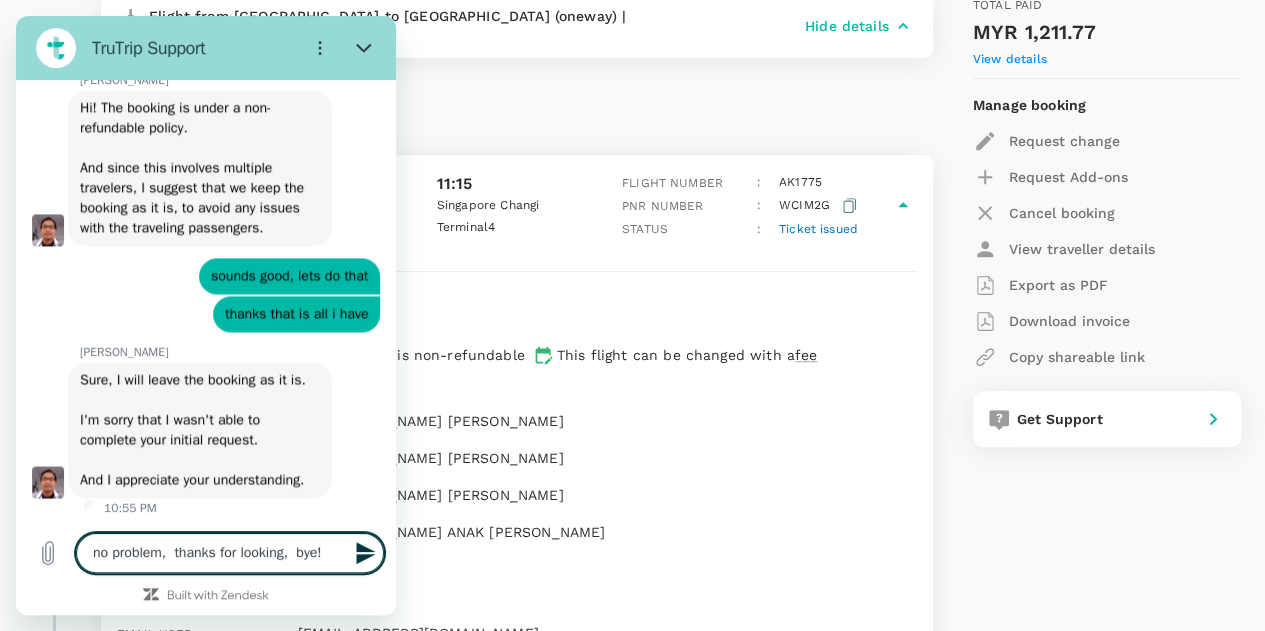 click at bounding box center [364, 553] 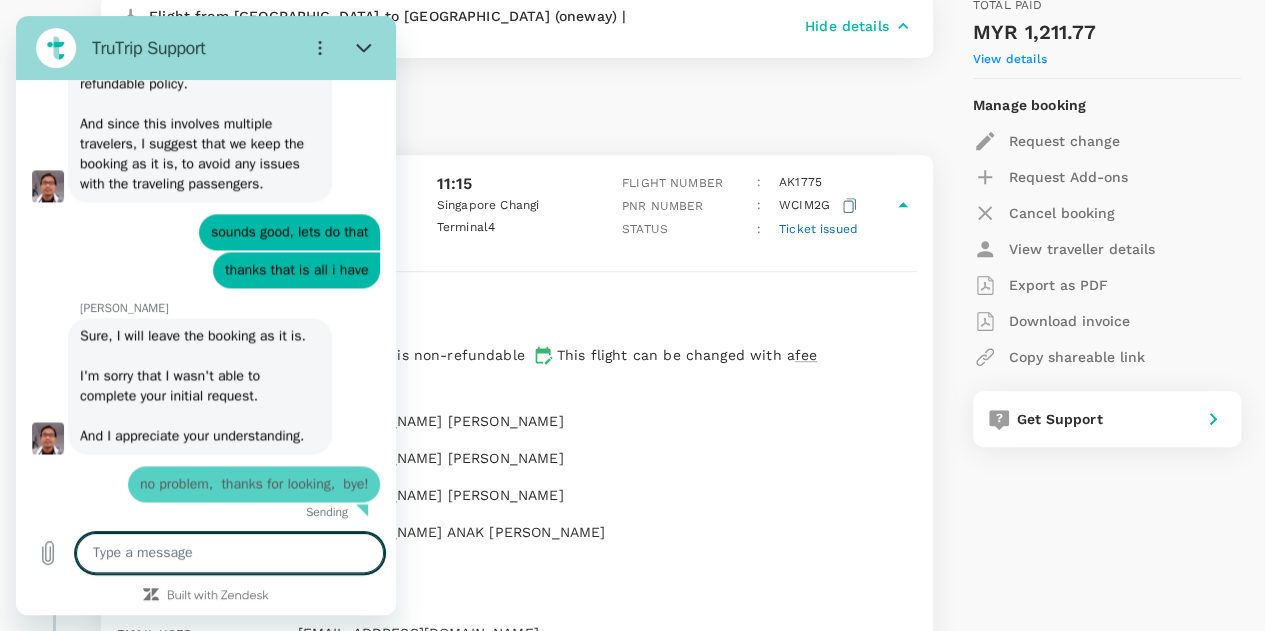 scroll, scrollTop: 9200, scrollLeft: 0, axis: vertical 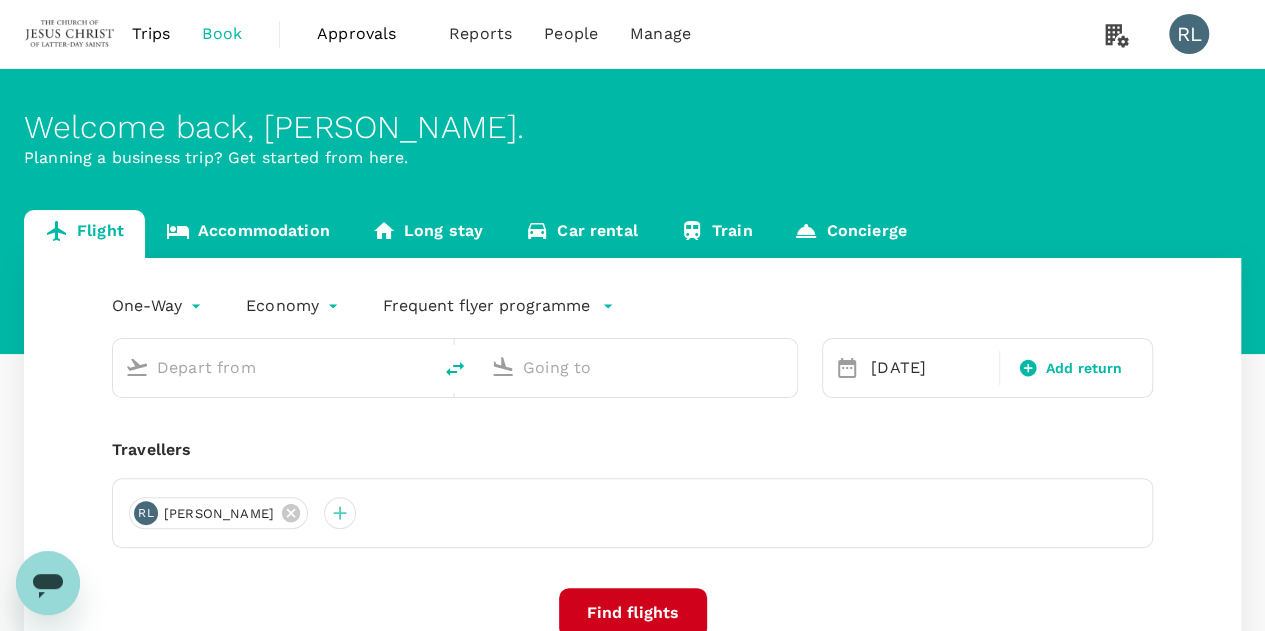 type on "Kuala Lumpur Intl (KUL)" 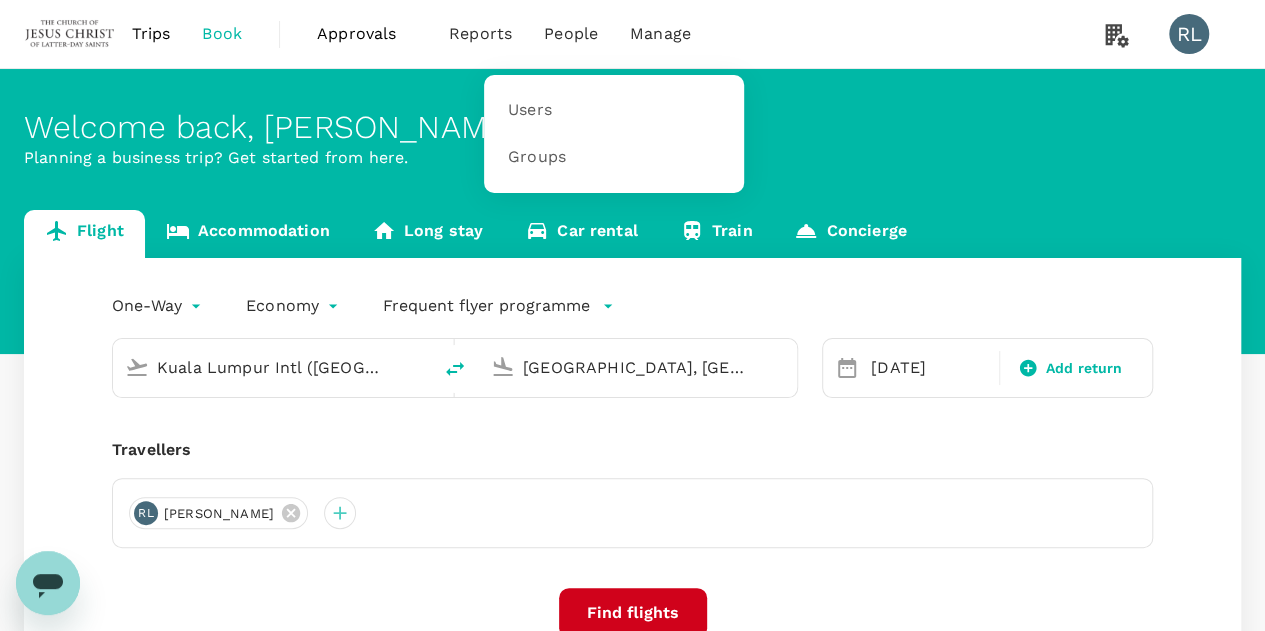 type 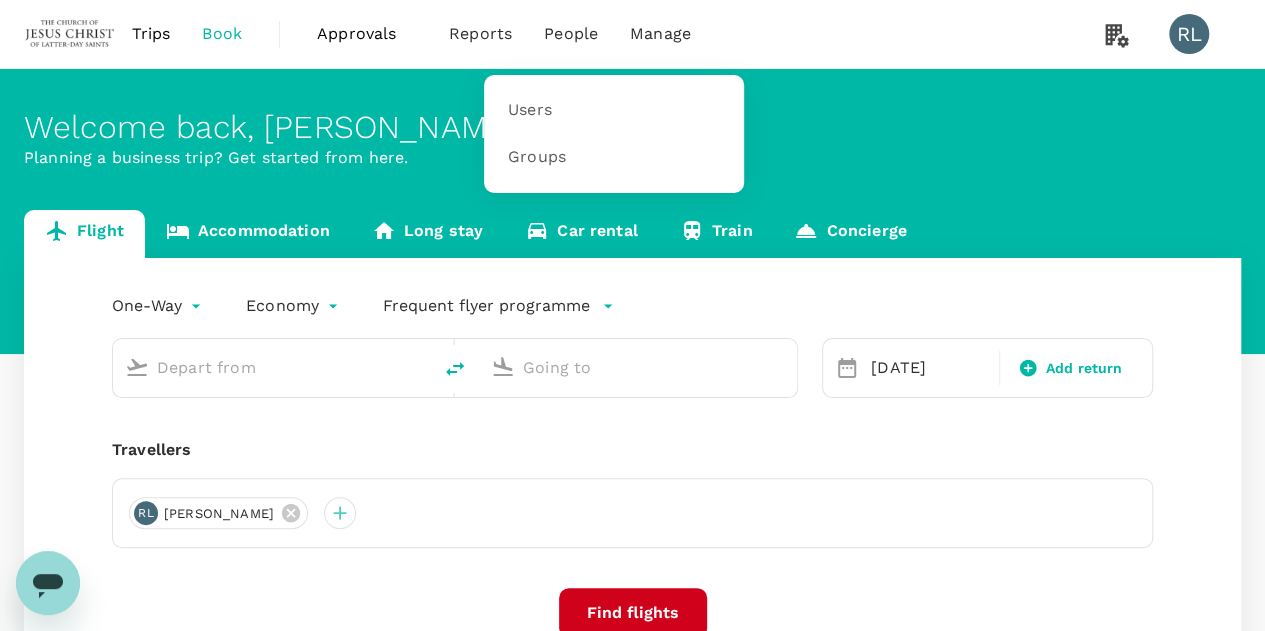 type on "Kuala Lumpur Intl ([GEOGRAPHIC_DATA])" 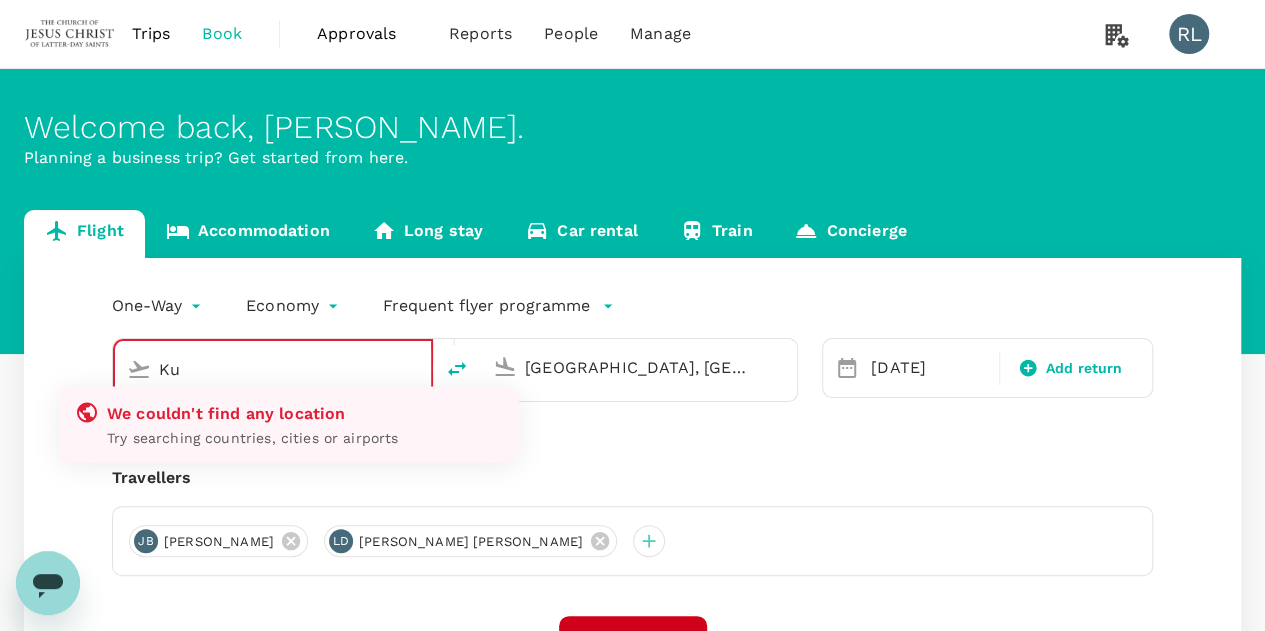 type on "K" 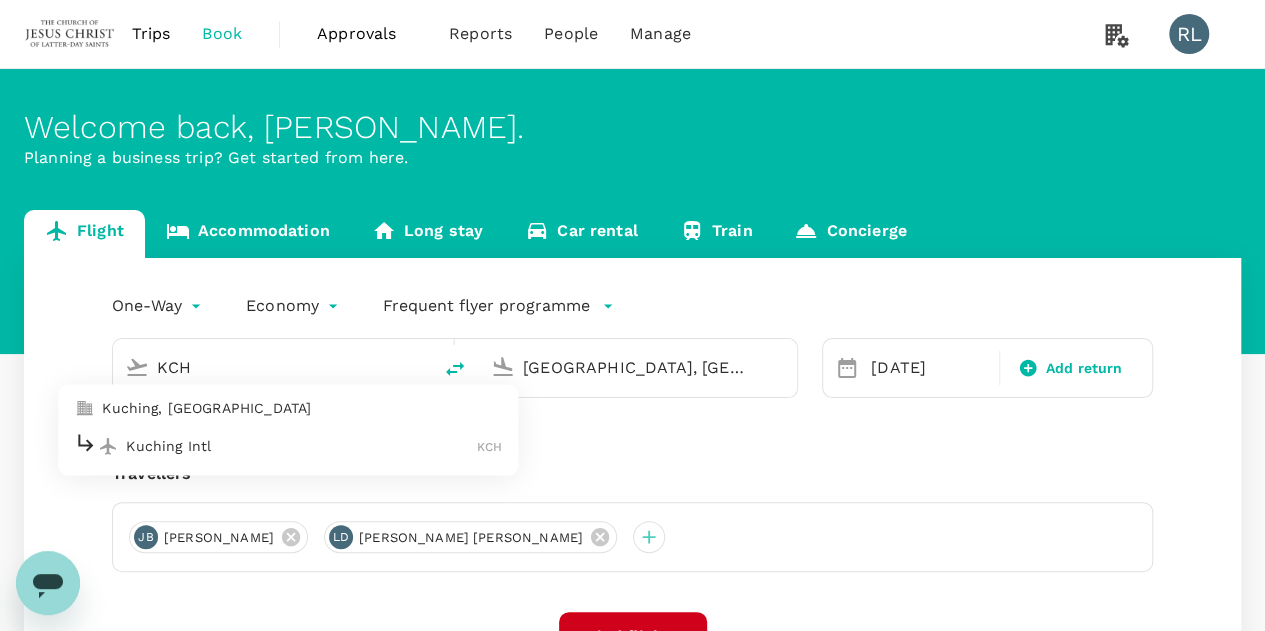 type on "Kuala Lumpur Intl ([GEOGRAPHIC_DATA])" 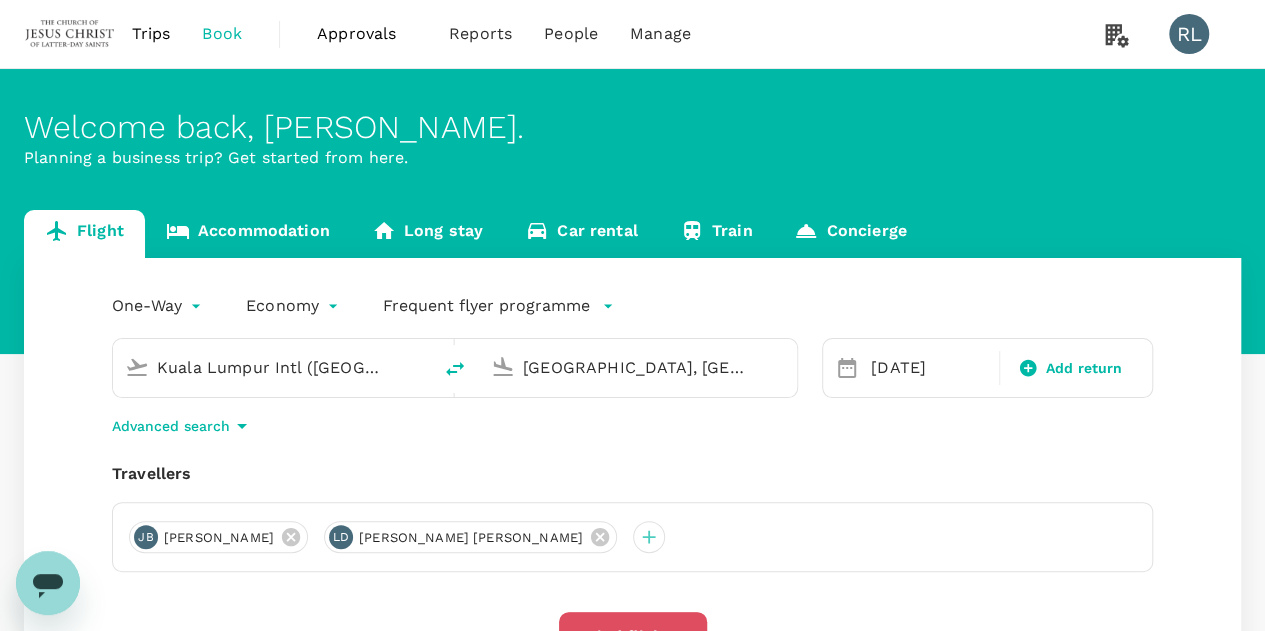 click on "Find flights" at bounding box center (633, 637) 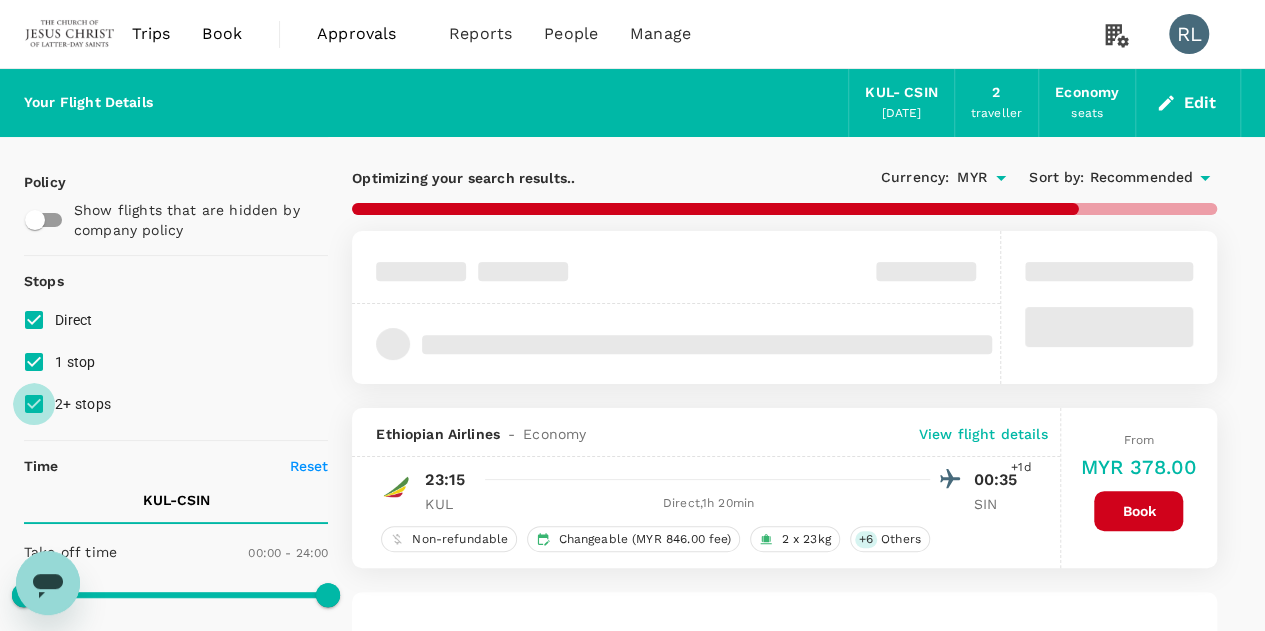 click on "2+ stops" at bounding box center [34, 404] 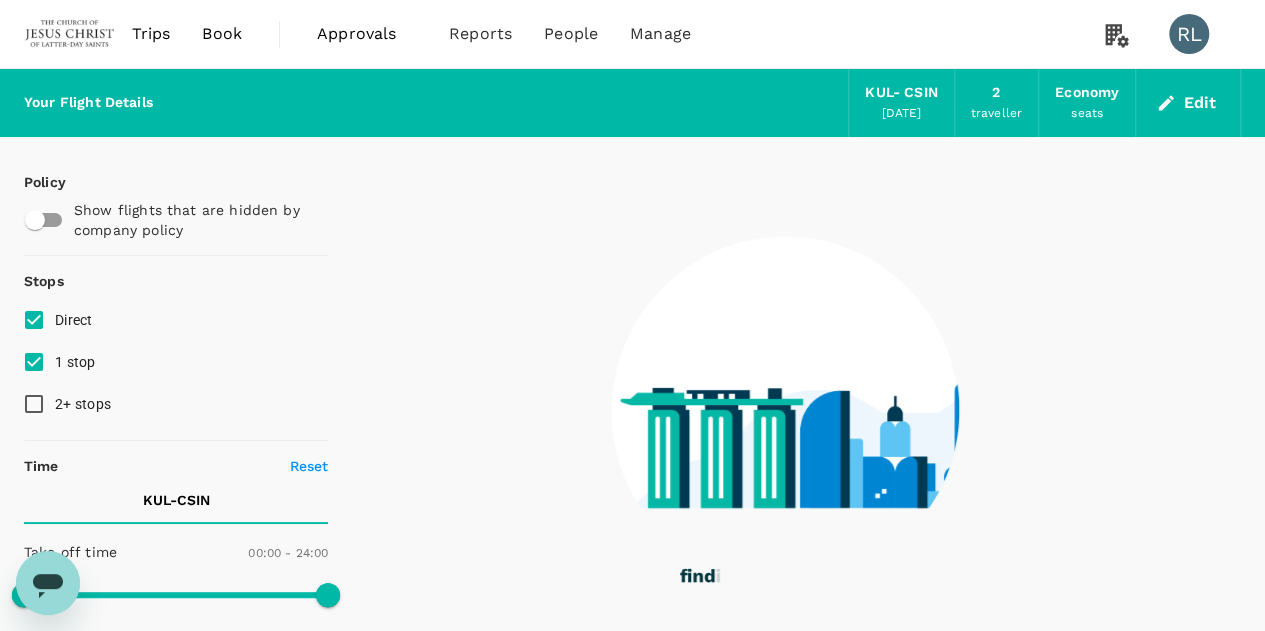 checkbox on "false" 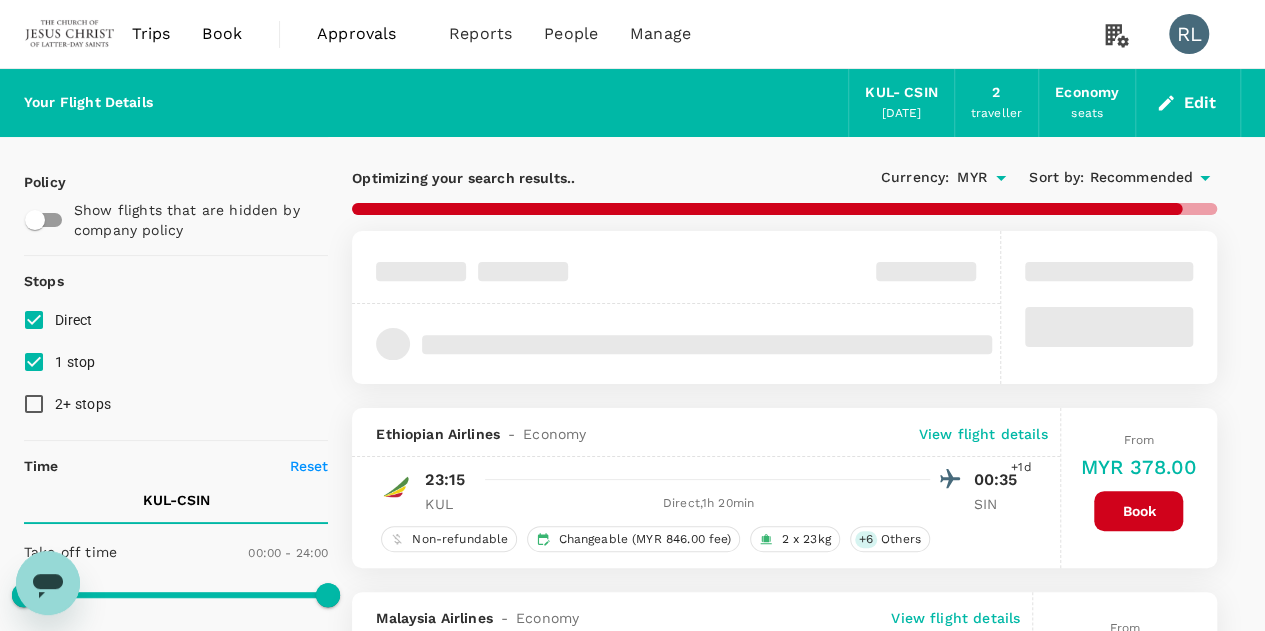 click on "1 stop" at bounding box center [34, 362] 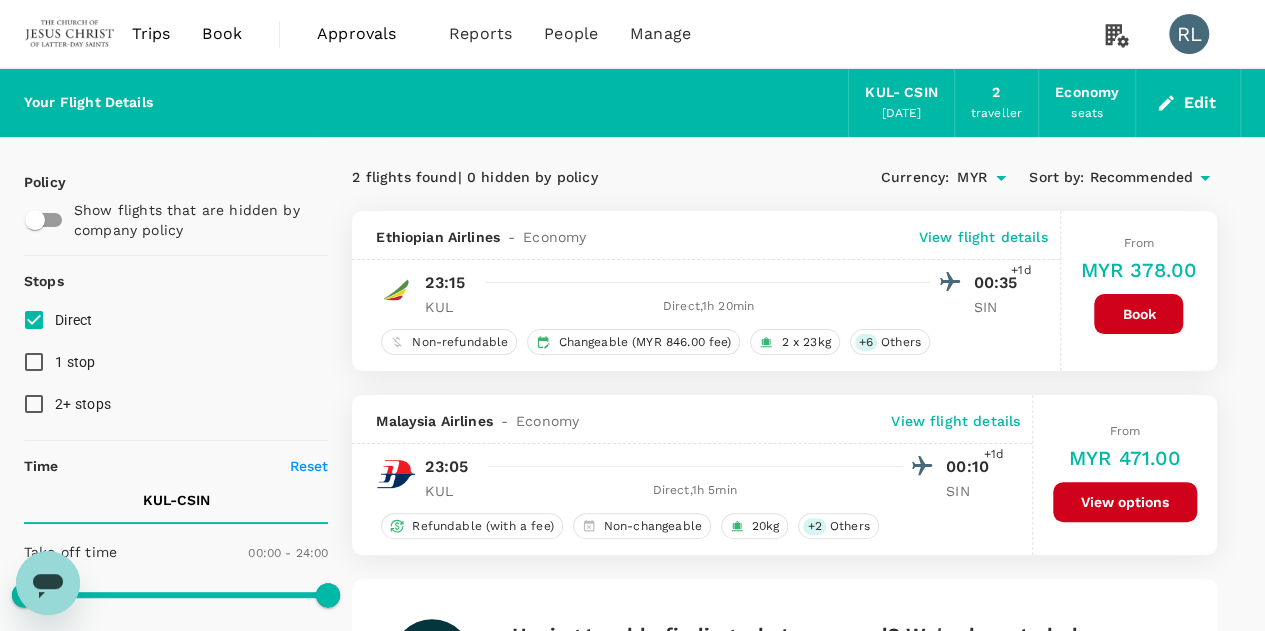 scroll, scrollTop: 52, scrollLeft: 0, axis: vertical 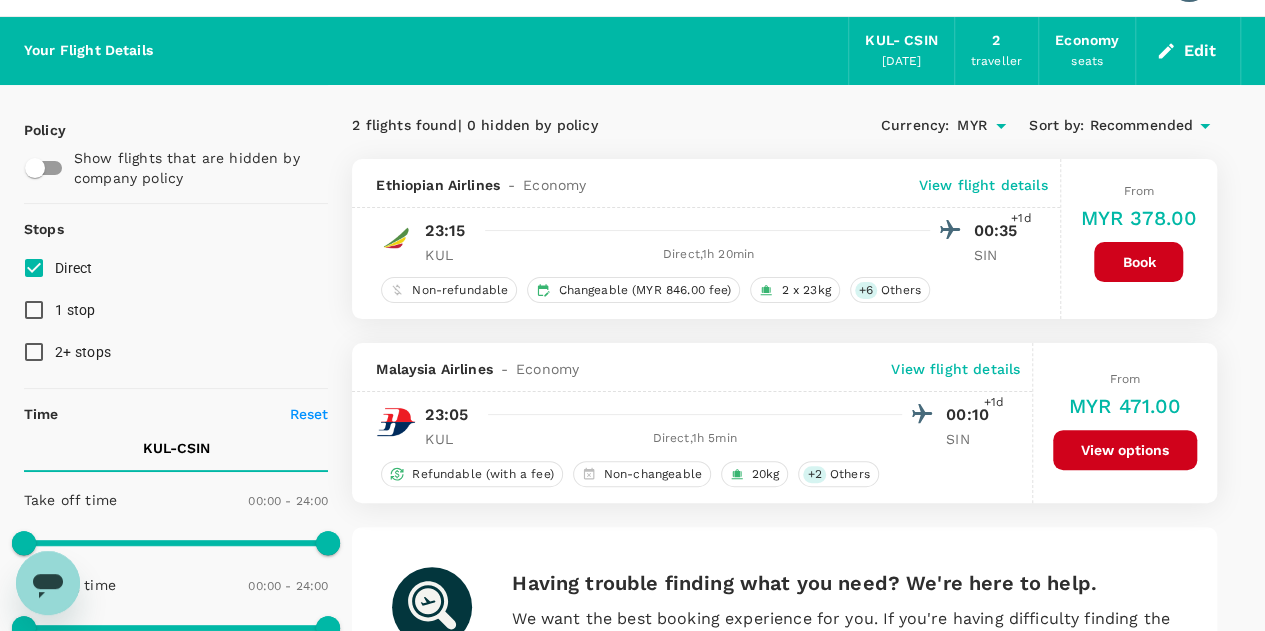 click on "Recommended" at bounding box center (1141, 126) 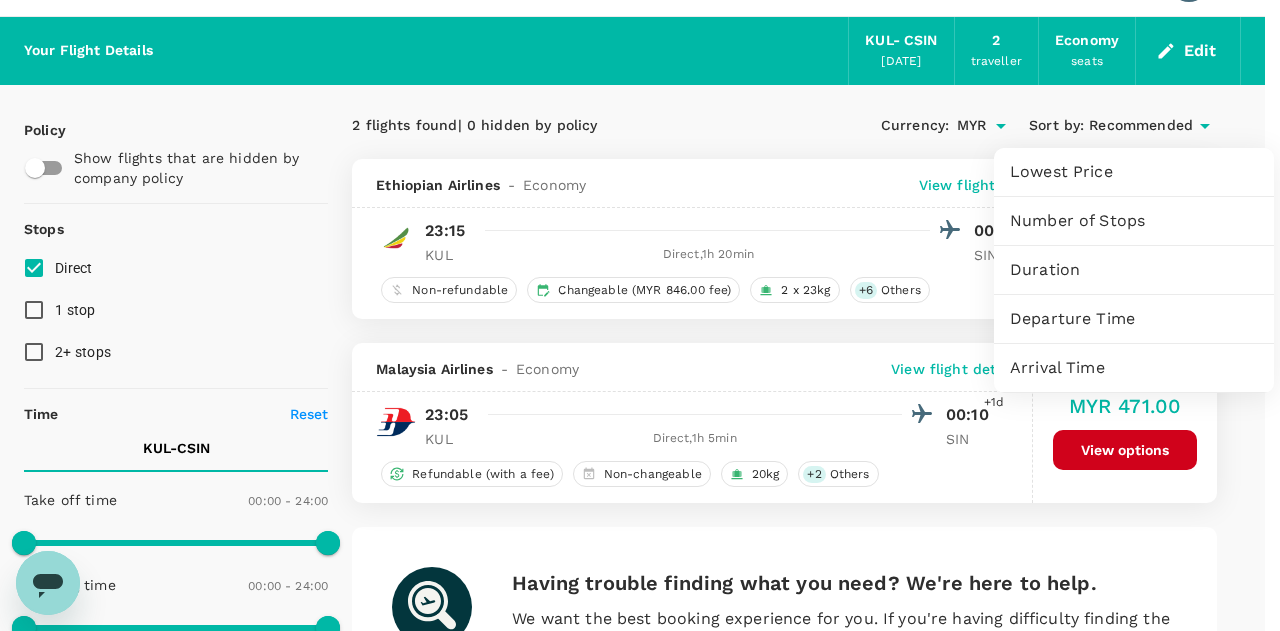 click at bounding box center (640, 315) 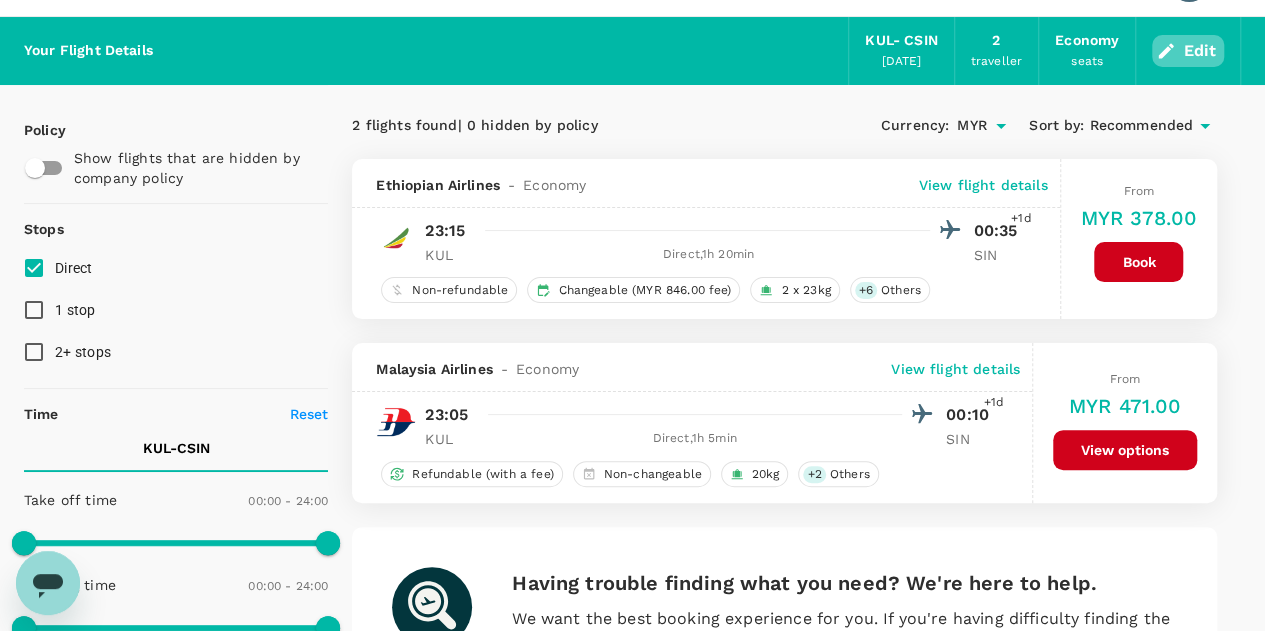click on "Edit" at bounding box center [1188, 51] 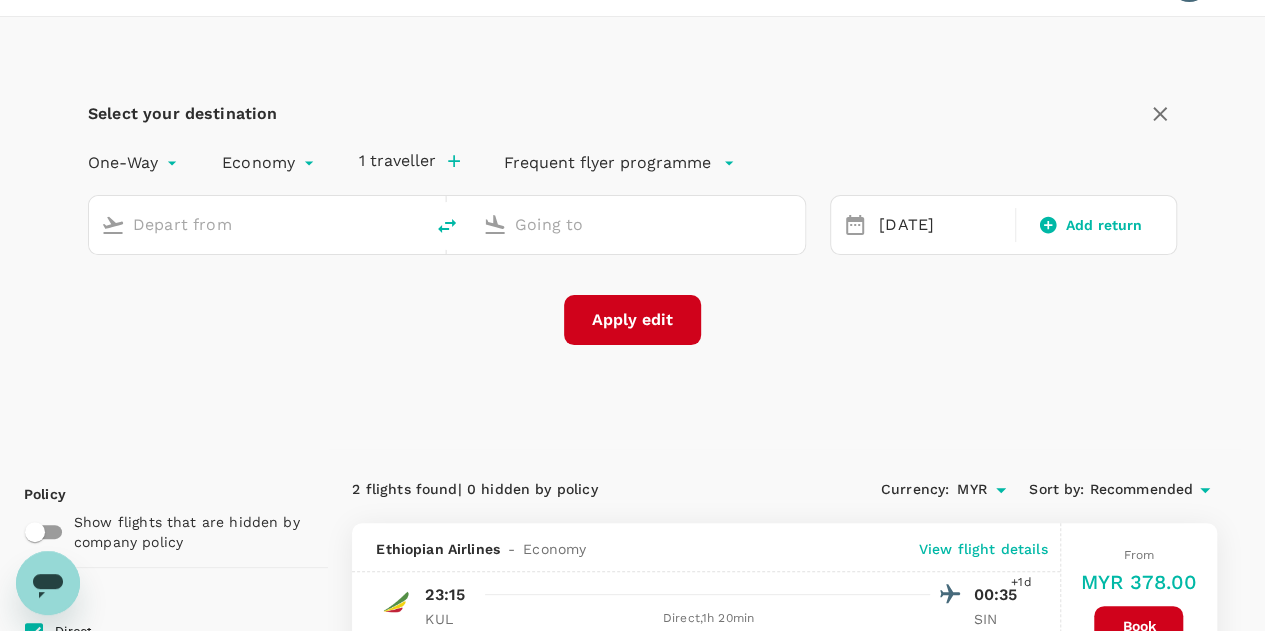 type on "Kuala Lumpur Intl ([GEOGRAPHIC_DATA])" 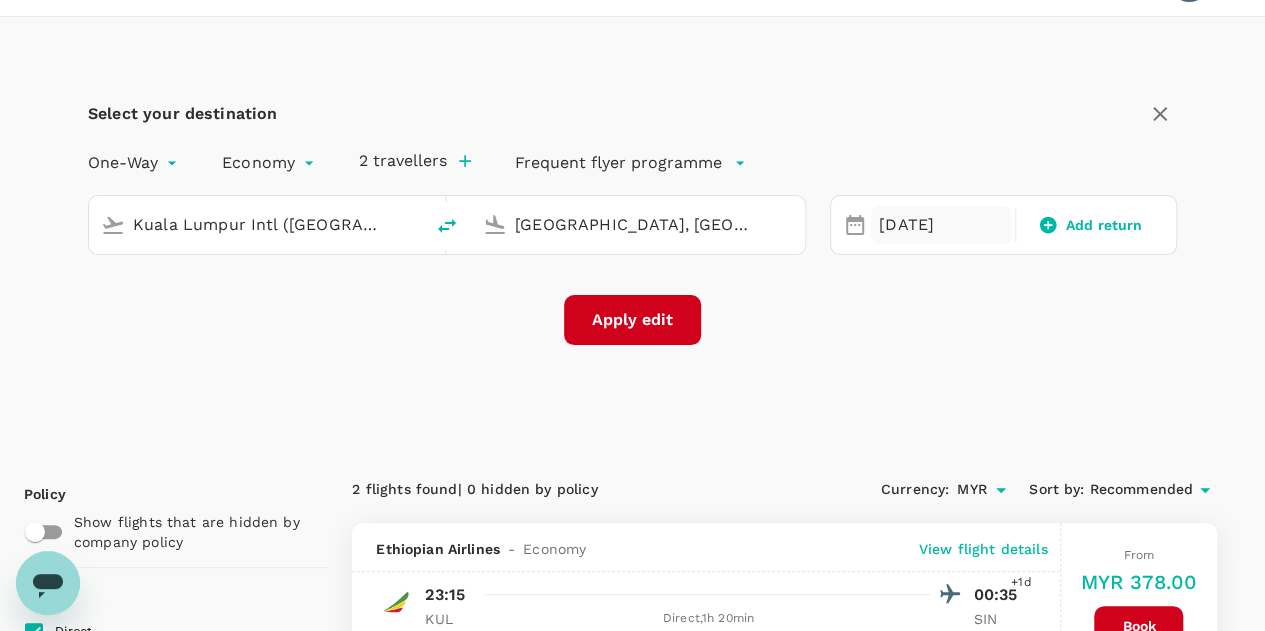click on "[DATE]" at bounding box center (941, 225) 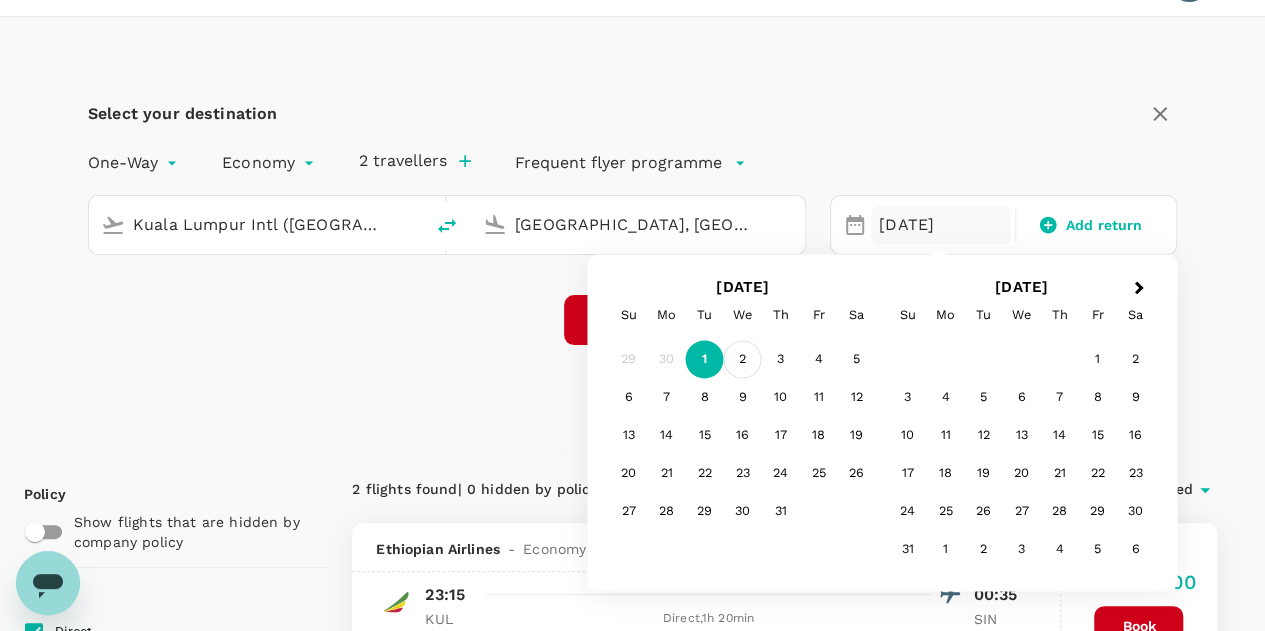 click on "2" at bounding box center (743, 360) 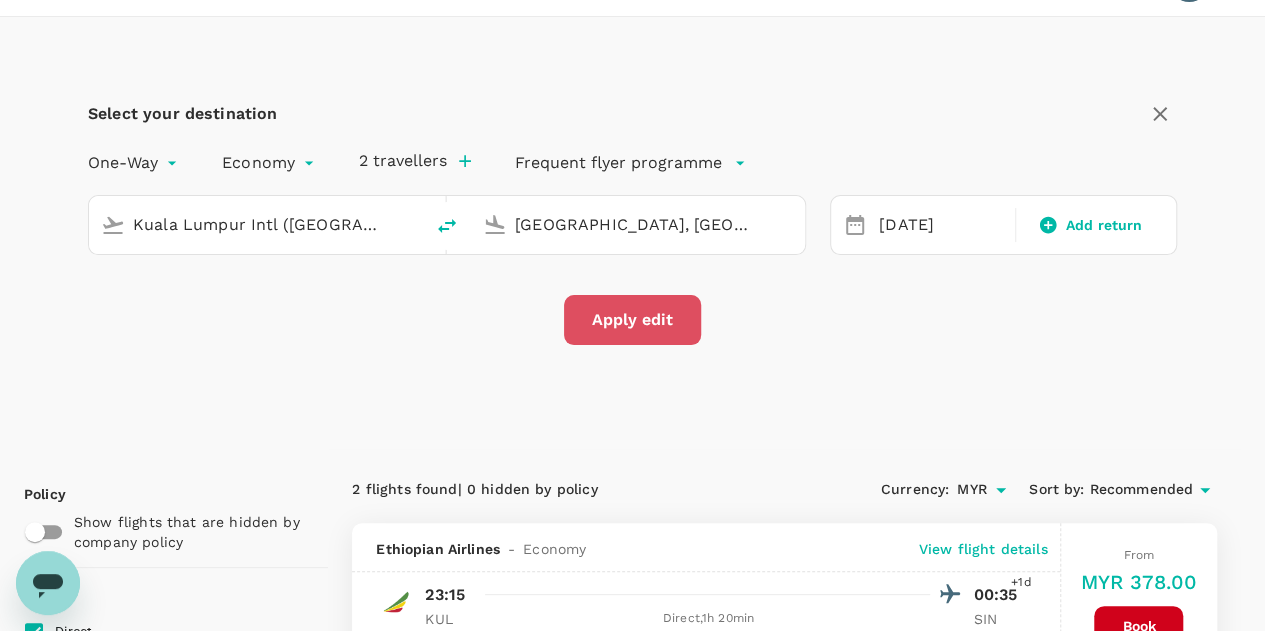 click on "Apply edit" at bounding box center [632, 320] 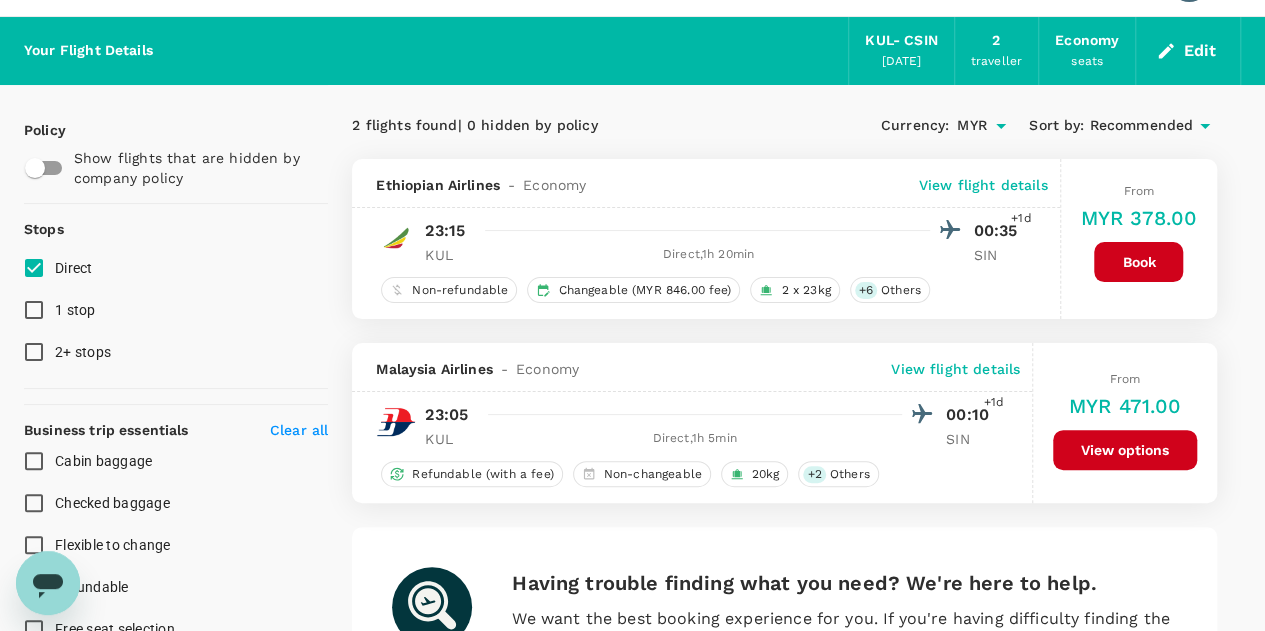checkbox on "false" 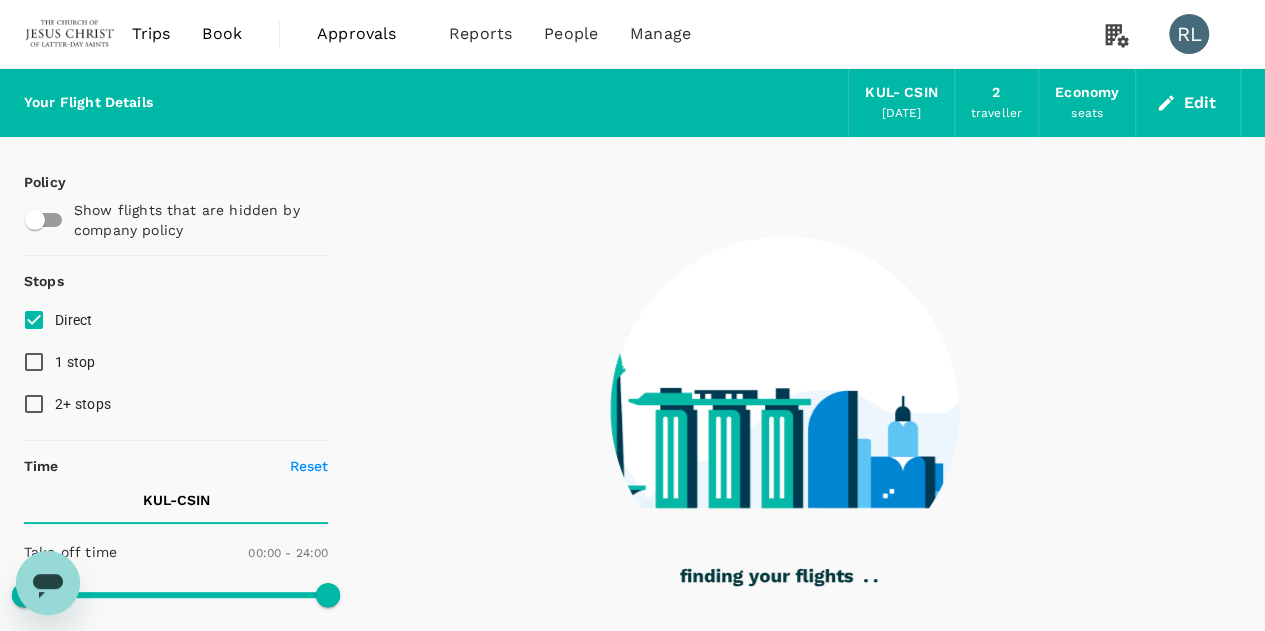 type on "95" 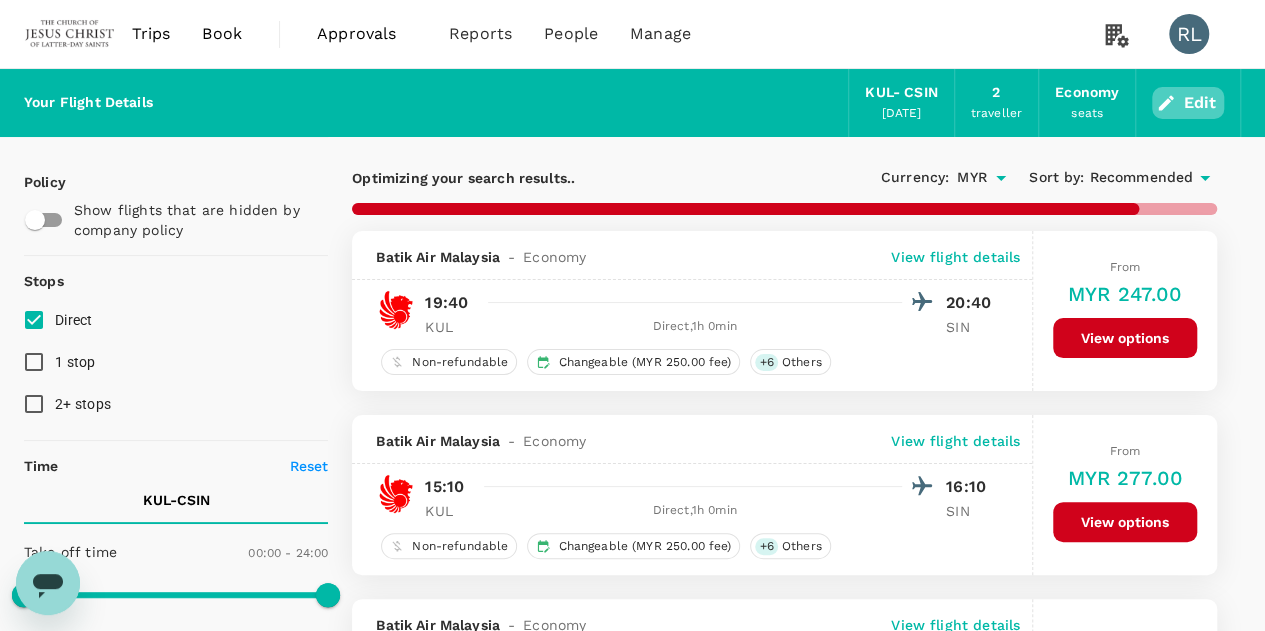 click on "Edit" at bounding box center (1188, 103) 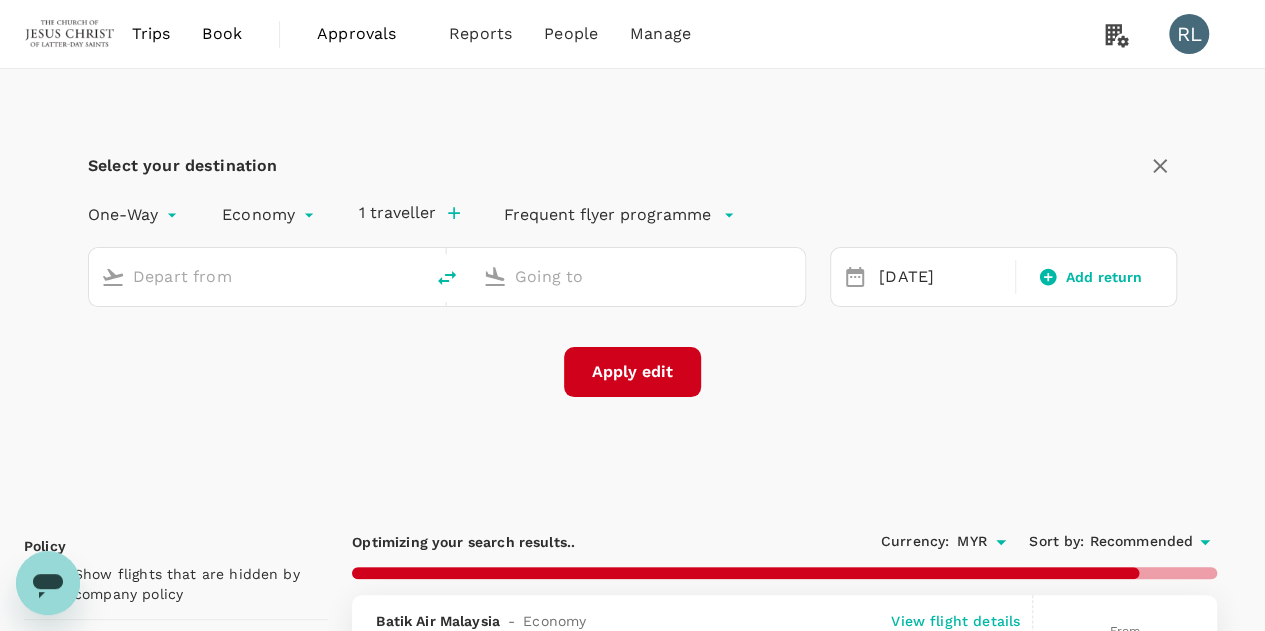 type on "Kuala Lumpur Intl ([GEOGRAPHIC_DATA])" 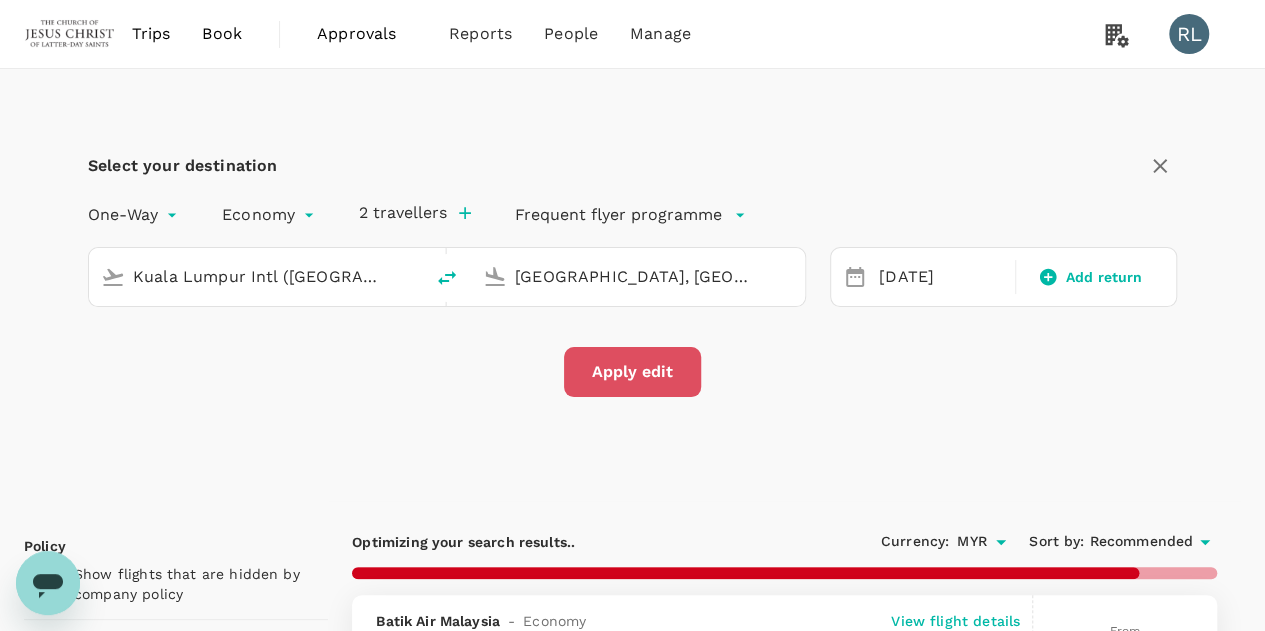 click on "Apply edit" at bounding box center [632, 372] 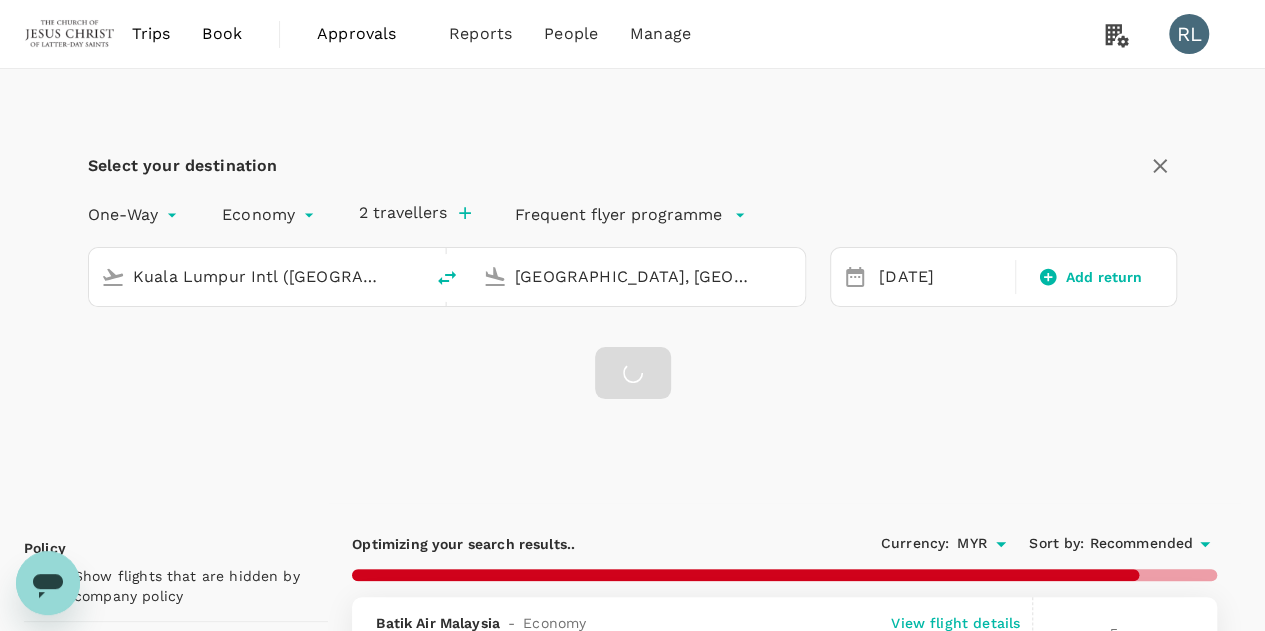 checkbox on "false" 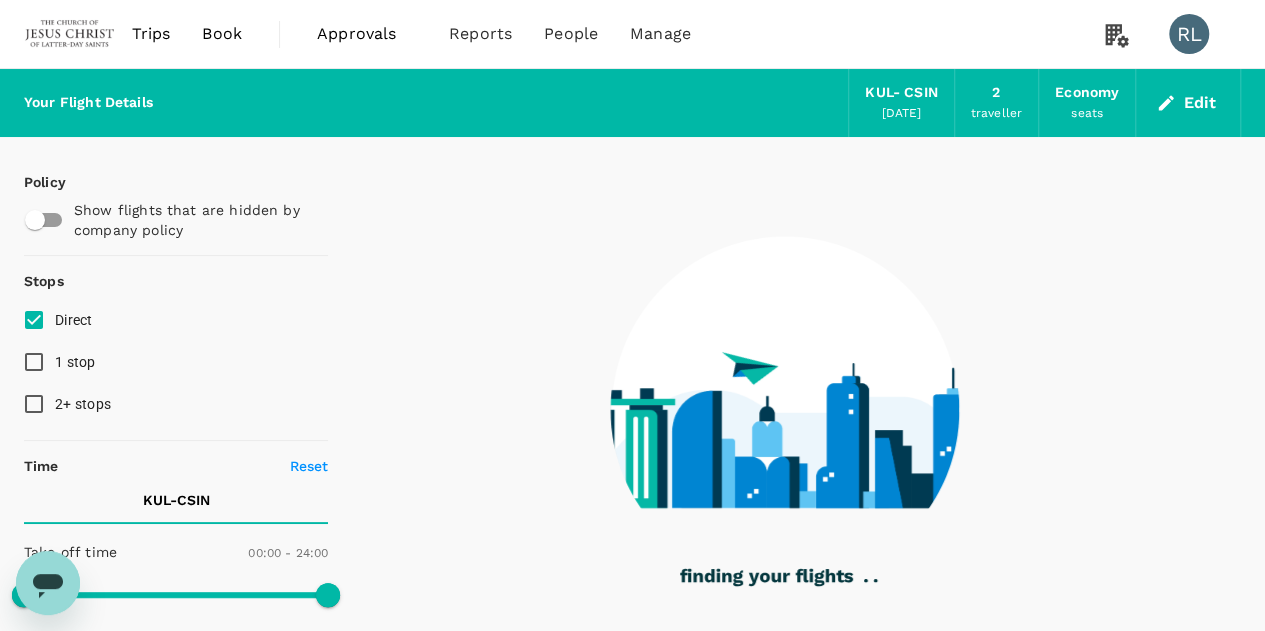 click on "Edit" at bounding box center (1188, 103) 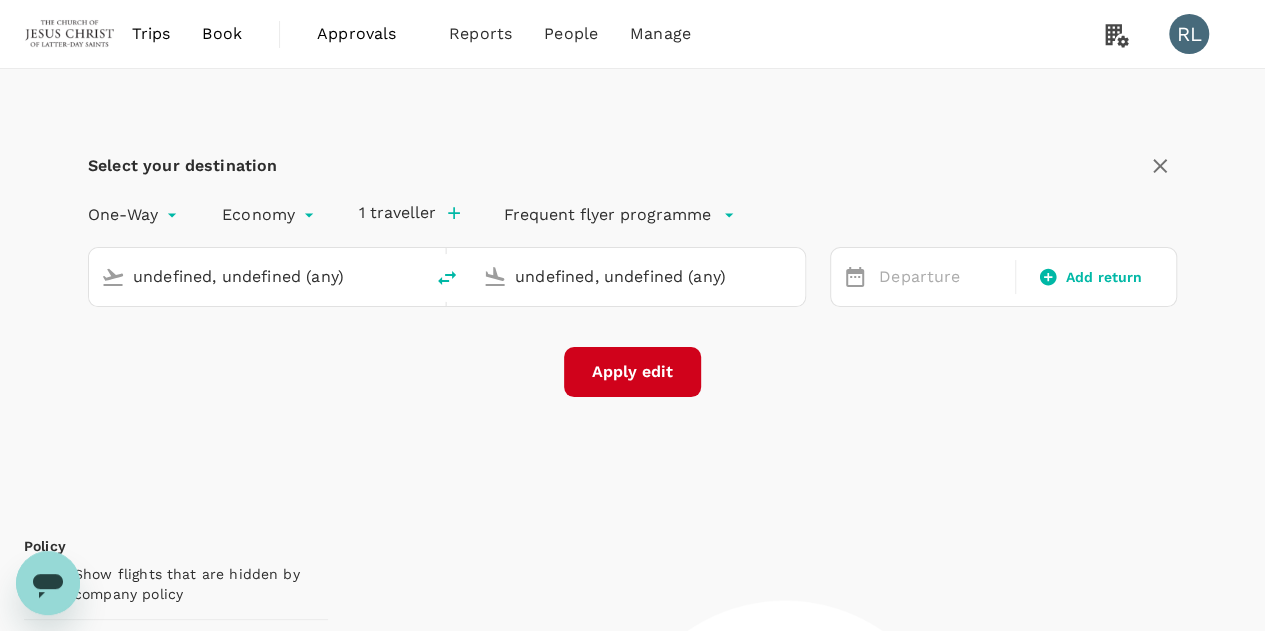 type 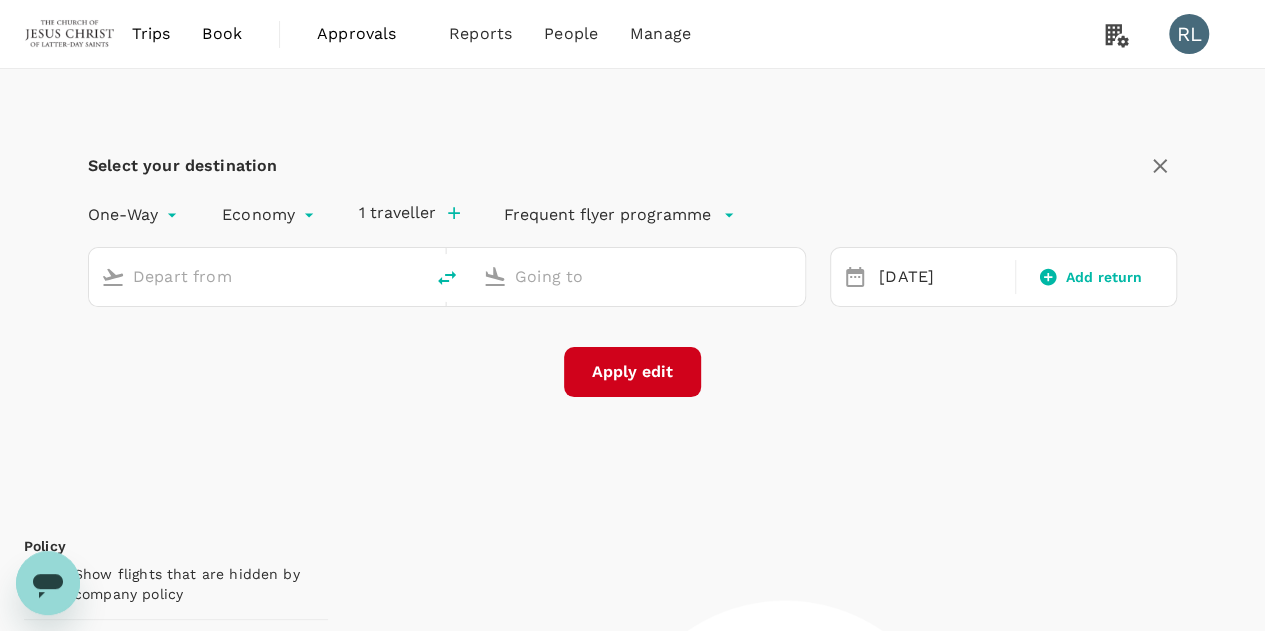 type on "Kuala Lumpur Intl ([GEOGRAPHIC_DATA])" 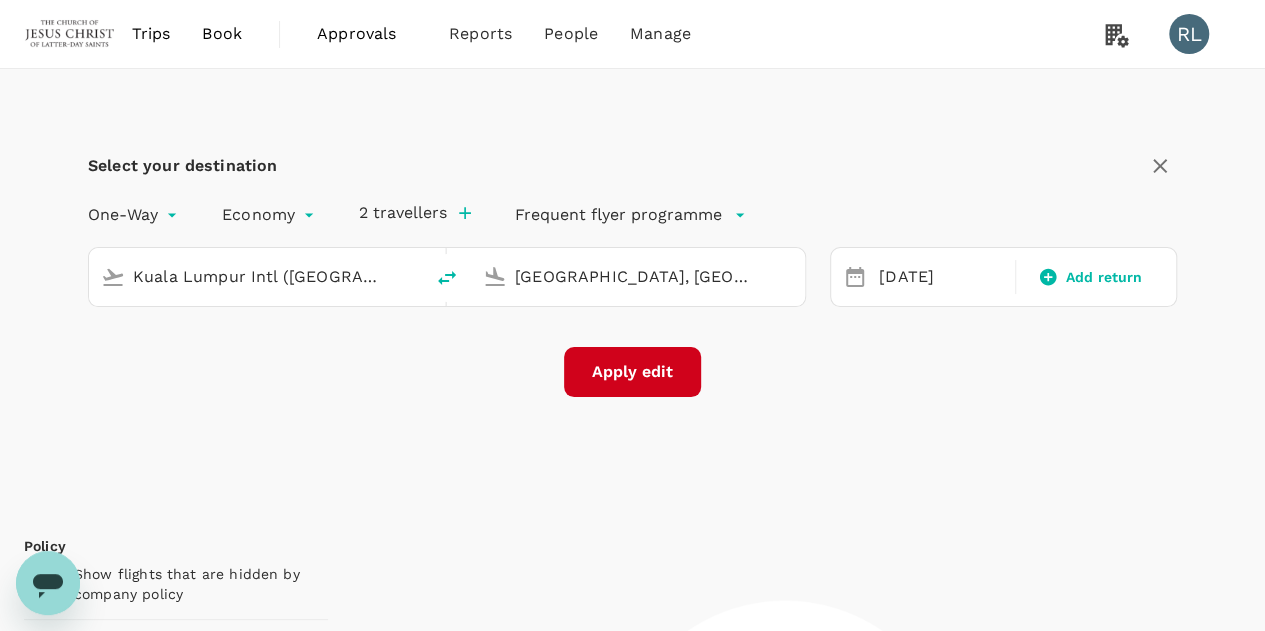click on "Kuala Lumpur Intl ([GEOGRAPHIC_DATA])" at bounding box center [257, 276] 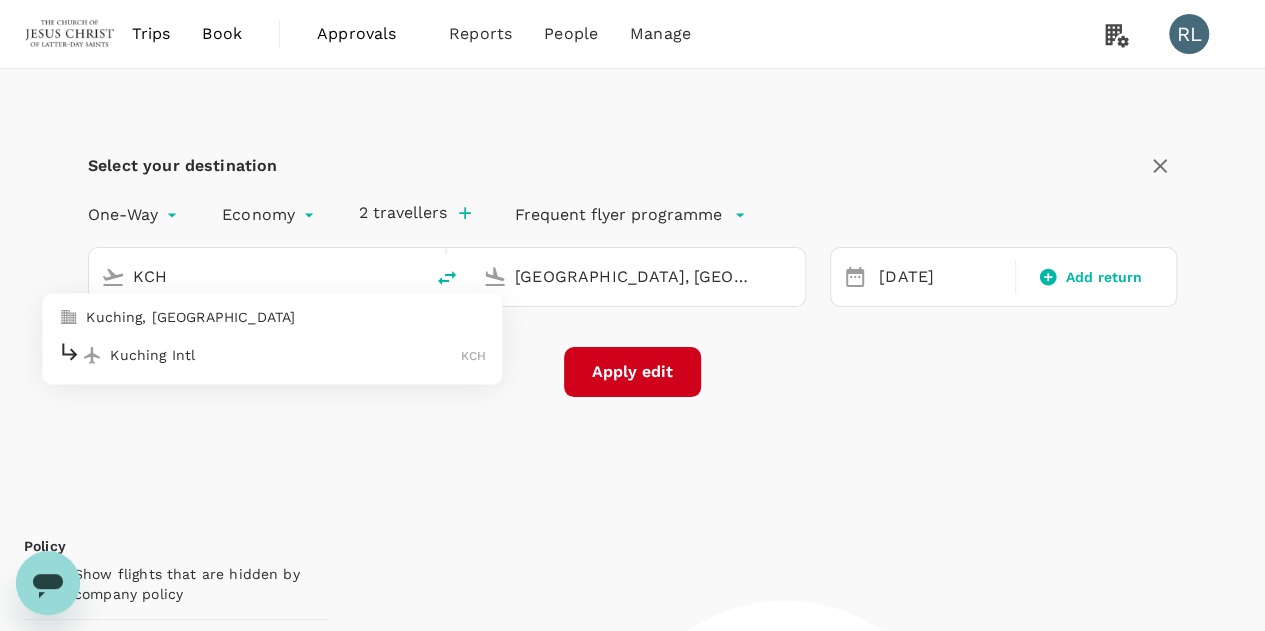 click on "Kuching Intl" at bounding box center (285, 355) 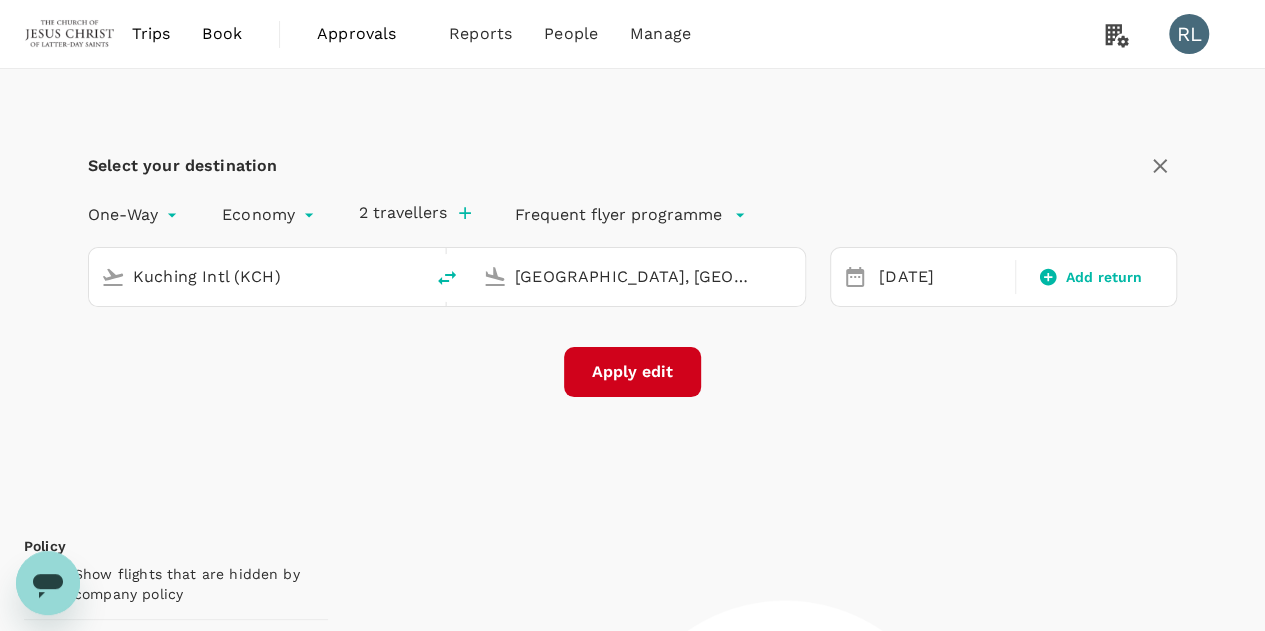 click on "Apply edit" at bounding box center [632, 372] 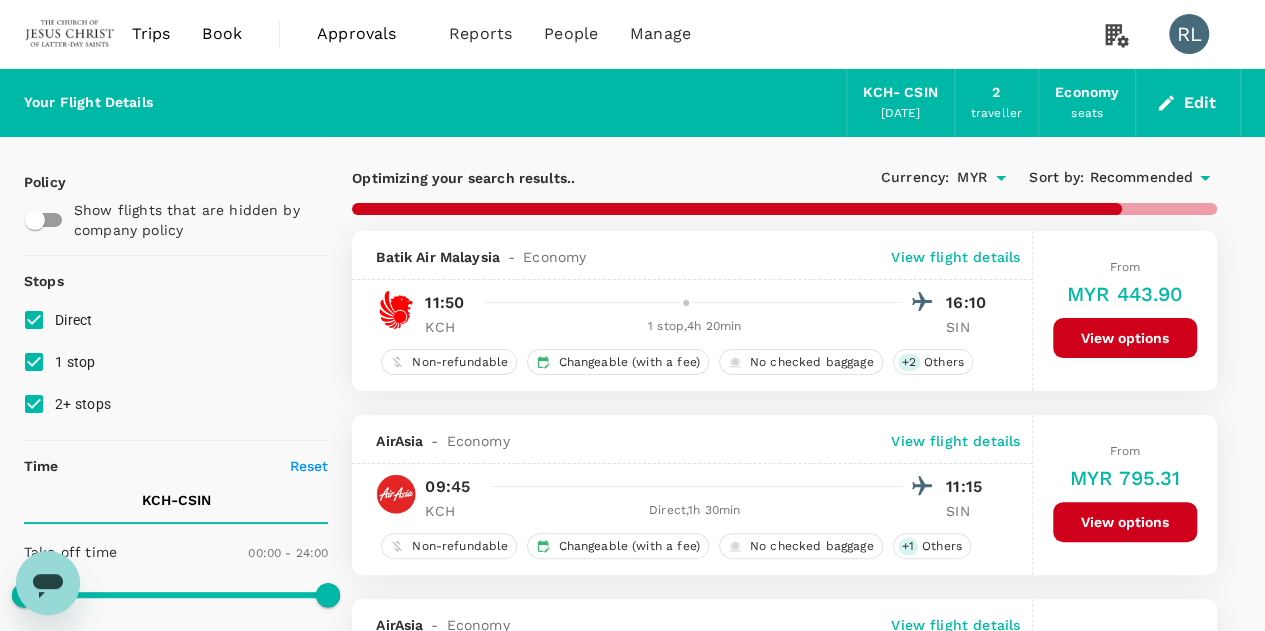 click on "Recommended" at bounding box center [1141, 178] 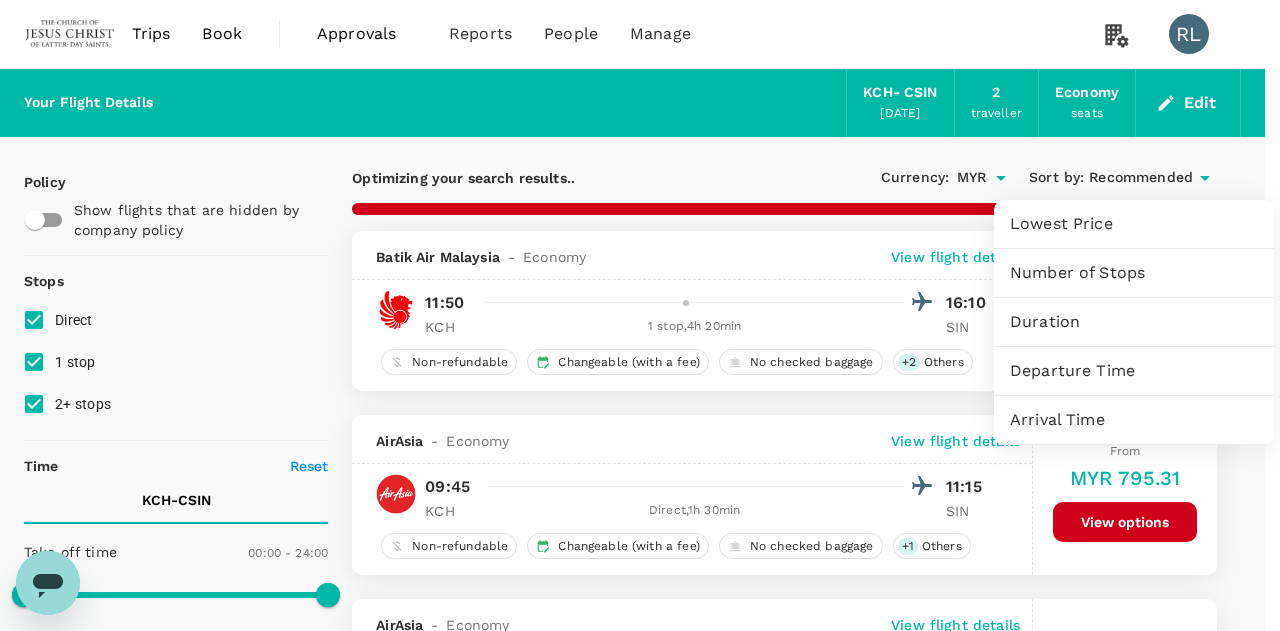 click on "Departure Time" at bounding box center [1134, 371] 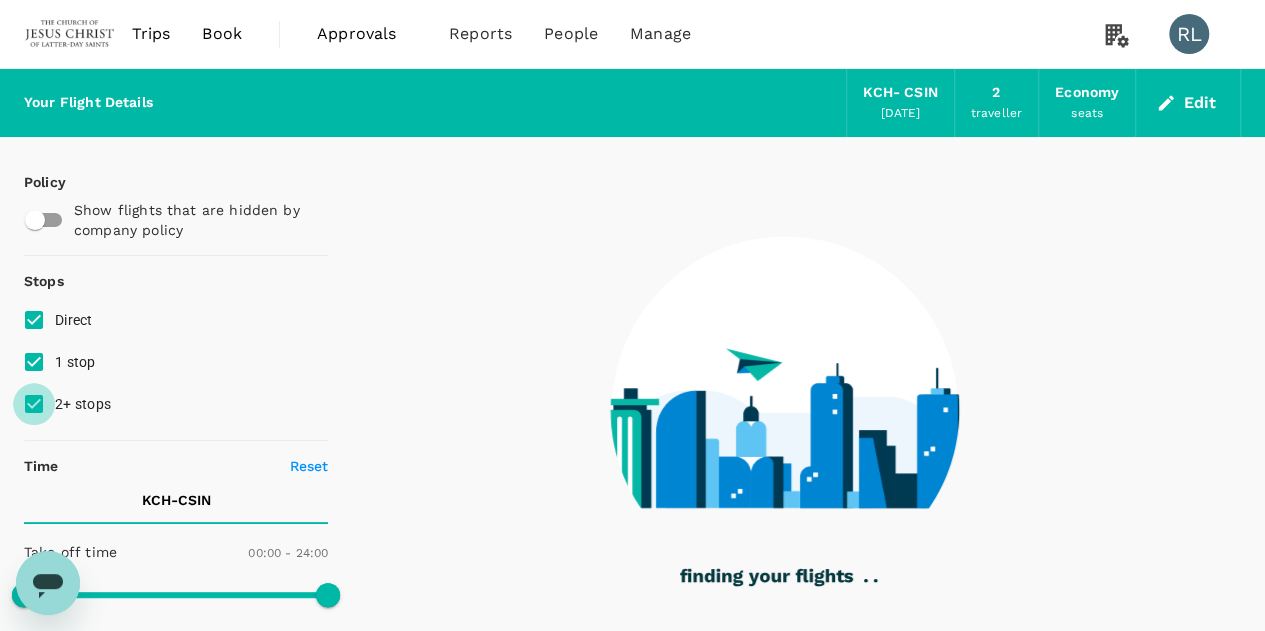click on "2+ stops" at bounding box center (34, 404) 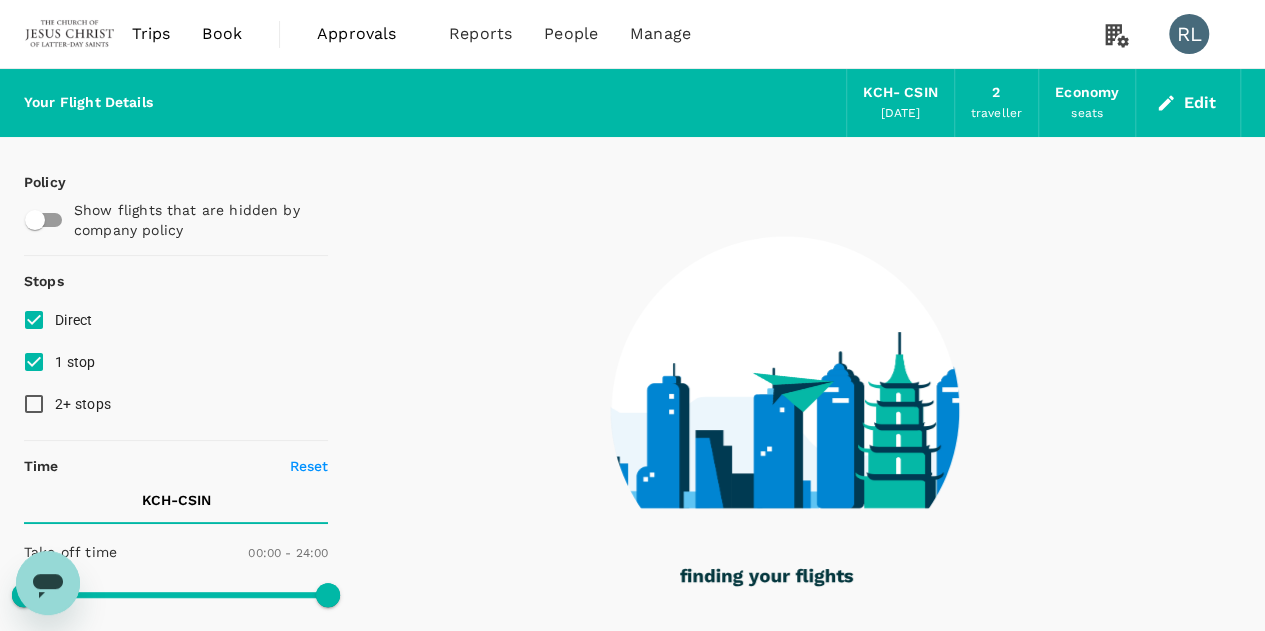 click on "1 stop" at bounding box center [34, 362] 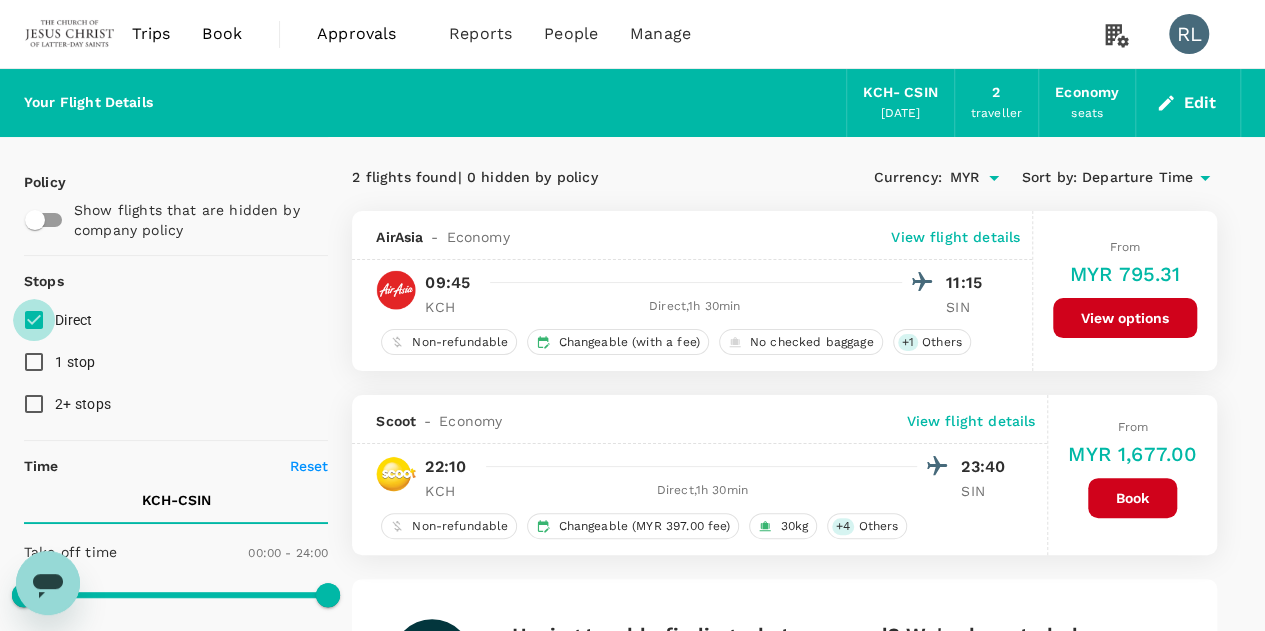 click on "Direct" at bounding box center (34, 320) 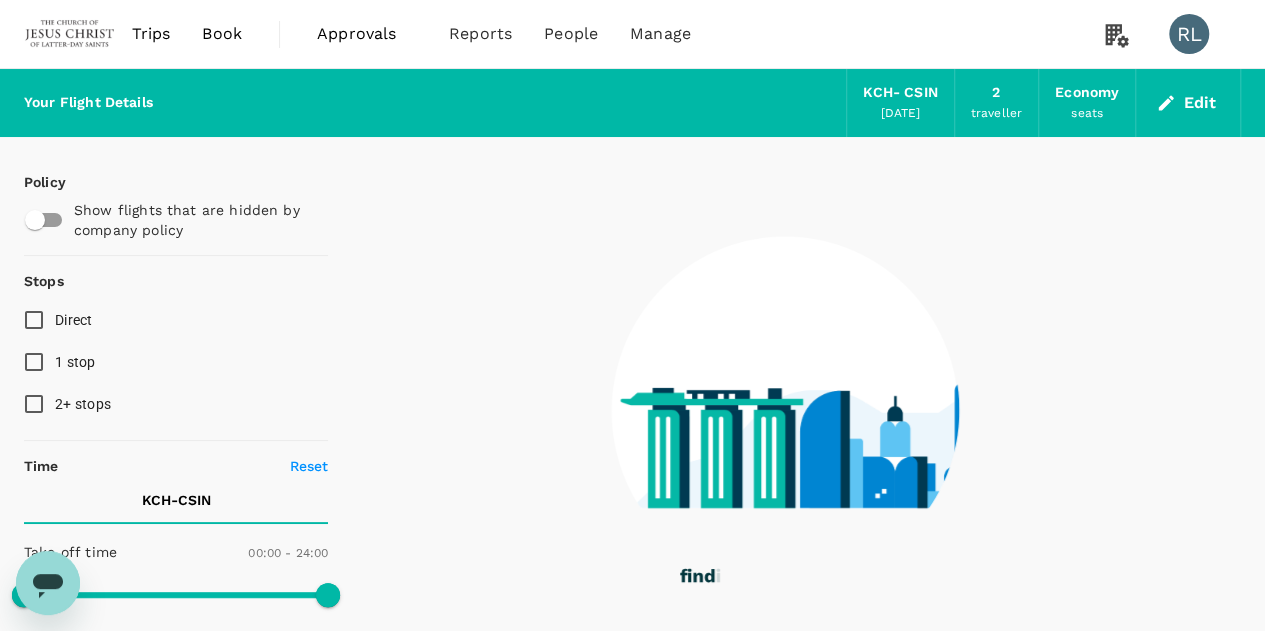 click on "Direct" at bounding box center [34, 320] 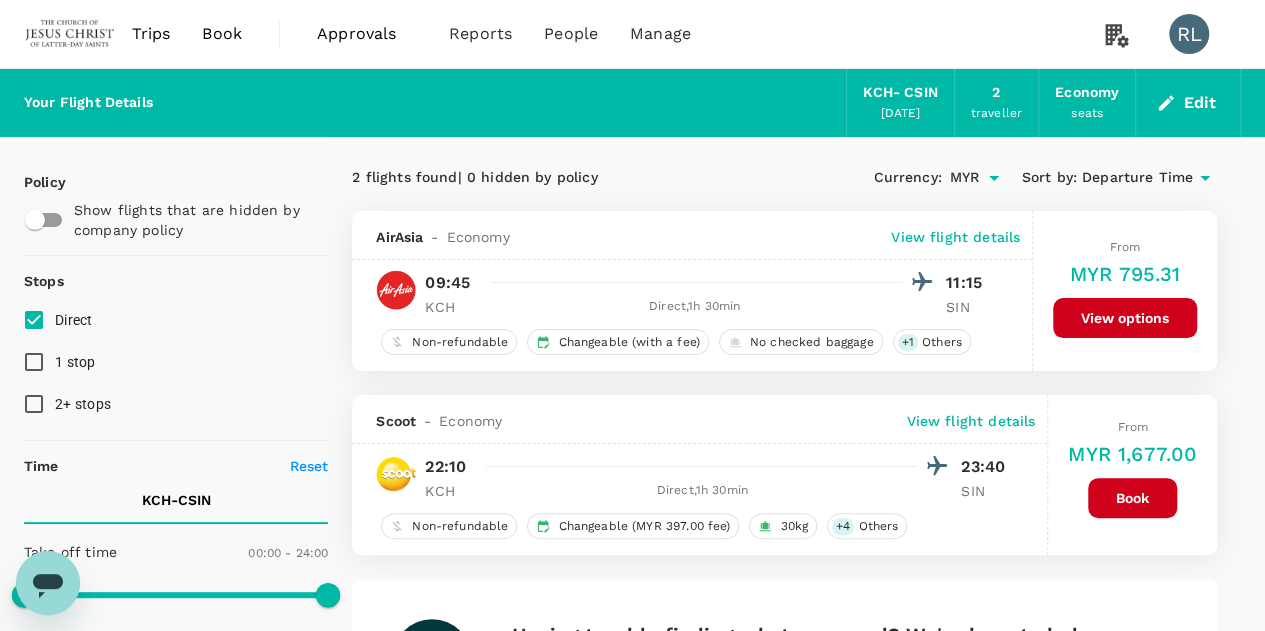 click on "Departure Time" at bounding box center (1137, 178) 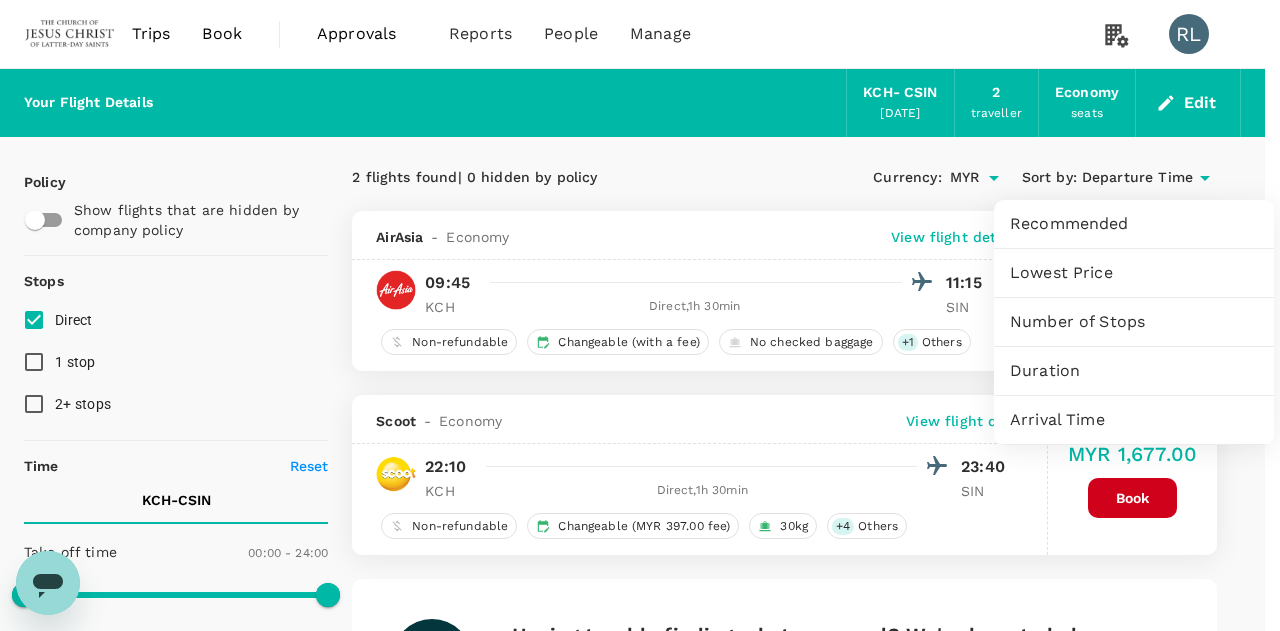 click at bounding box center [640, 315] 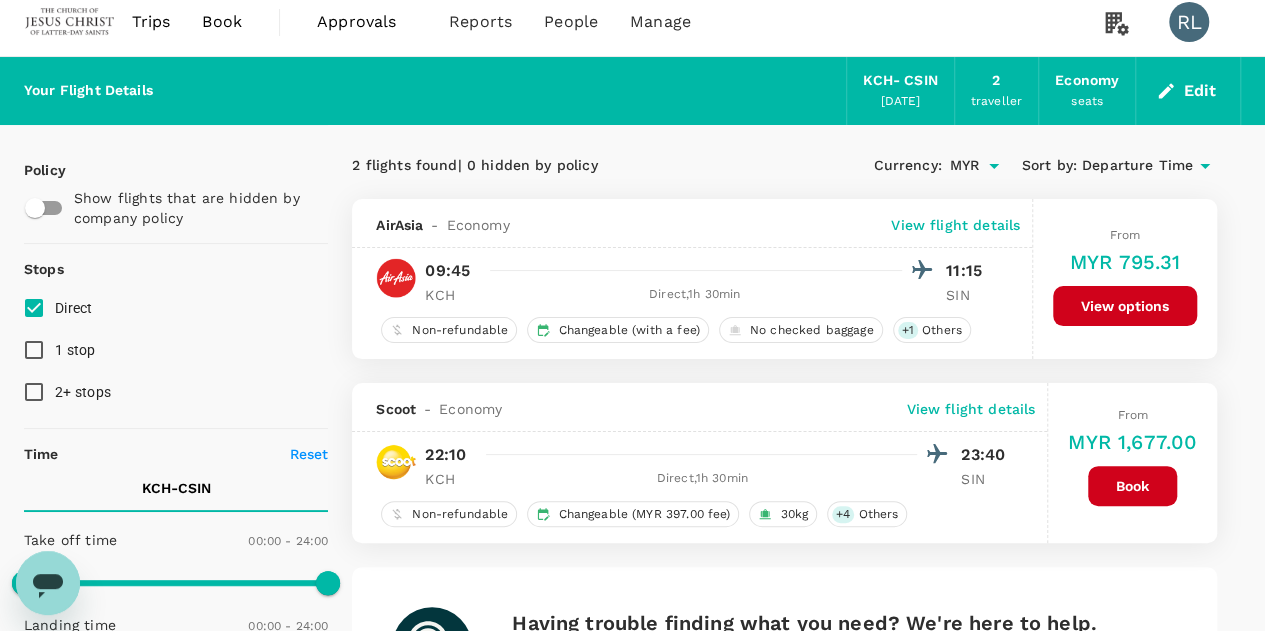 scroll, scrollTop: 10, scrollLeft: 0, axis: vertical 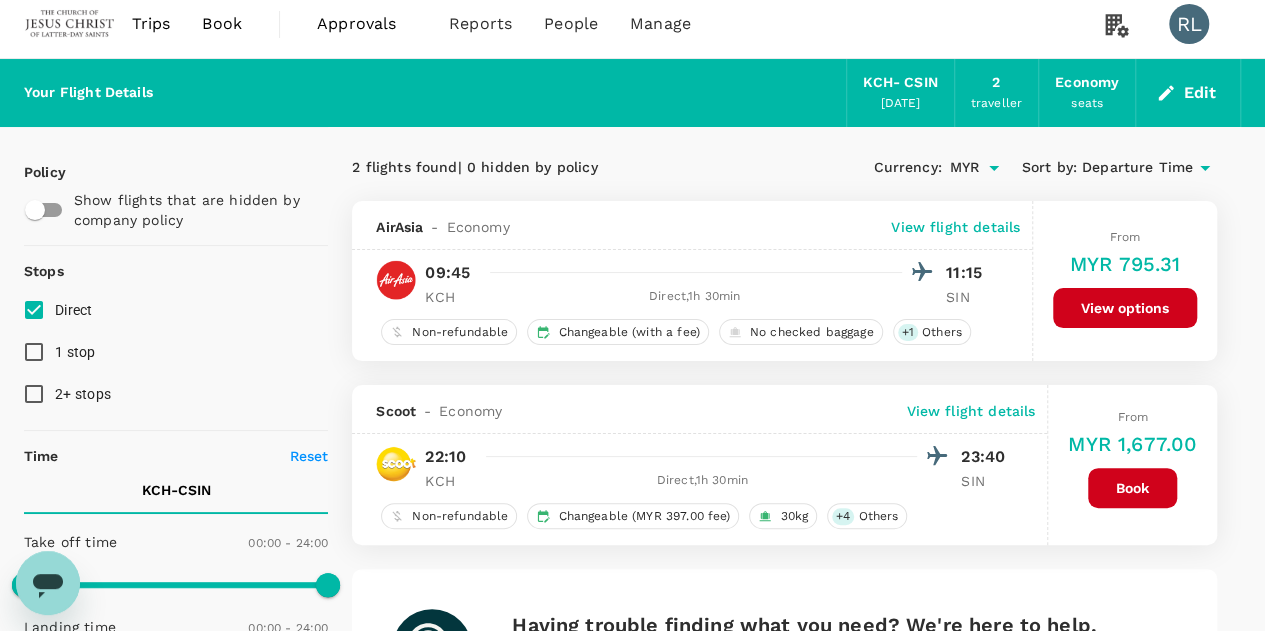 click on "1 stop" at bounding box center [34, 352] 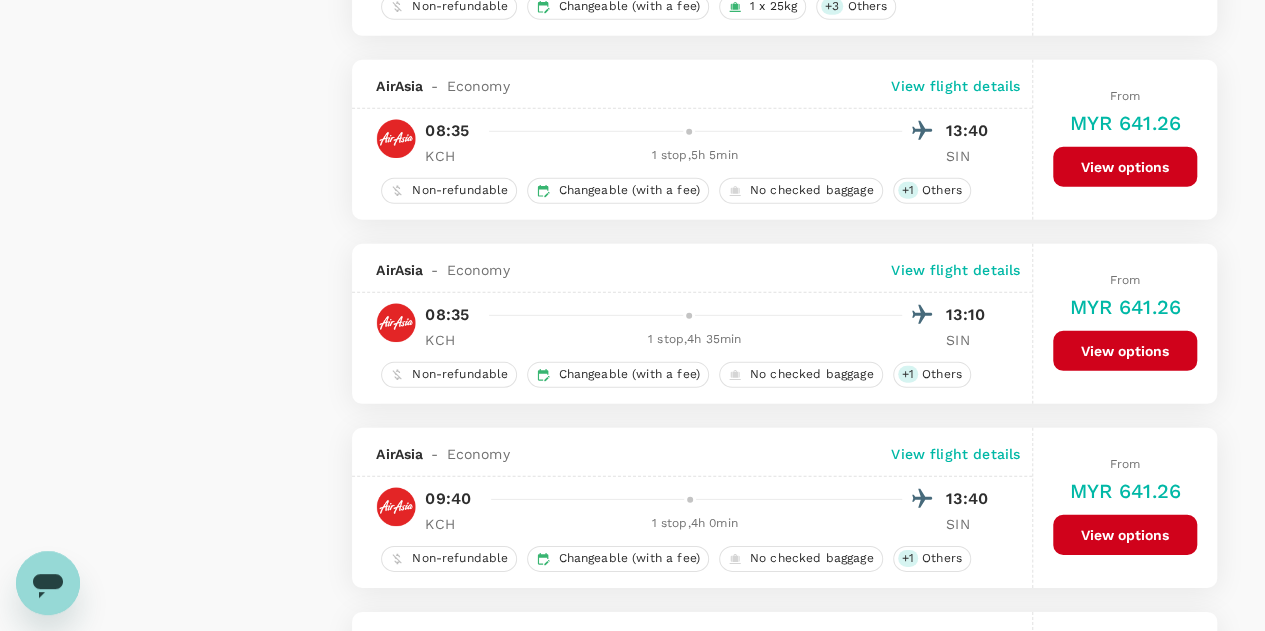scroll, scrollTop: 2633, scrollLeft: 0, axis: vertical 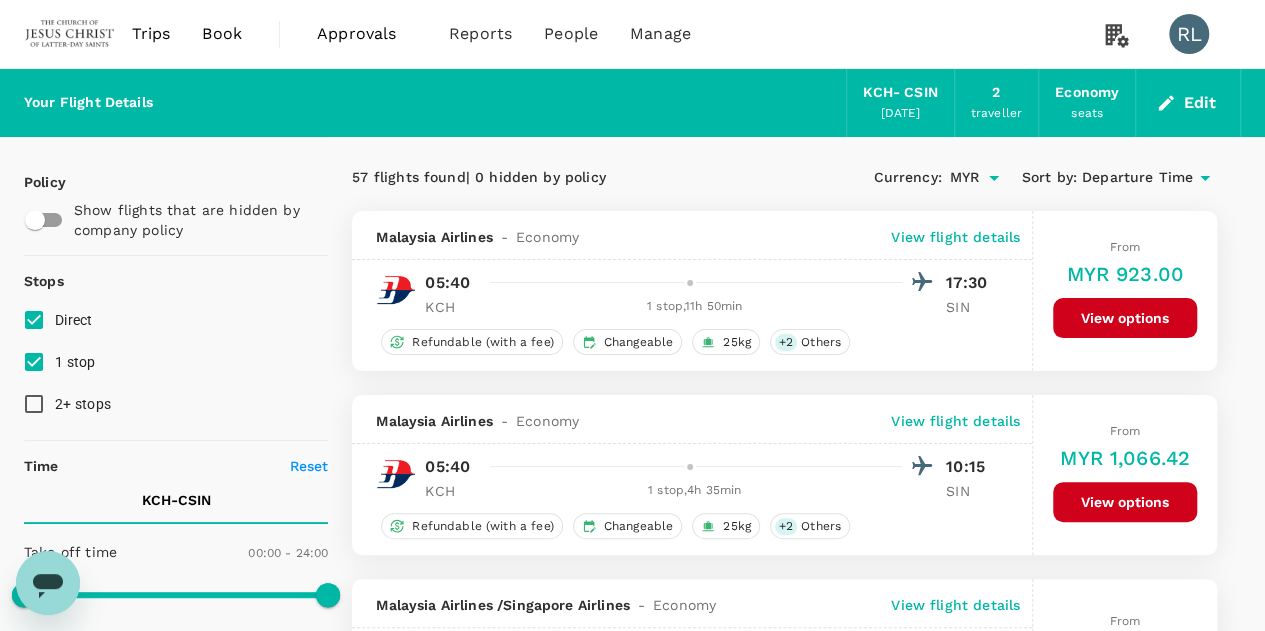 click on "Departure Time" at bounding box center [1137, 178] 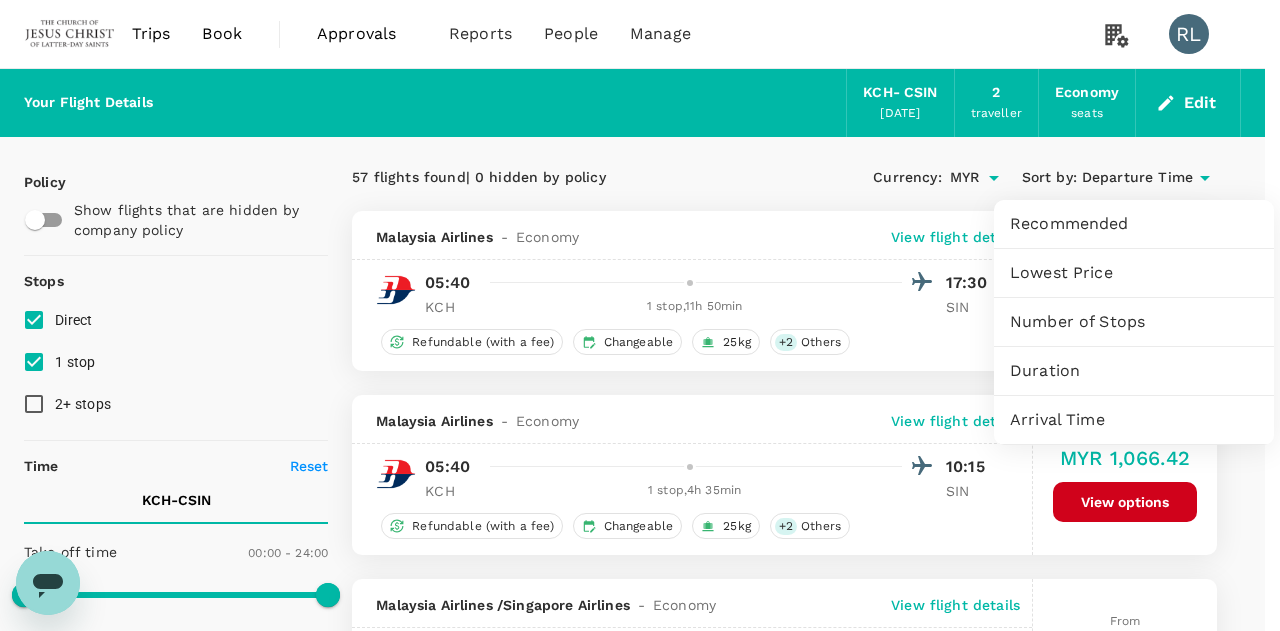 click at bounding box center [640, 315] 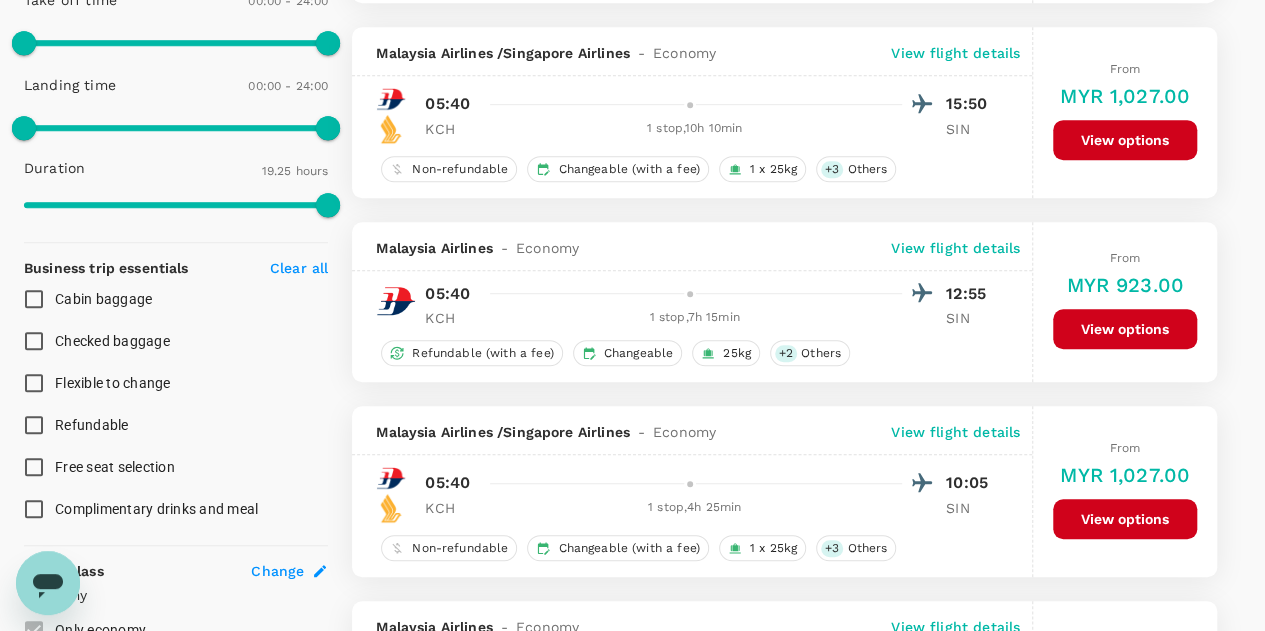 scroll, scrollTop: 1476, scrollLeft: 0, axis: vertical 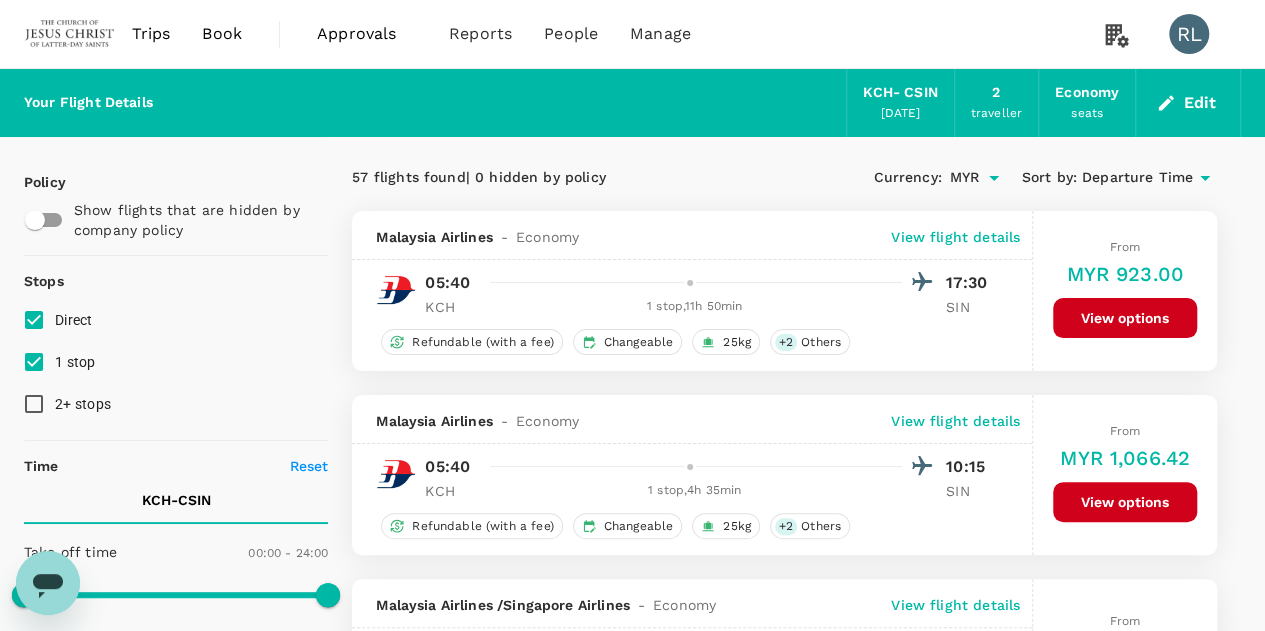 click on "Departure Time" at bounding box center [1137, 178] 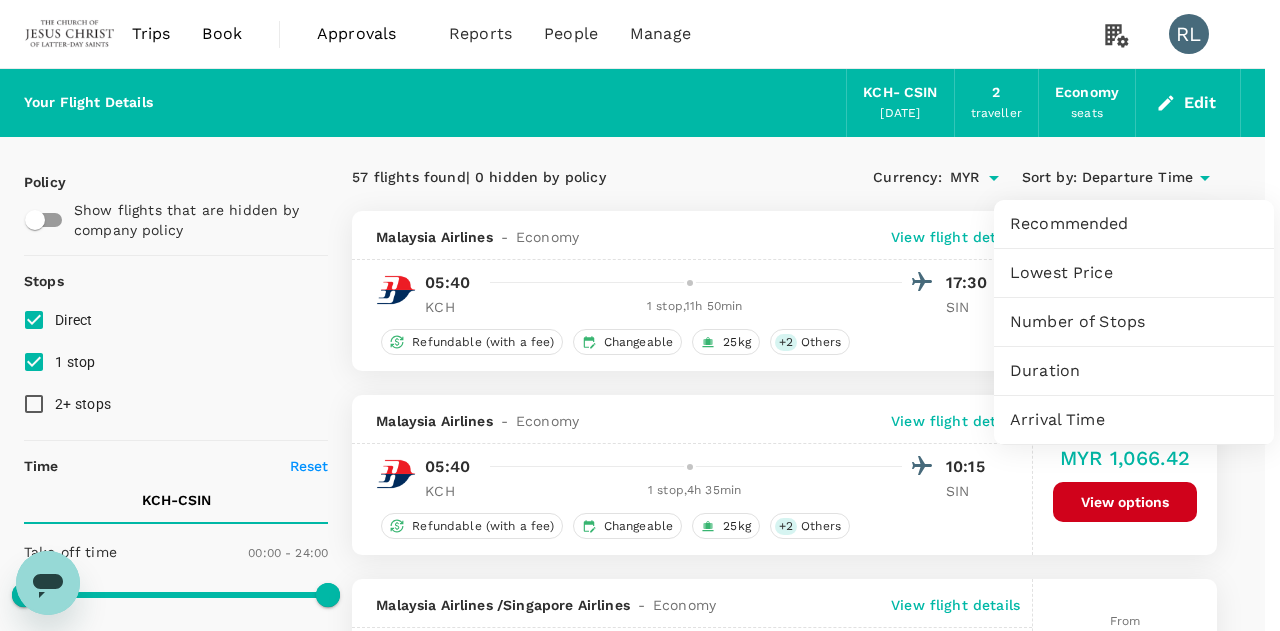 click on "Duration" at bounding box center [1134, 371] 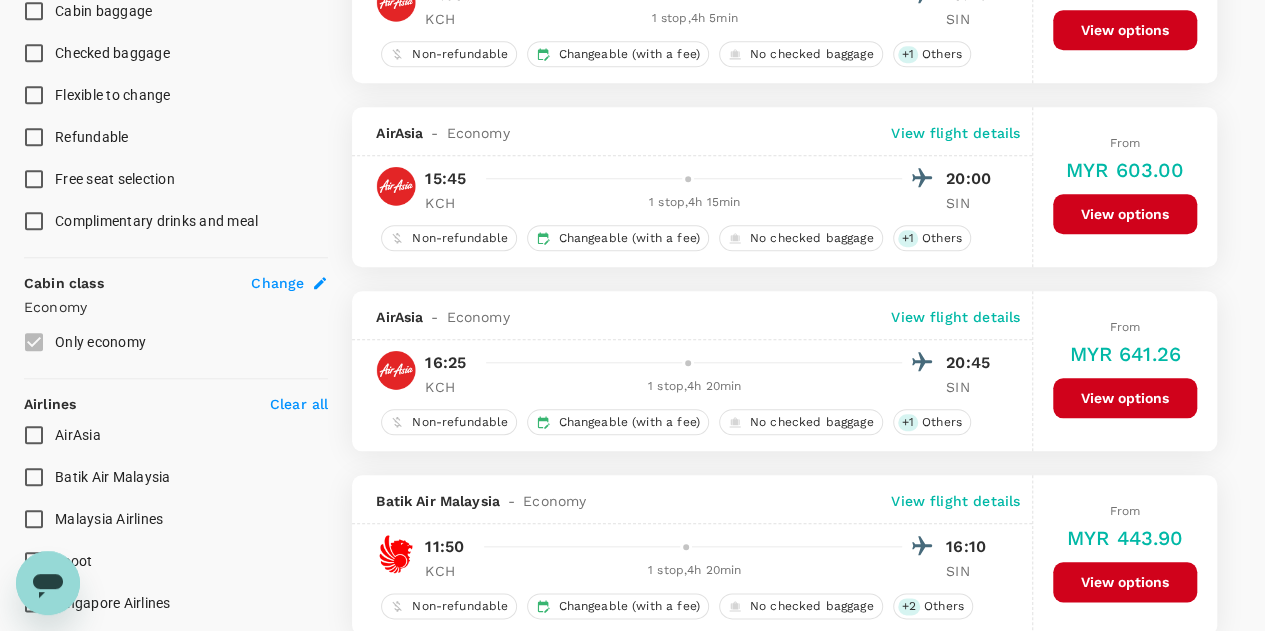 scroll, scrollTop: 836, scrollLeft: 0, axis: vertical 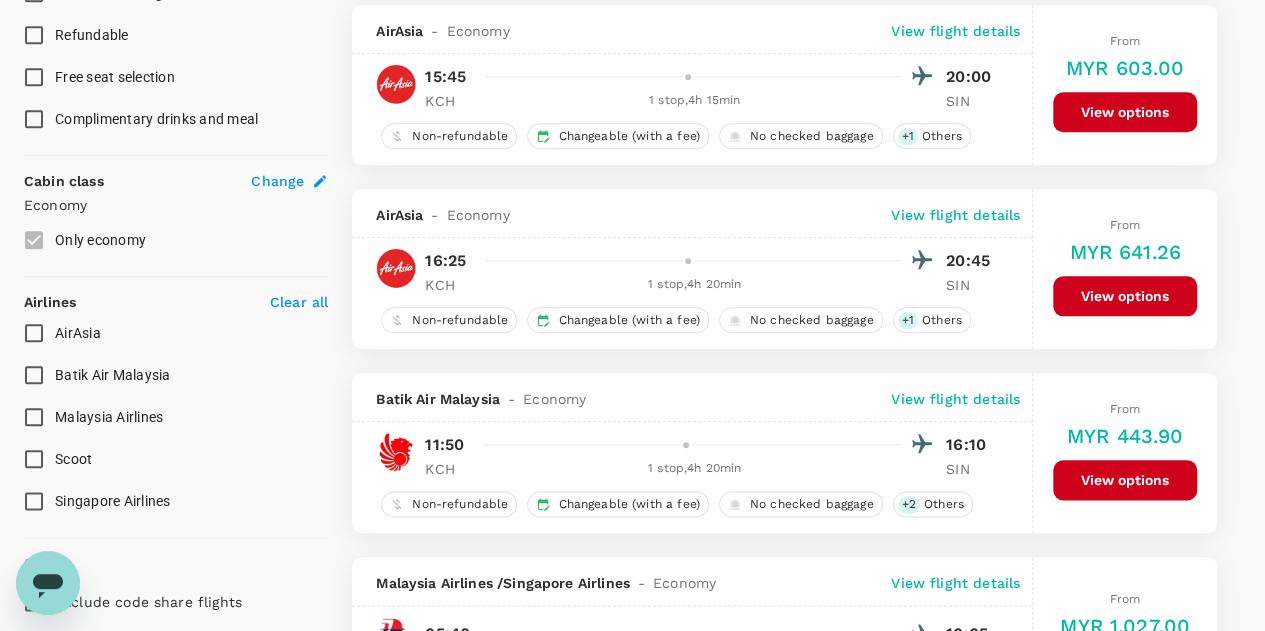 click on "View flight details" at bounding box center (955, 215) 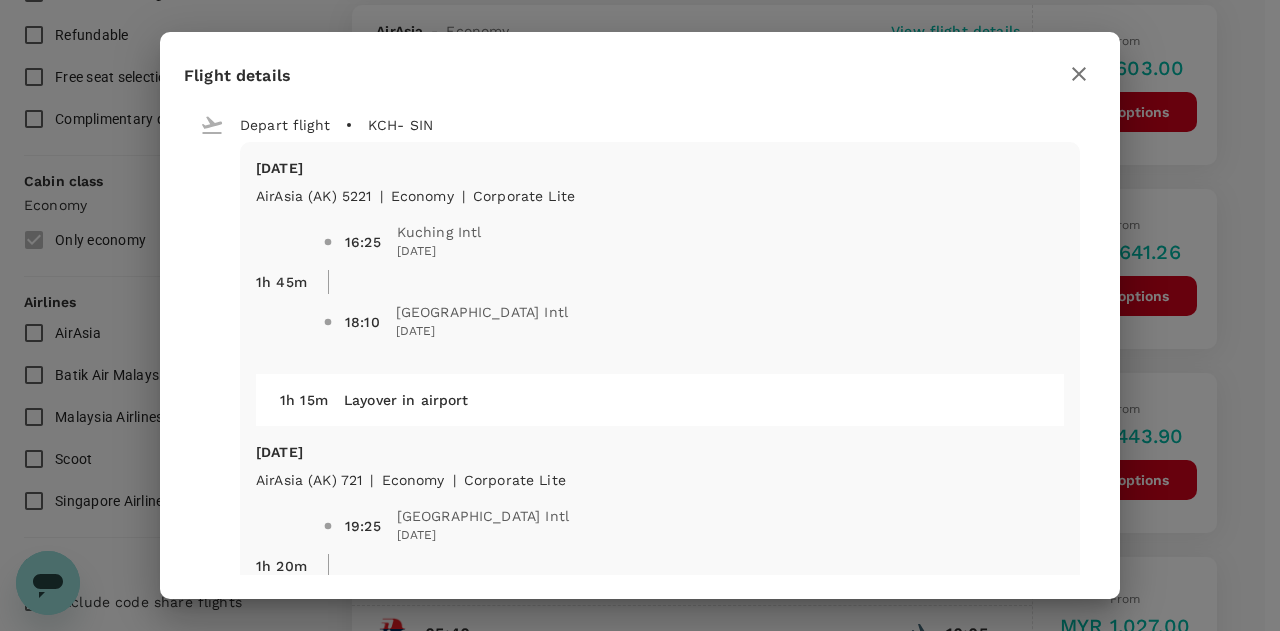 click 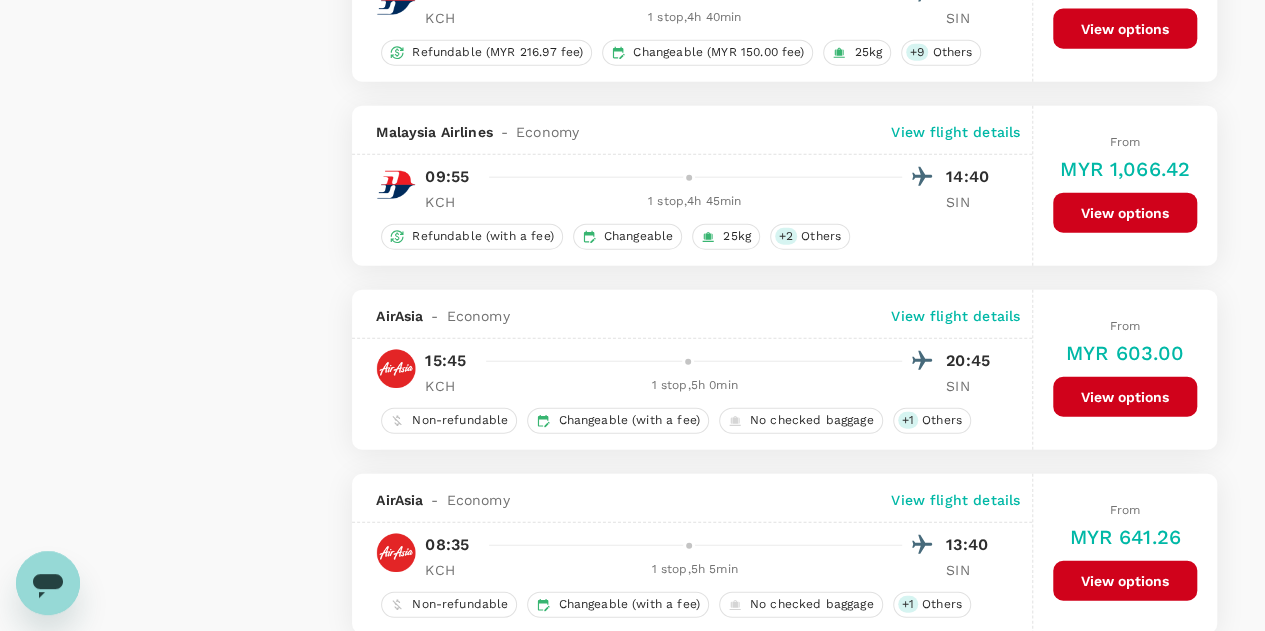 scroll, scrollTop: 2351, scrollLeft: 0, axis: vertical 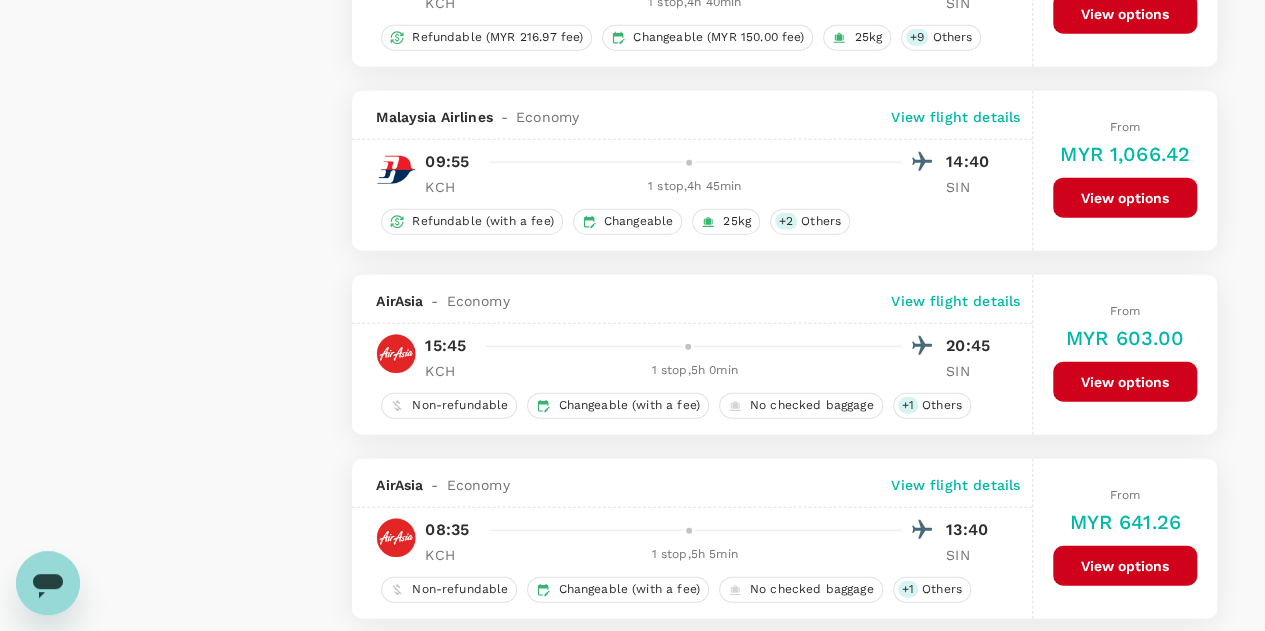 click on "View flight details" at bounding box center (955, 301) 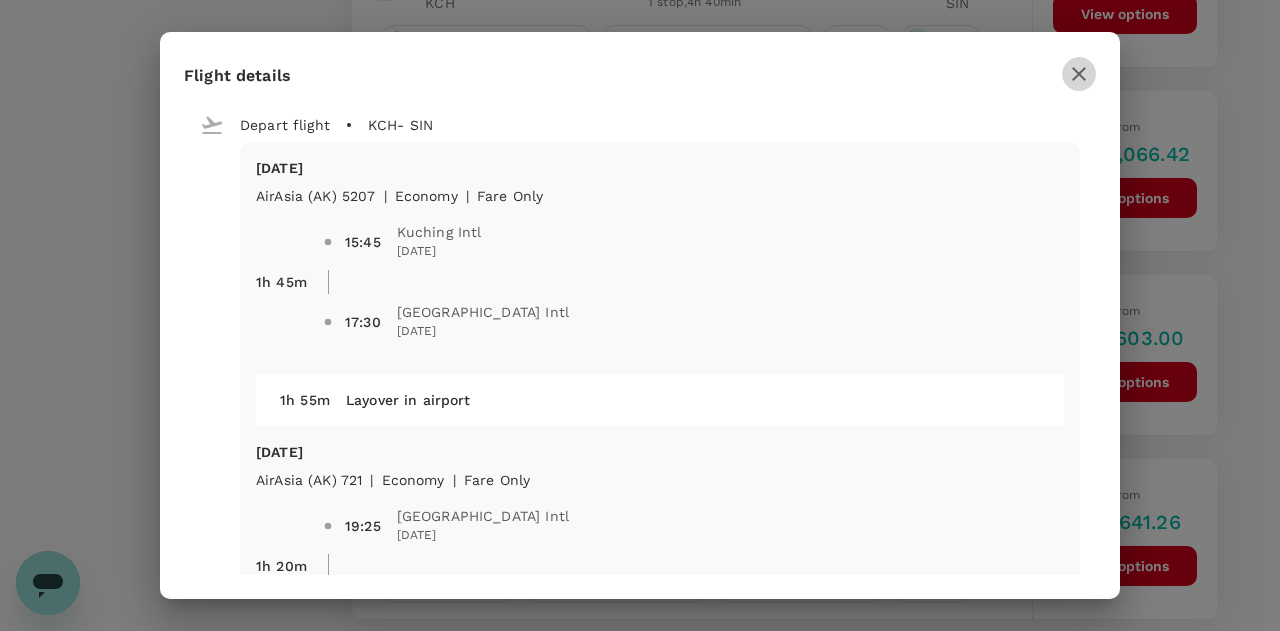click 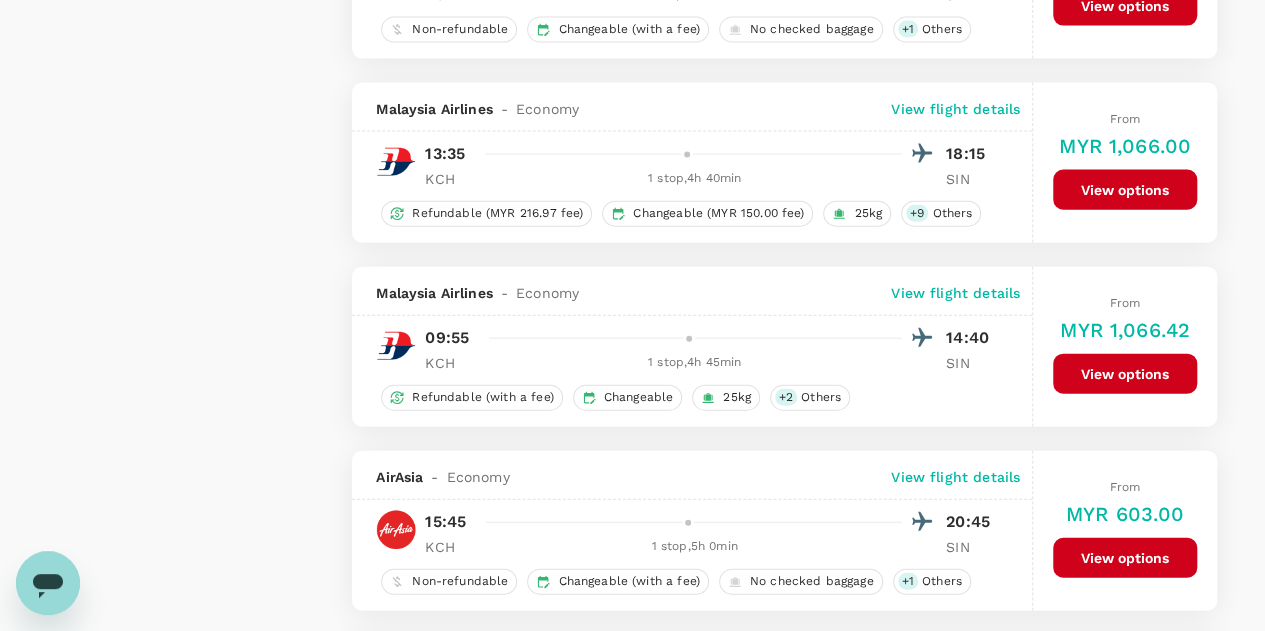 scroll, scrollTop: 2170, scrollLeft: 0, axis: vertical 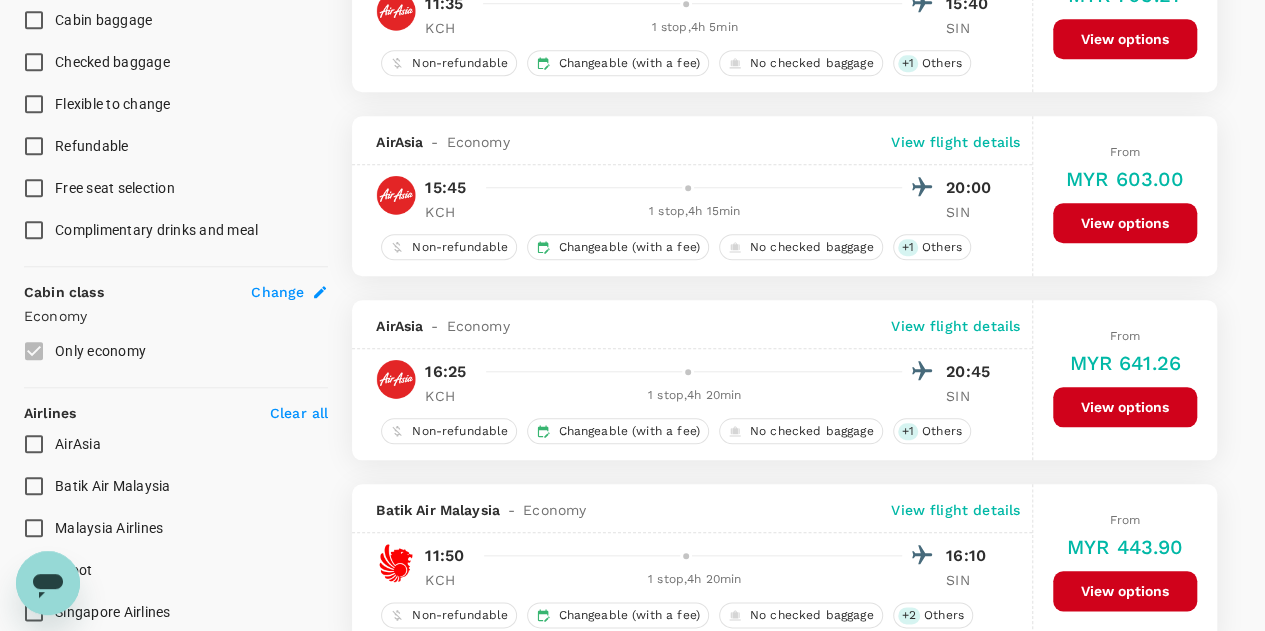 click on "View flight details" at bounding box center [955, 326] 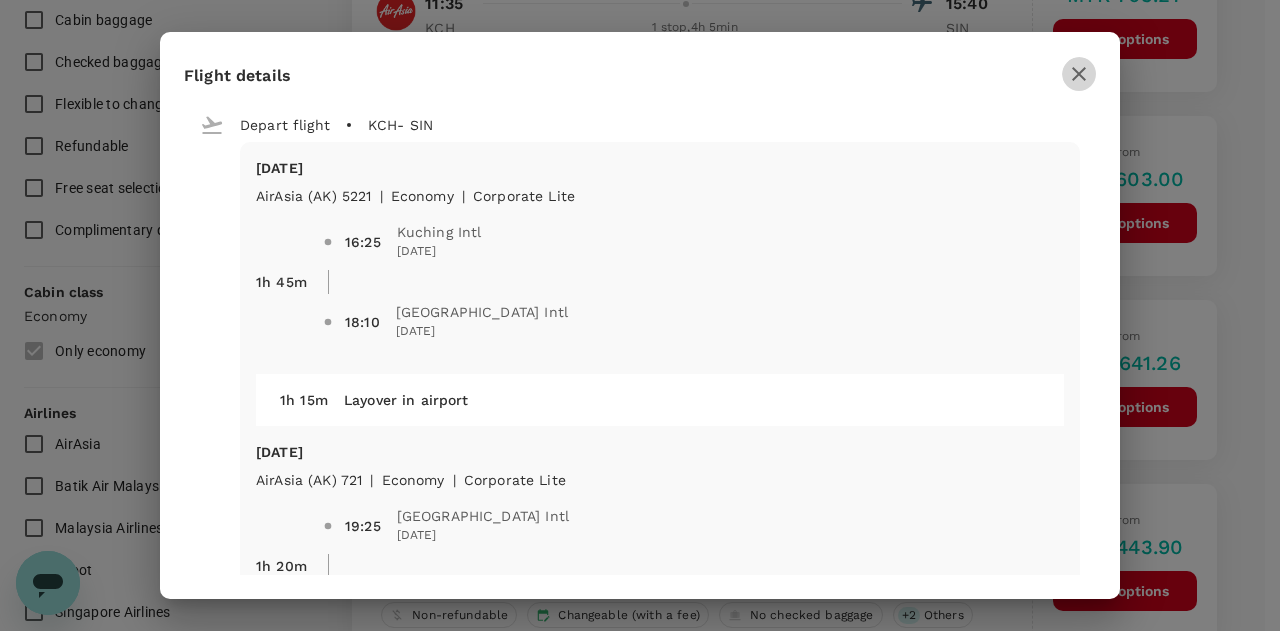 click 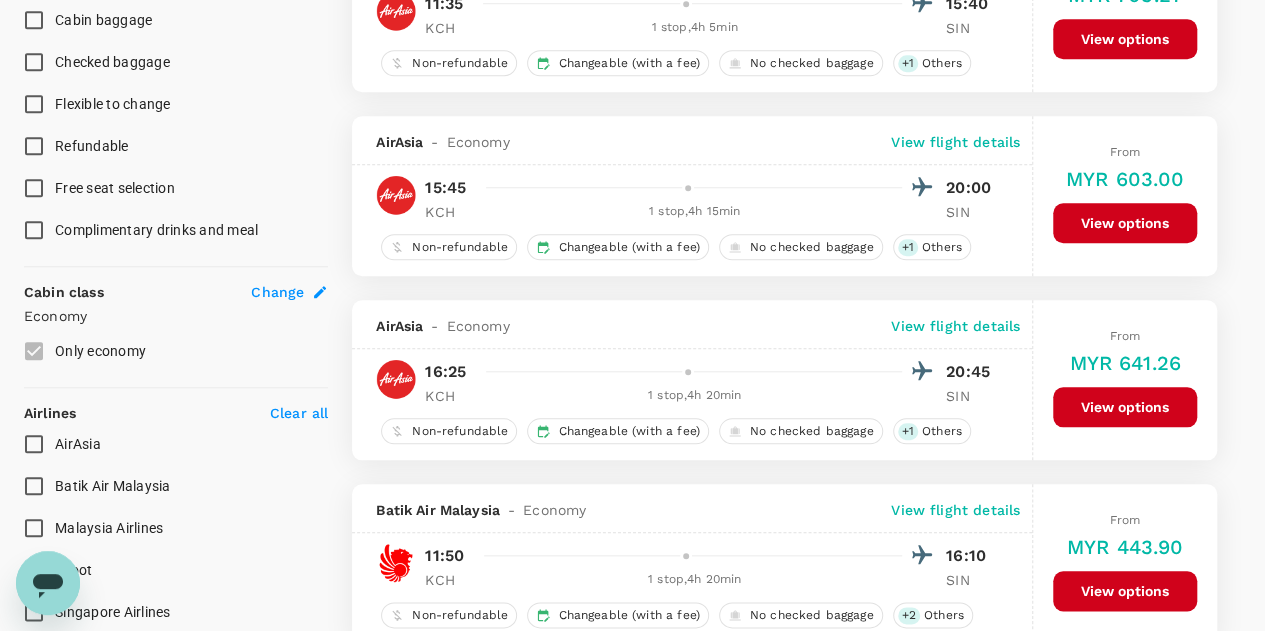 click on "View flight details" at bounding box center [955, 326] 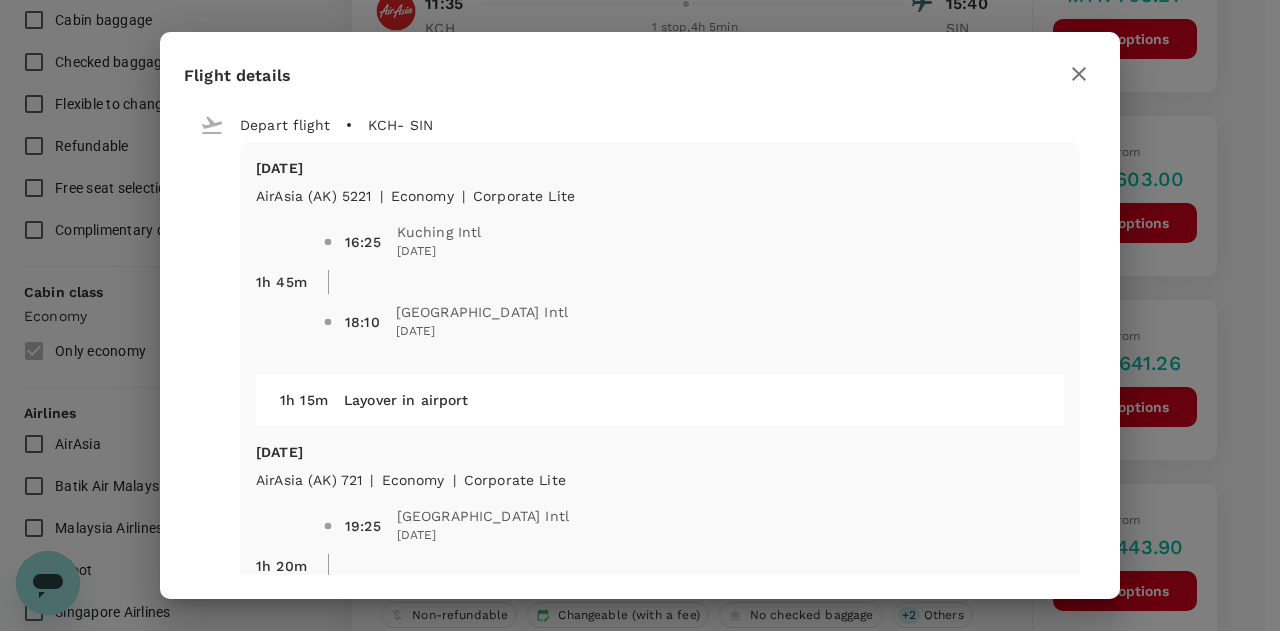 click on "Flight details Depart flight KCH  -   SIN Wed, 02 Jul AirAsia (AK) 5221 | economy | Corporate Lite   1h 45m 16:25 Kuching Intl 02 Jul 2025 18:10 Kuala Lumpur Intl 02 Jul 2025 1h 15m Layover in airport Wed, 02 Jul AirAsia (AK) 721 | economy | Corporate Lite   1h 20m 19:25 Kuala Lumpur Intl 02 Jul 2025 20:45 Singapore Changi 02 Jul 2025 Journey duration (without layover) : 3h 5m" at bounding box center [640, 315] 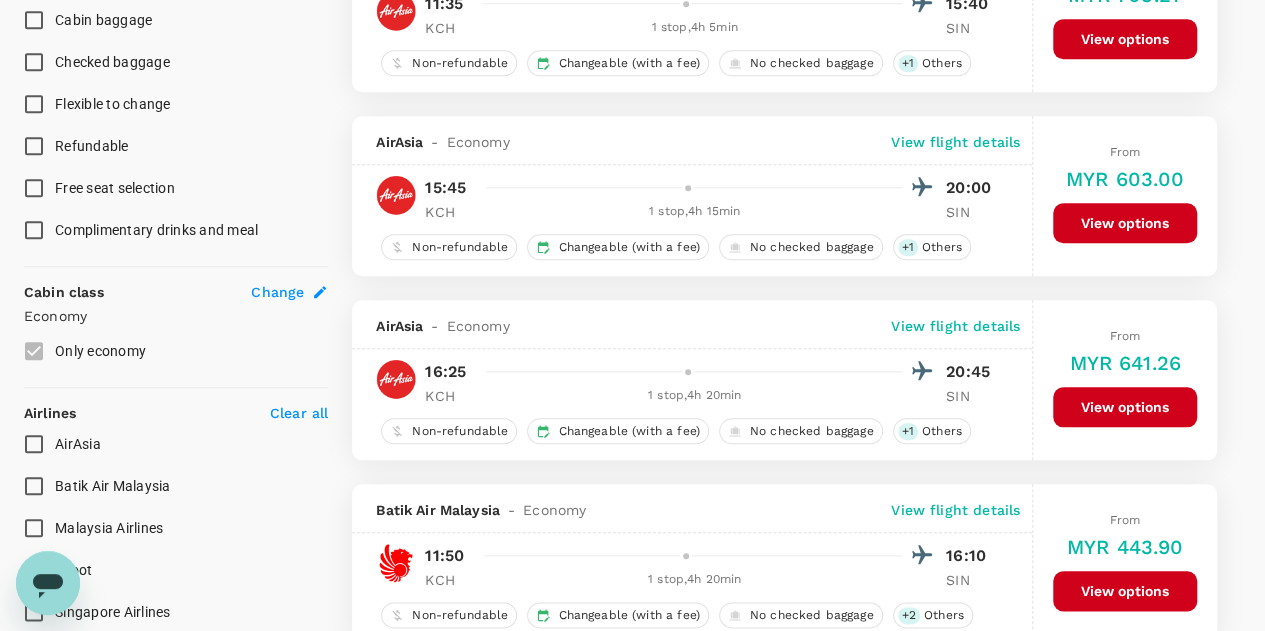 click 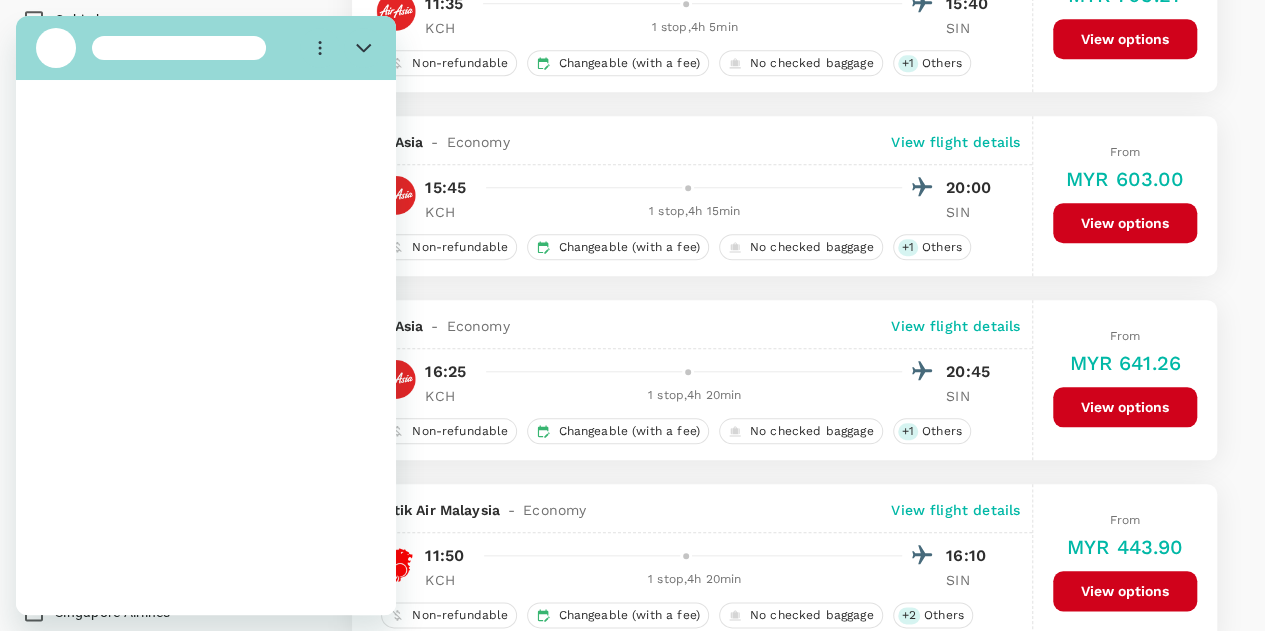 scroll, scrollTop: 0, scrollLeft: 0, axis: both 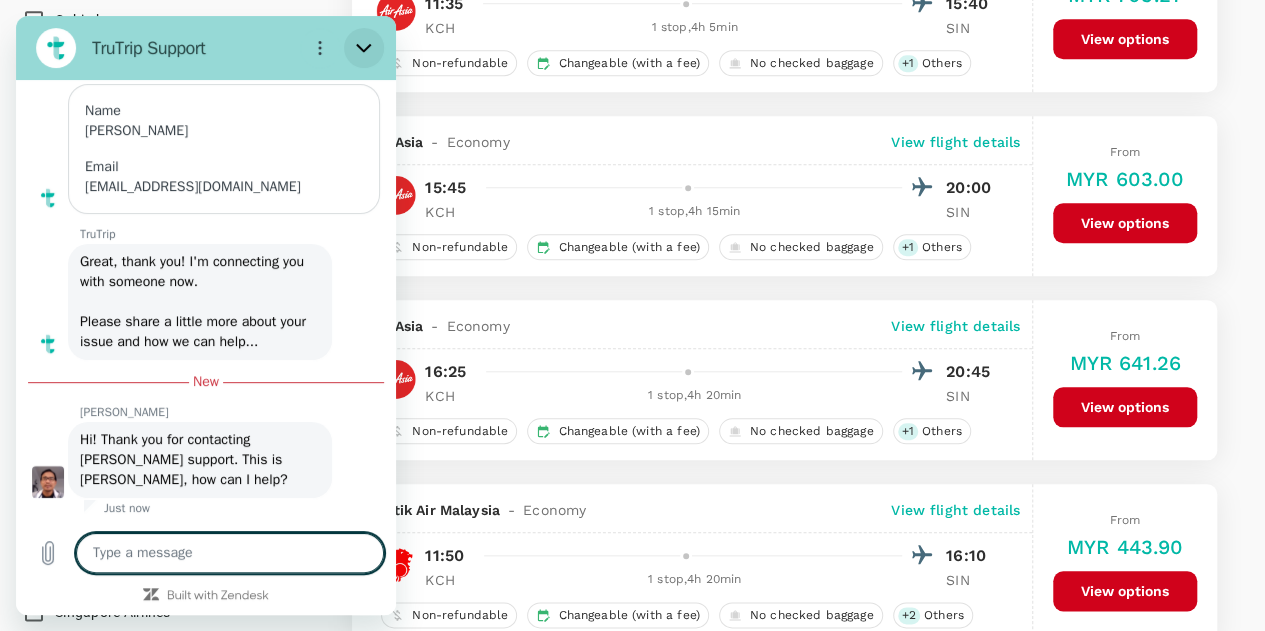 click 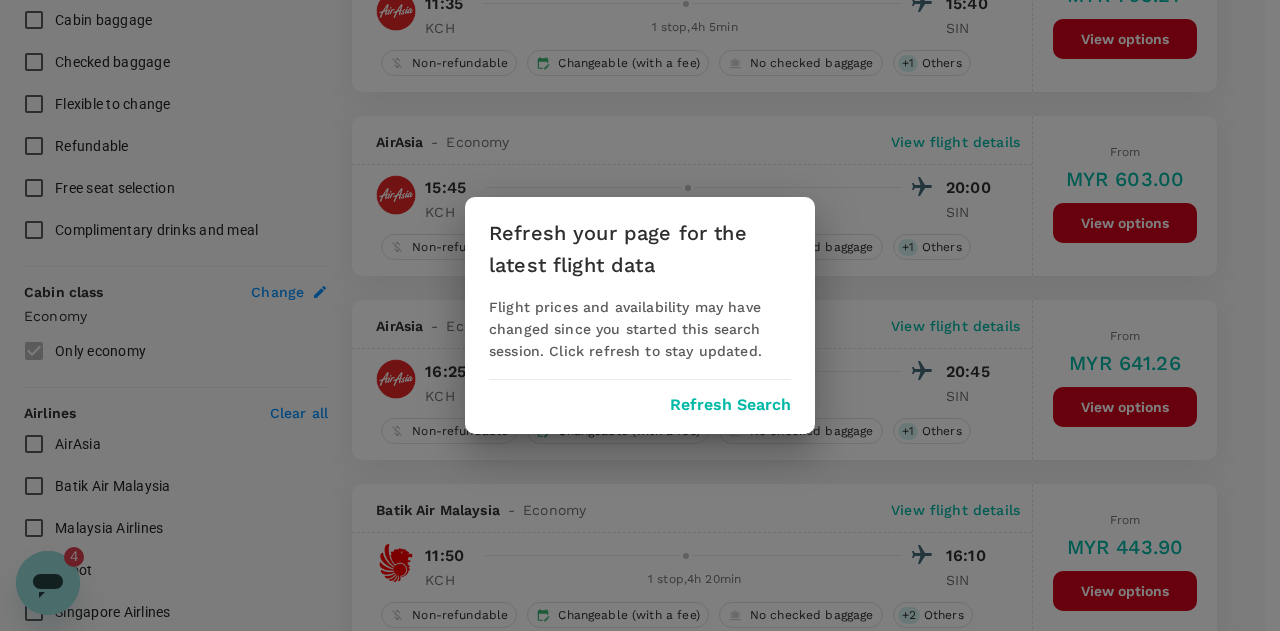 scroll, scrollTop: 0, scrollLeft: 0, axis: both 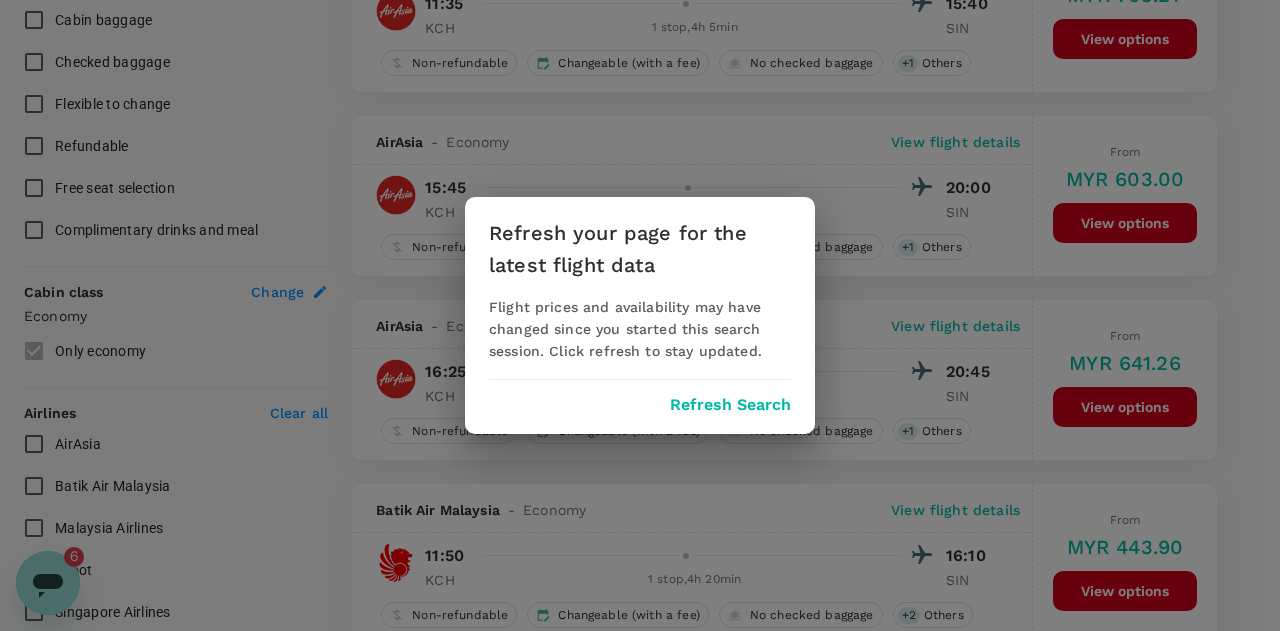 type on "x" 